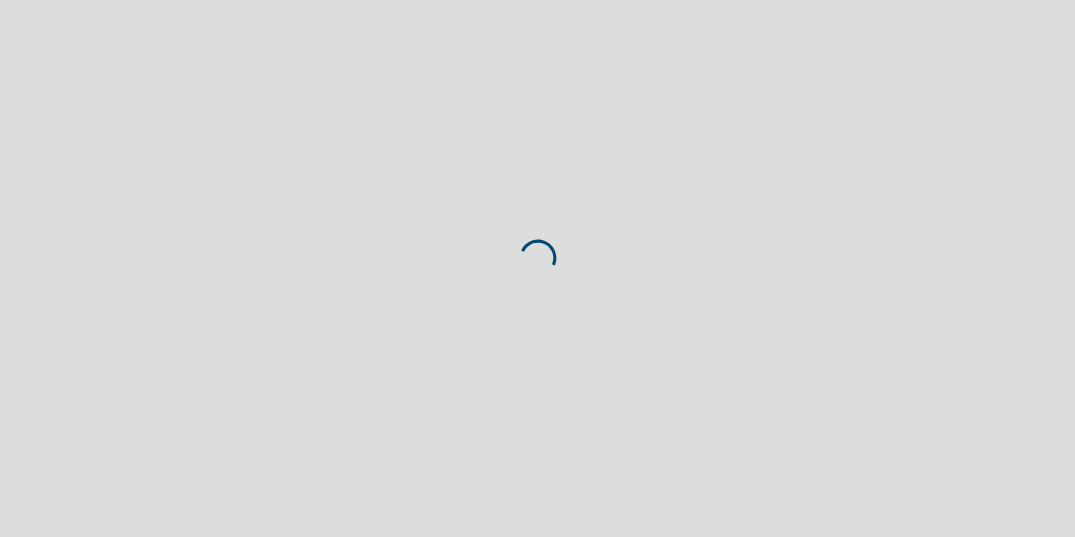 scroll, scrollTop: 0, scrollLeft: 0, axis: both 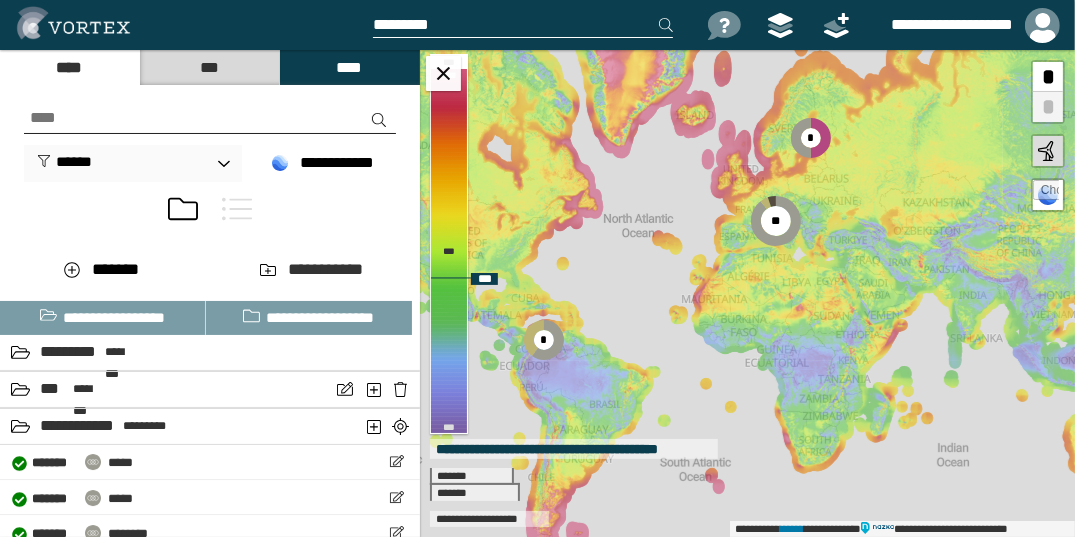 click at bounding box center (1046, 193) 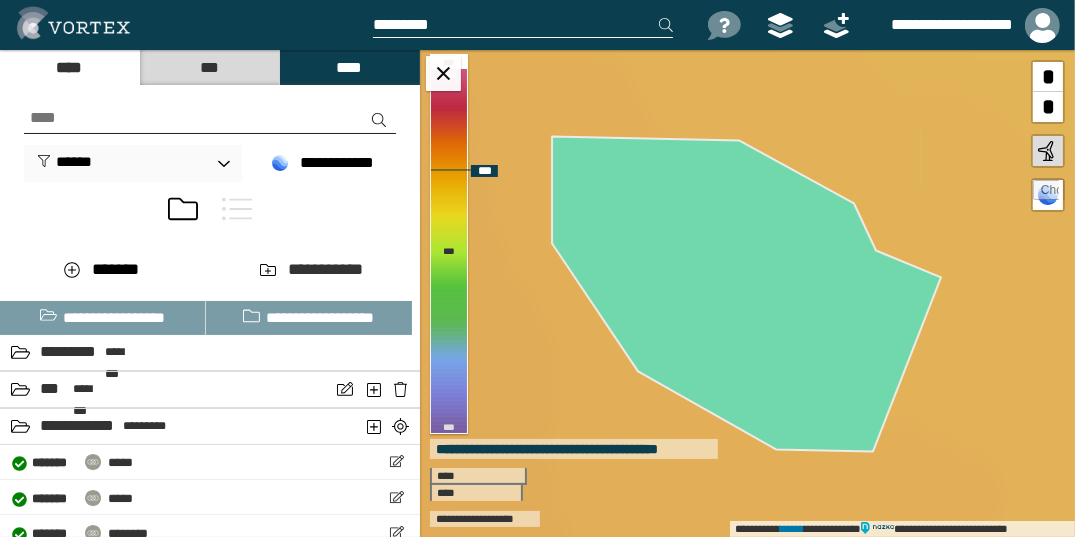 click at bounding box center [1046, 193] 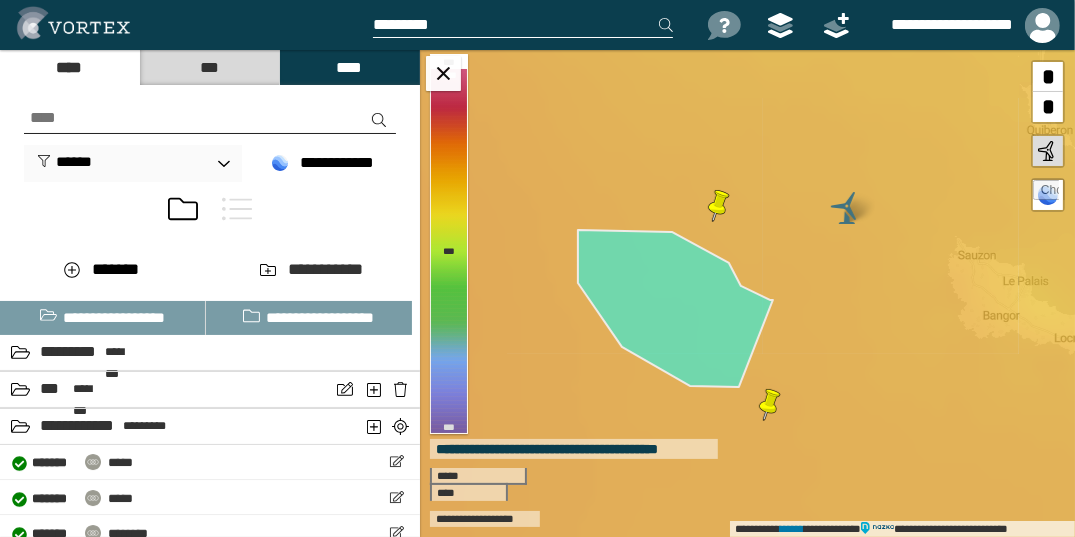 click on "***" at bounding box center (209, 67) 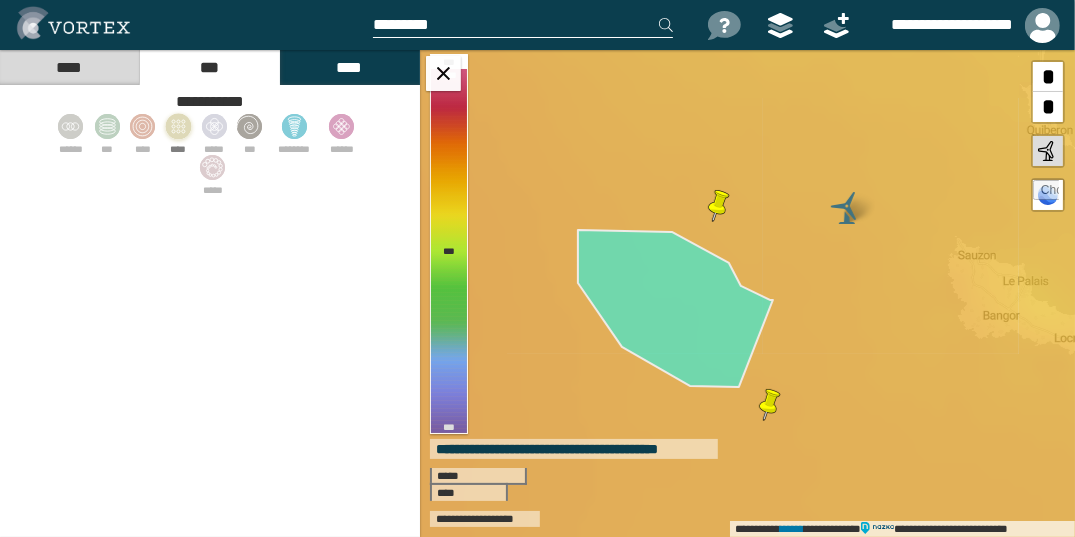 click 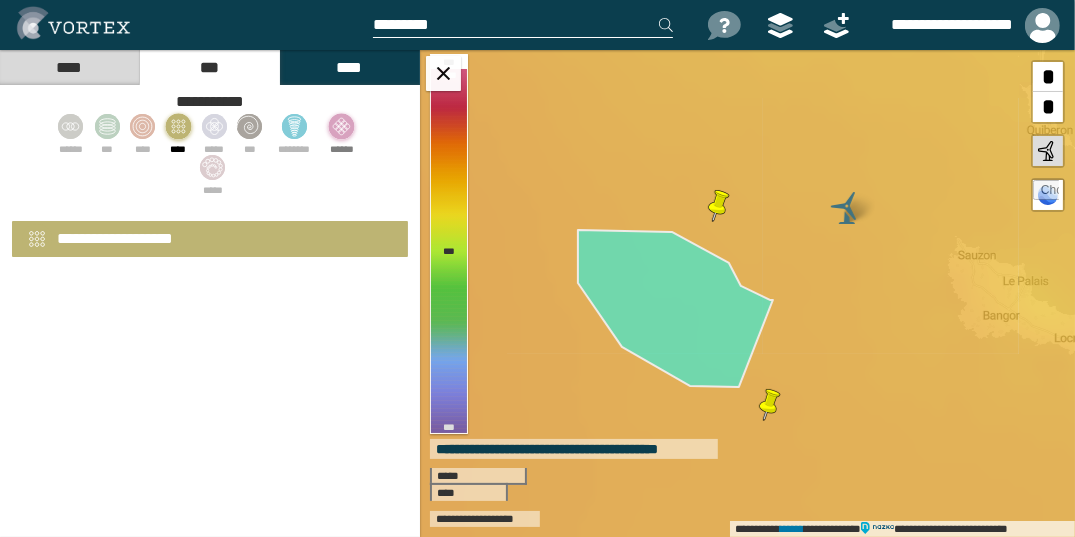 select on "*" 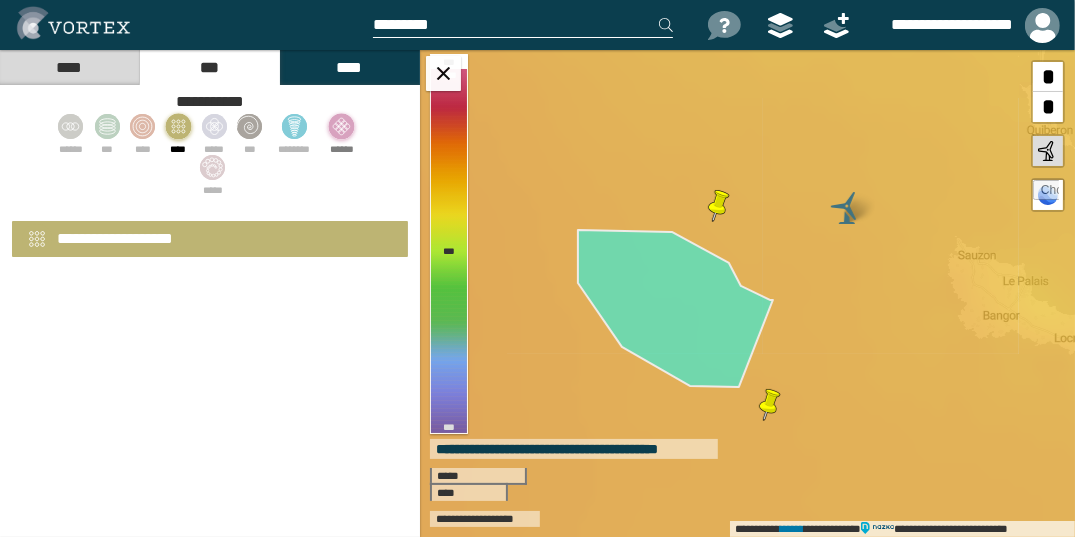 select on "**" 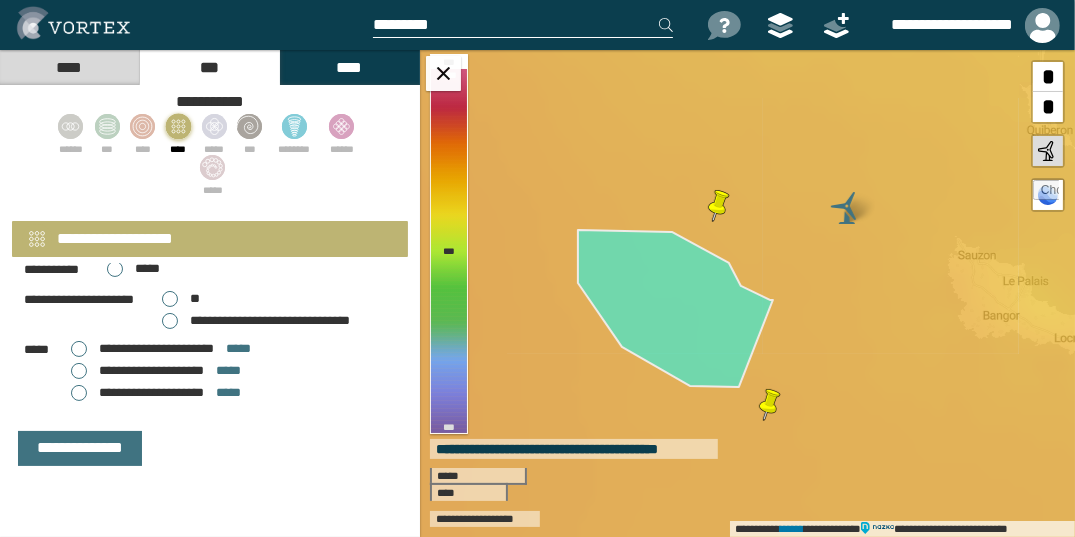 scroll, scrollTop: 290, scrollLeft: 0, axis: vertical 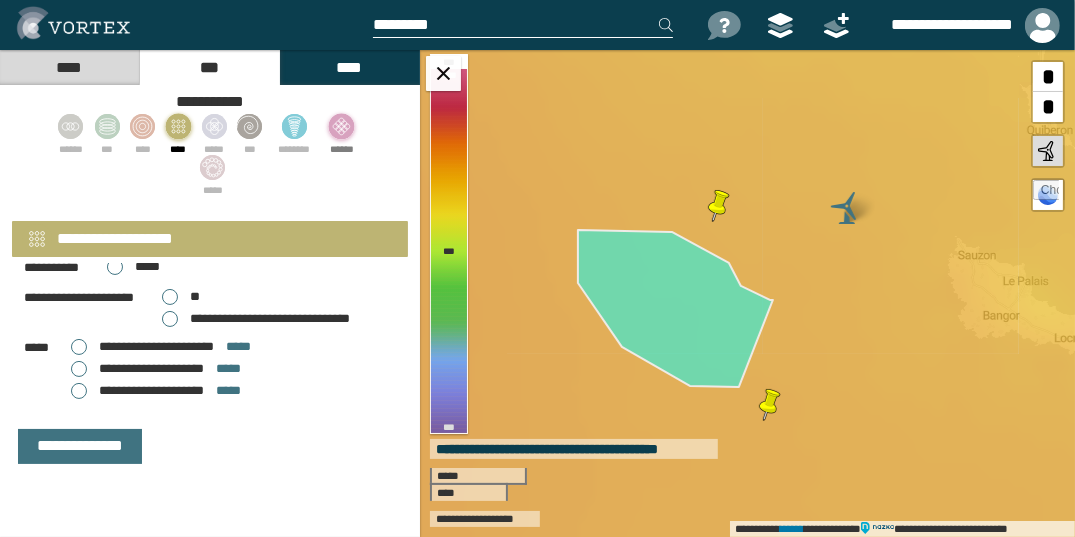 click 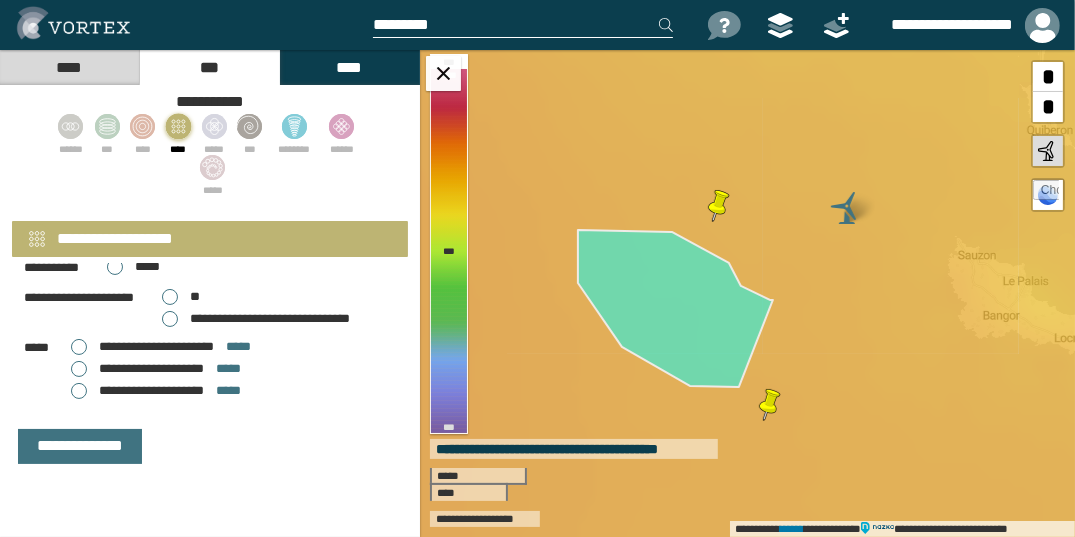 scroll, scrollTop: 0, scrollLeft: 0, axis: both 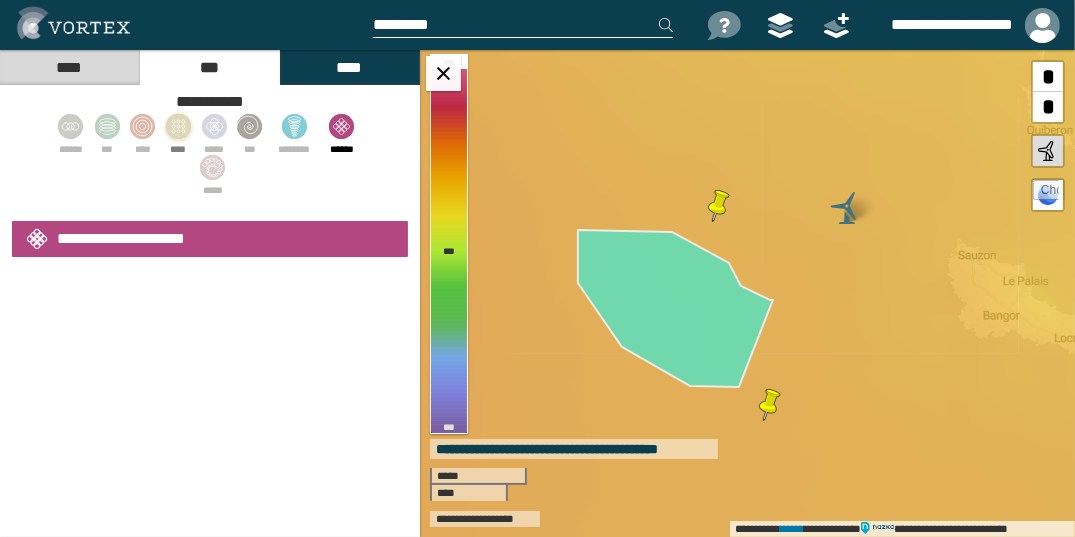 select on "*" 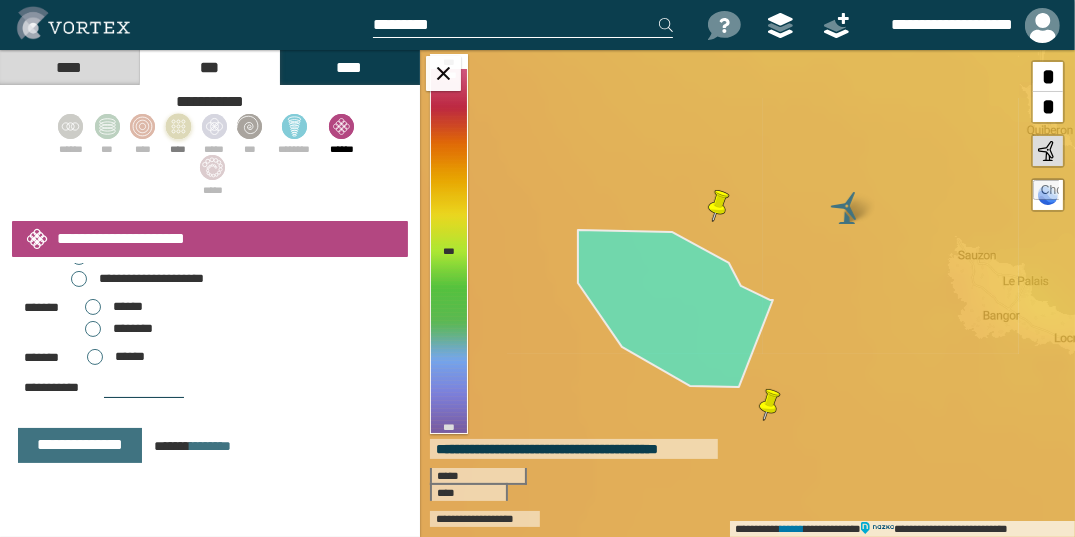 scroll, scrollTop: 0, scrollLeft: 0, axis: both 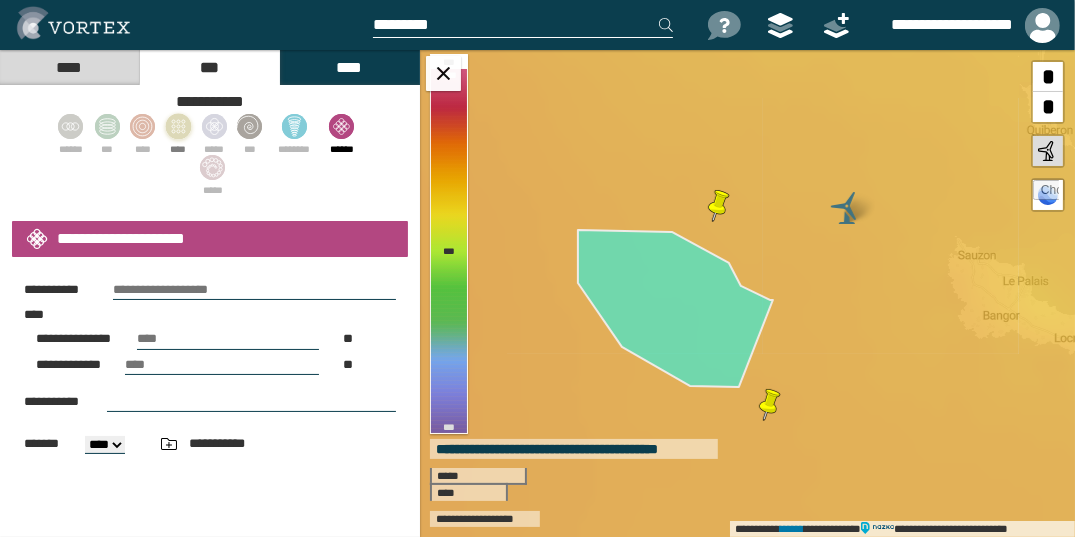 click 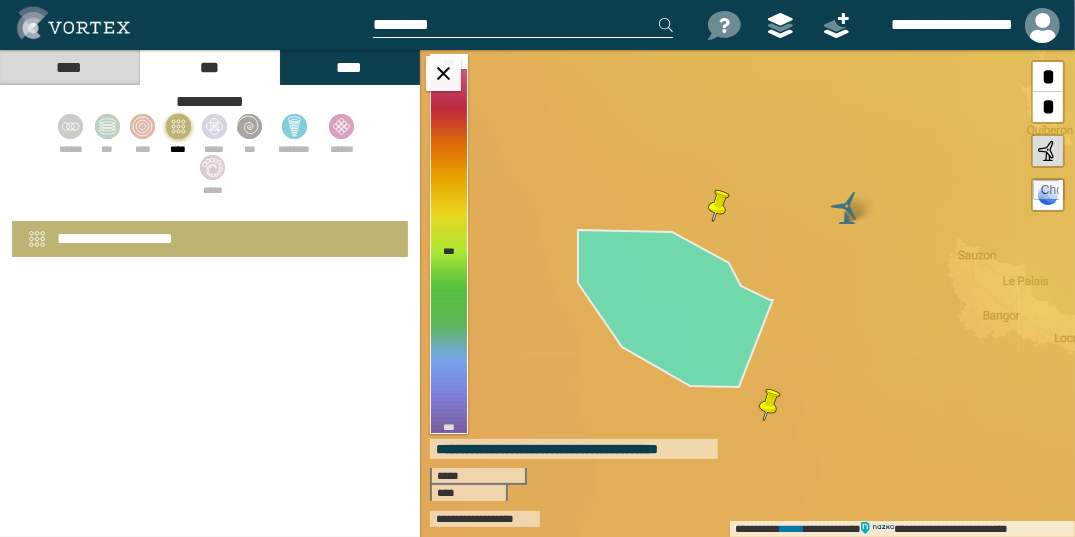 select on "*" 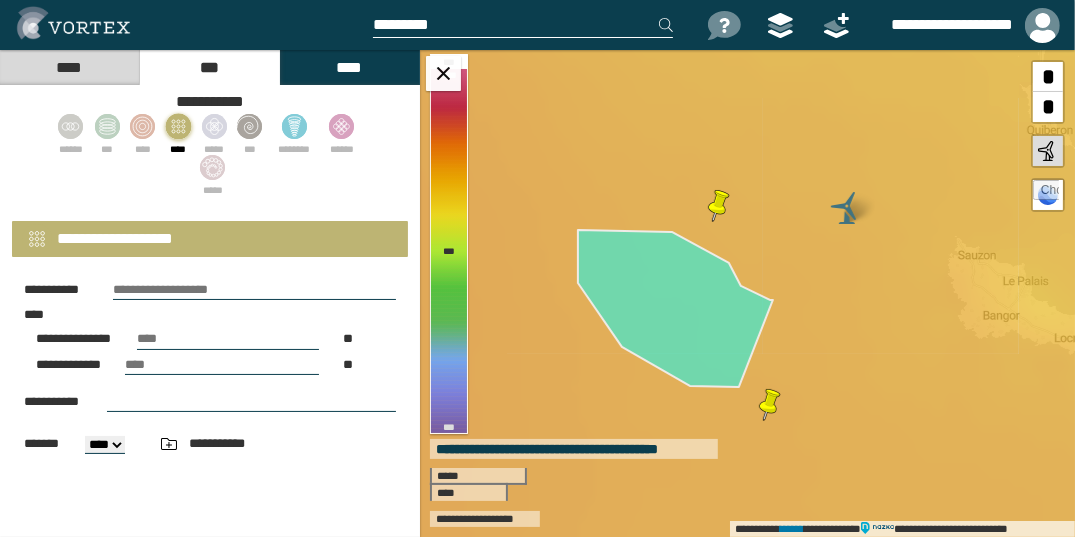 click on "**********" at bounding box center [210, 365] 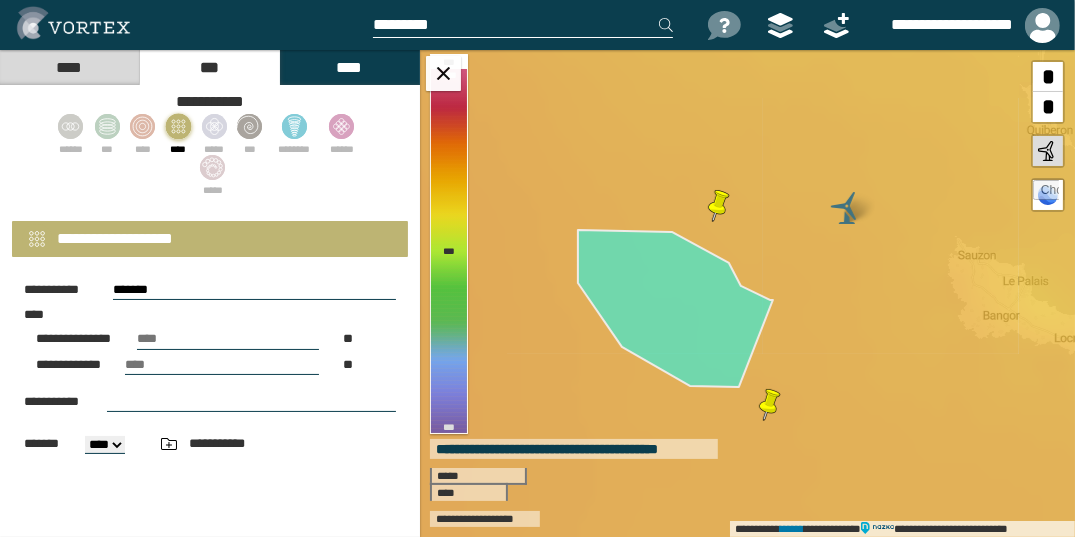 type on "**********" 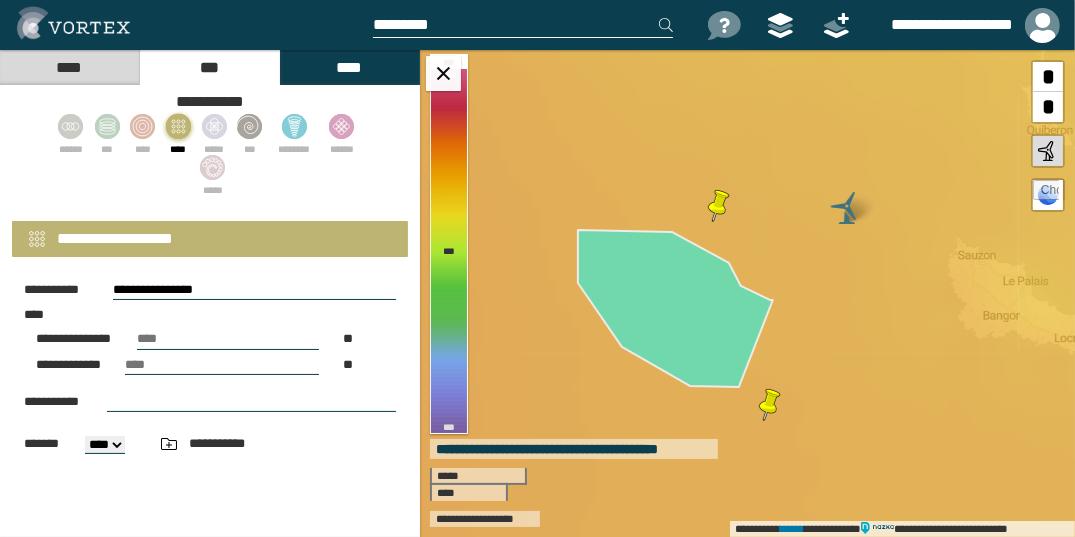 type on "****" 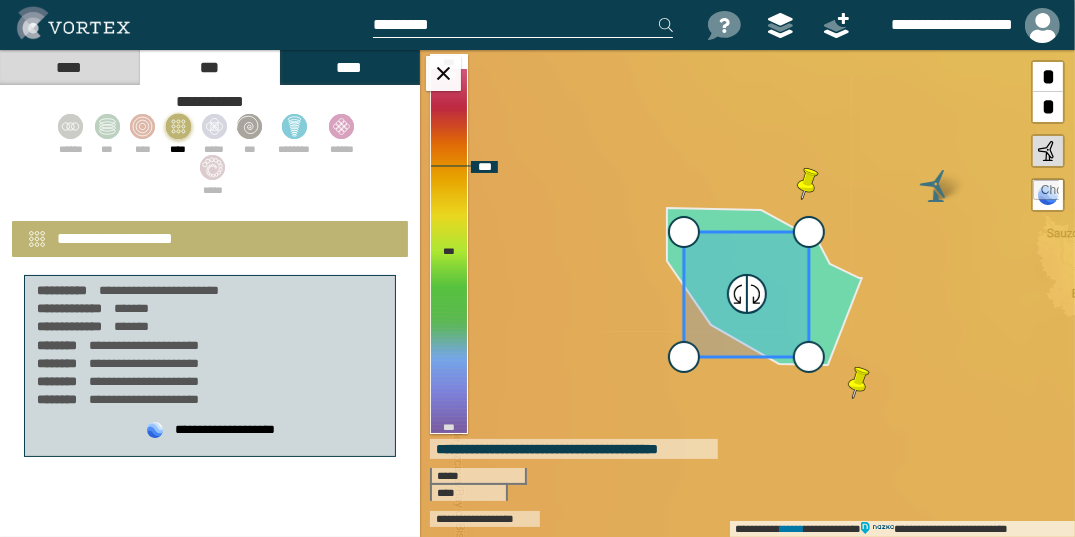 drag, startPoint x: 672, startPoint y: 233, endPoint x: 636, endPoint y: 172, distance: 70.83079 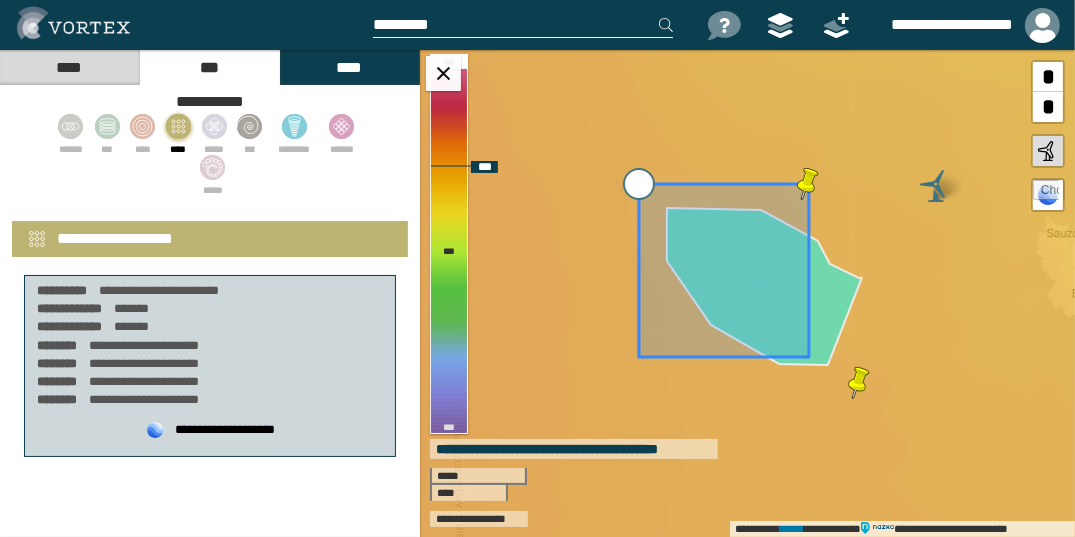 drag, startPoint x: 685, startPoint y: 230, endPoint x: 643, endPoint y: 185, distance: 61.554855 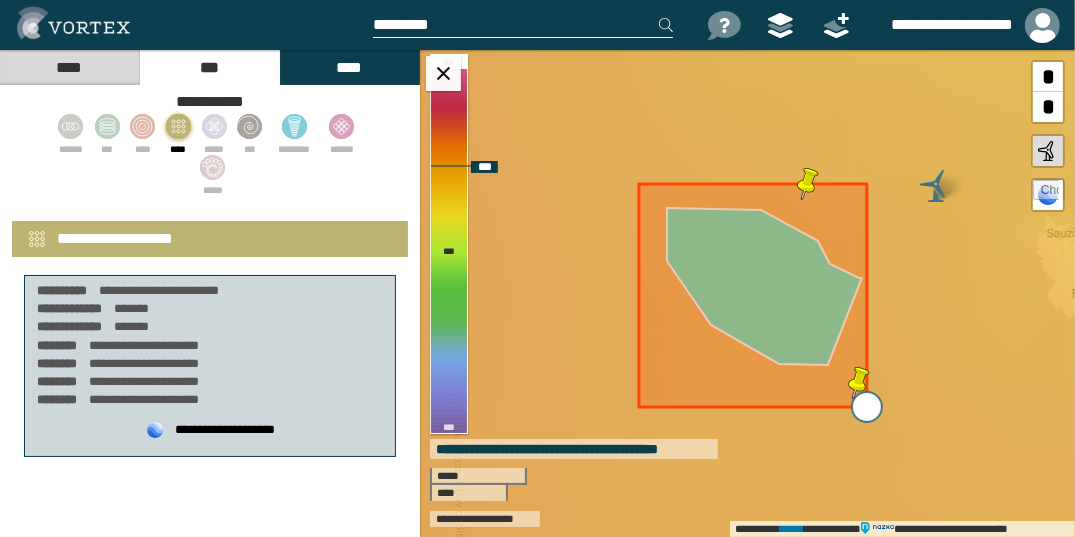 drag, startPoint x: 810, startPoint y: 352, endPoint x: 870, endPoint y: 401, distance: 77.46612 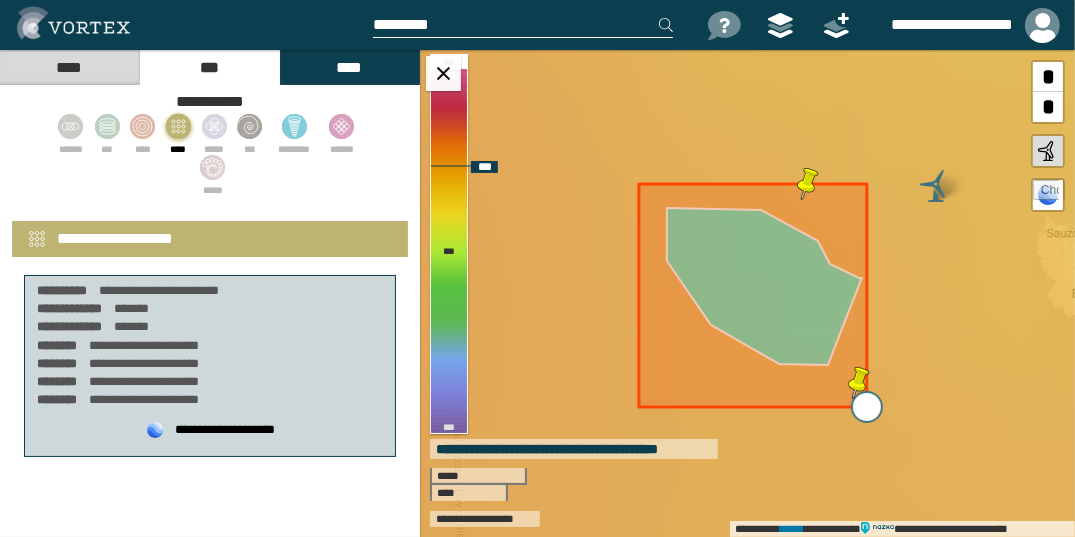 type on "**********" 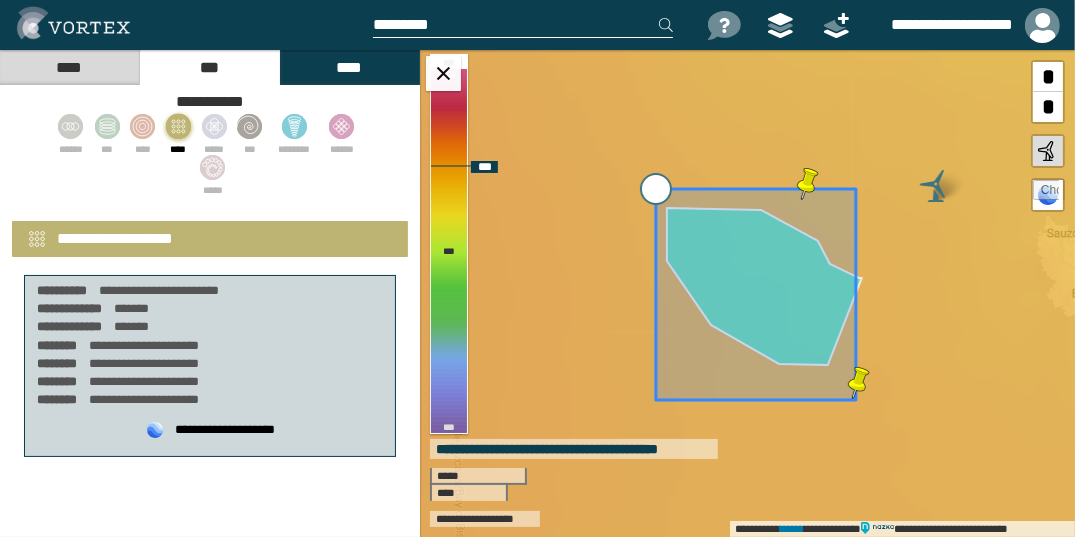 drag, startPoint x: 637, startPoint y: 179, endPoint x: 654, endPoint y: 184, distance: 17.720045 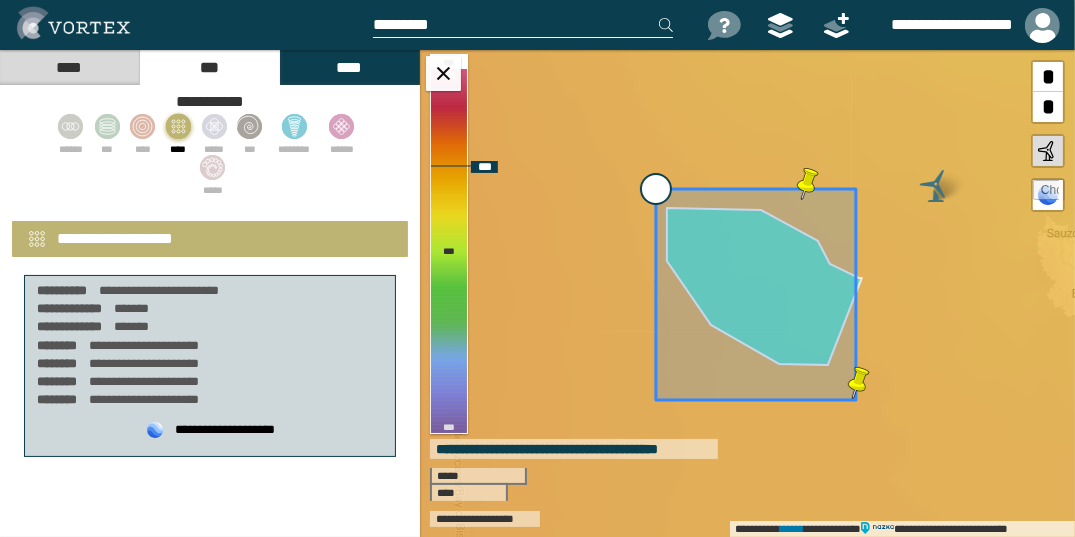 type on "**********" 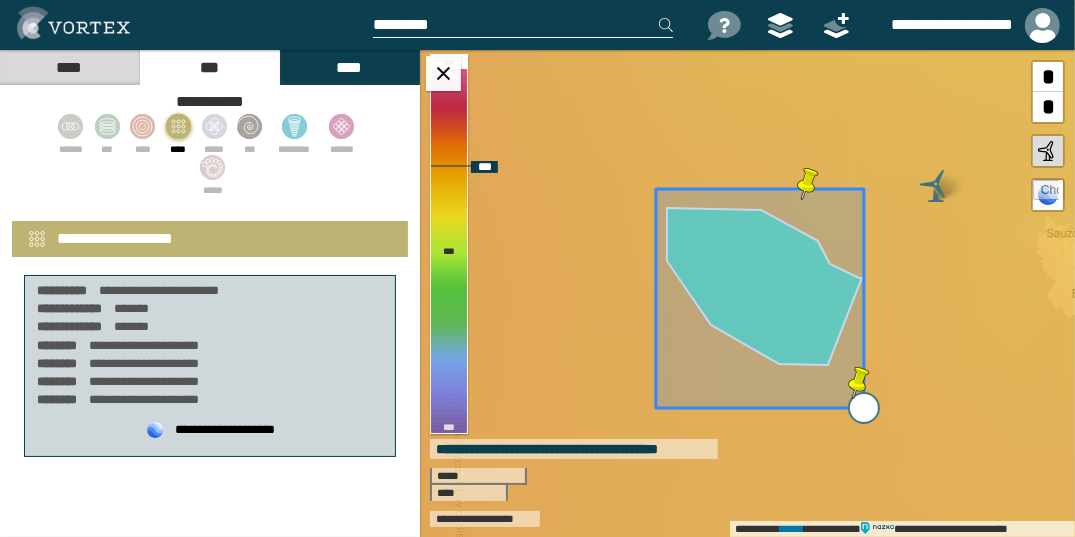 drag, startPoint x: 864, startPoint y: 403, endPoint x: 872, endPoint y: 411, distance: 11.313708 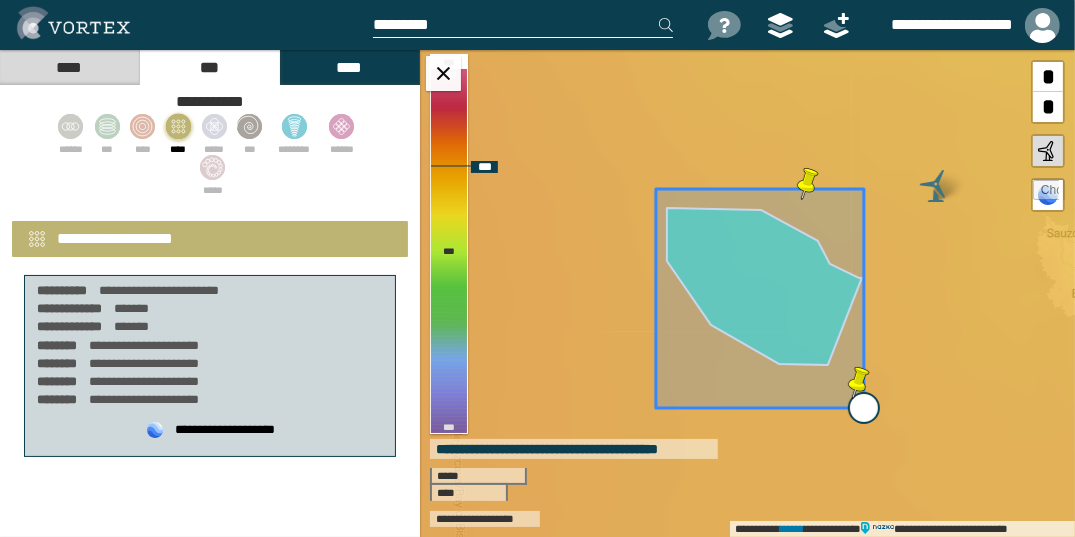 type on "**********" 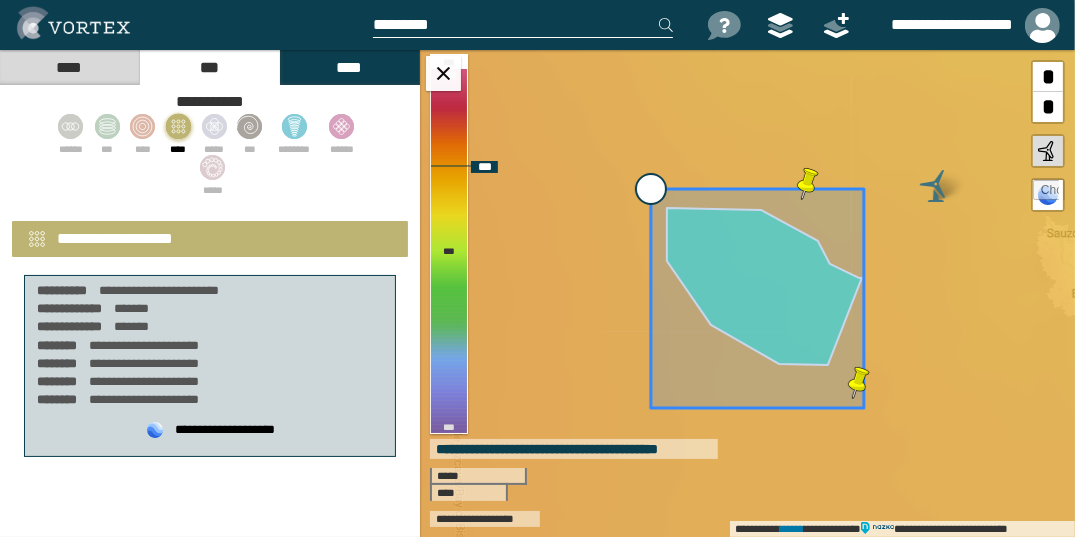 type on "**********" 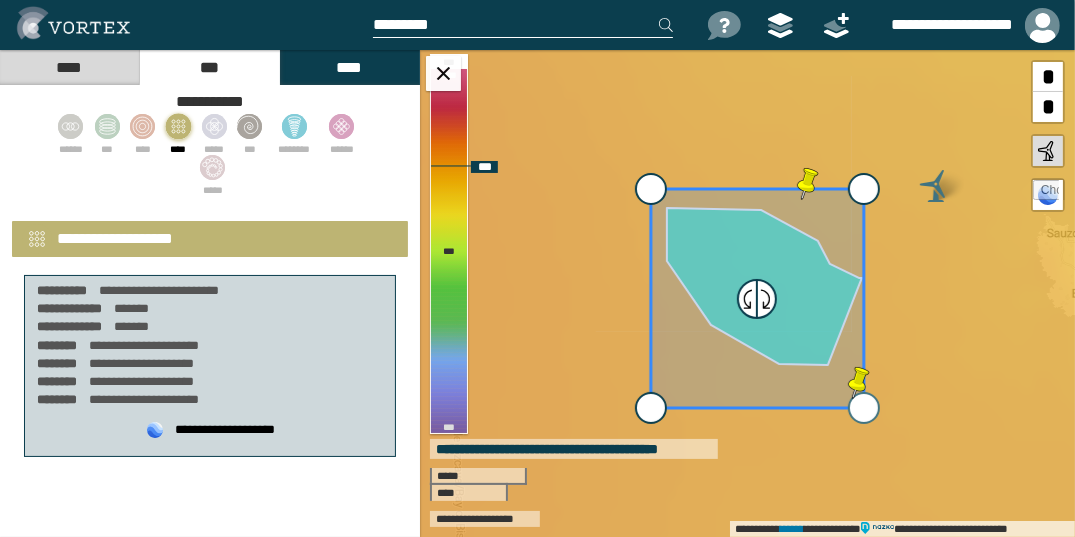 click at bounding box center [864, 408] 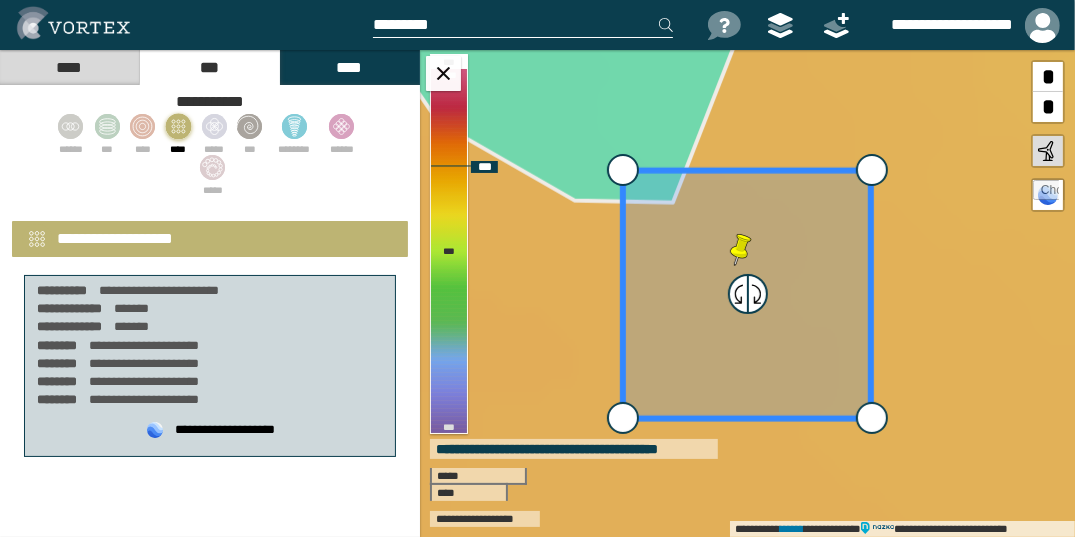 select on "**" 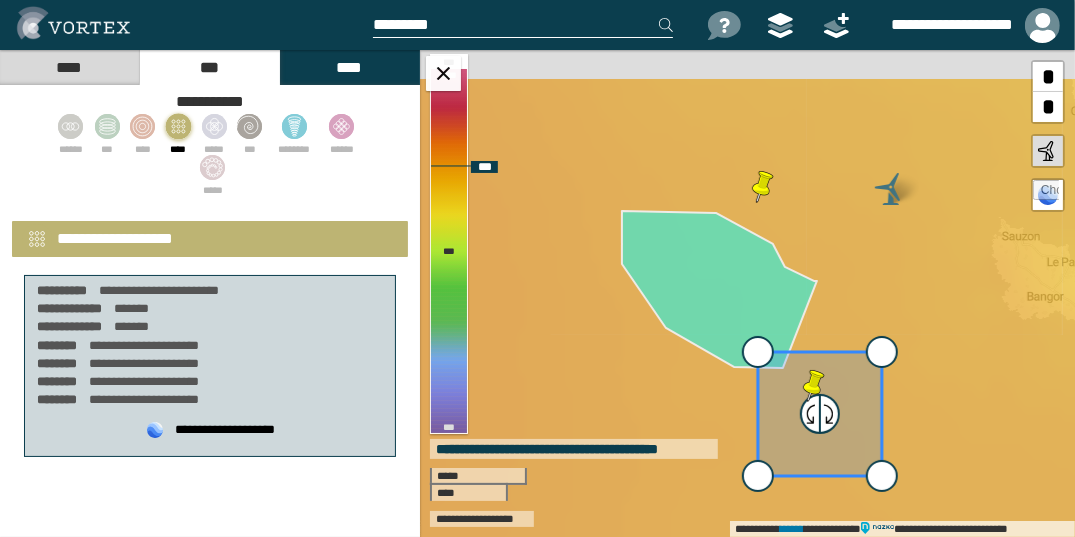 drag, startPoint x: 563, startPoint y: 263, endPoint x: 762, endPoint y: 404, distance: 243.88931 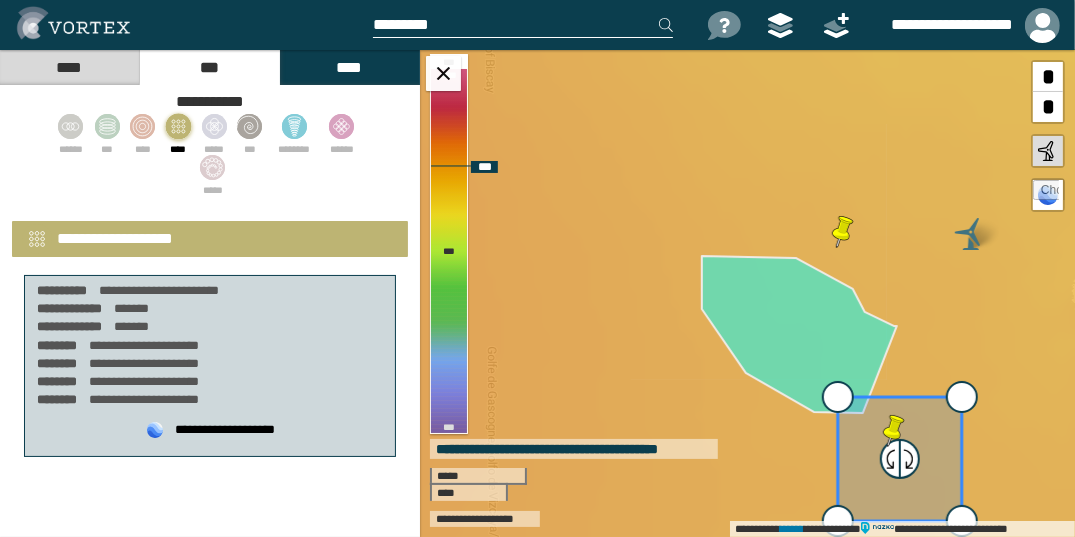 type on "**********" 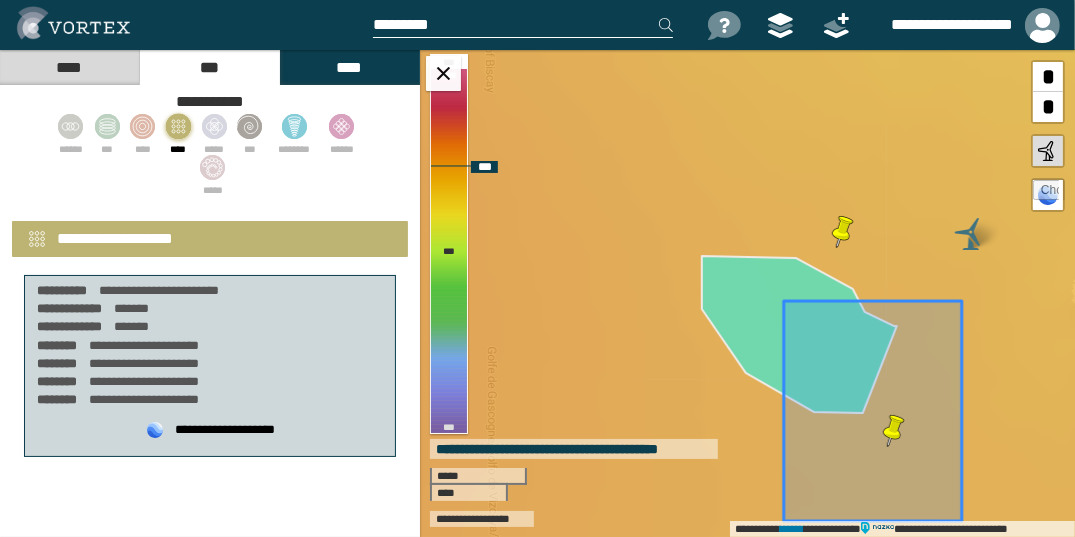drag, startPoint x: 838, startPoint y: 395, endPoint x: 728, endPoint y: 289, distance: 152.76125 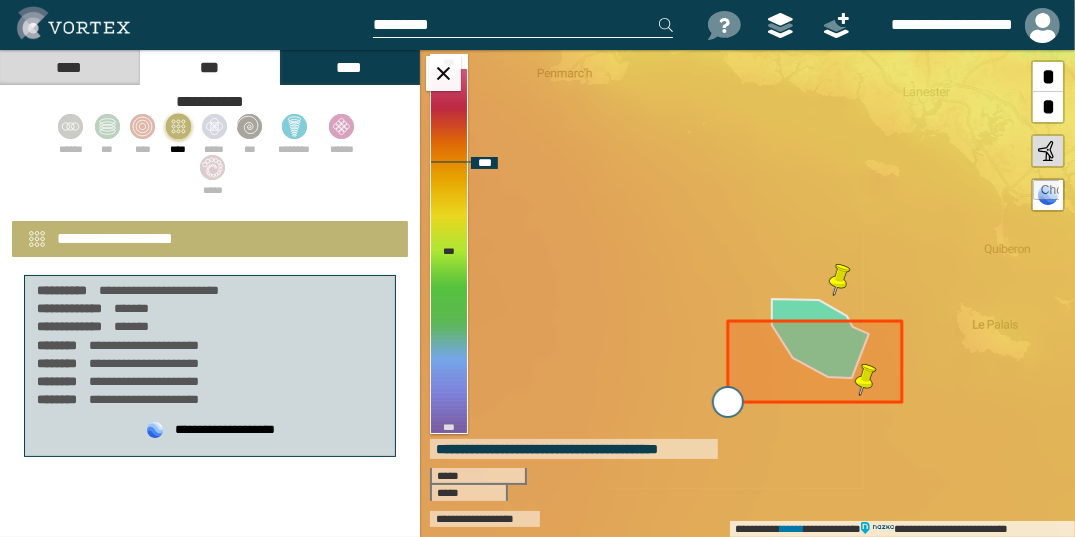 drag, startPoint x: 807, startPoint y: 447, endPoint x: 732, endPoint y: 404, distance: 86.4523 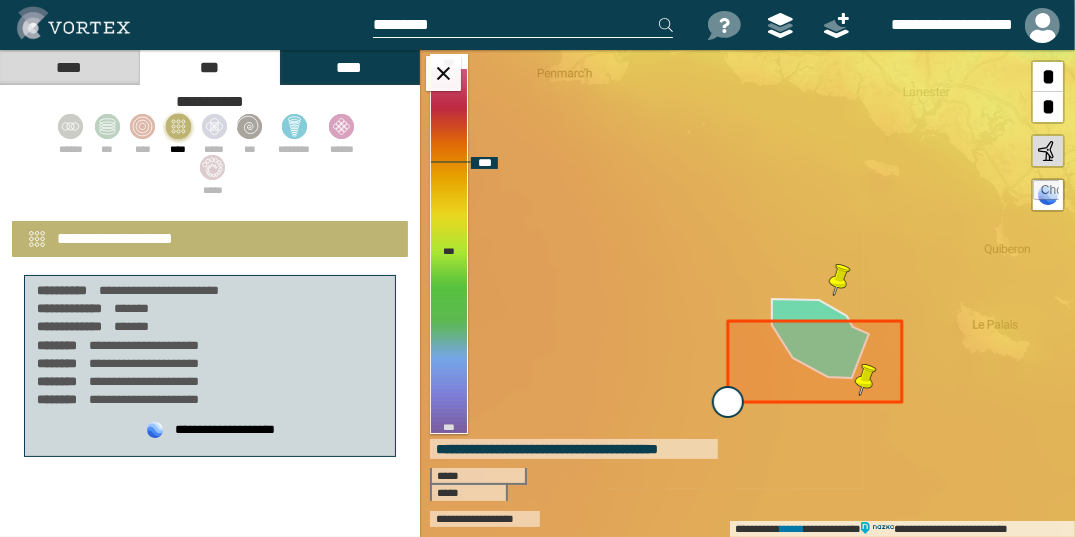 type on "**********" 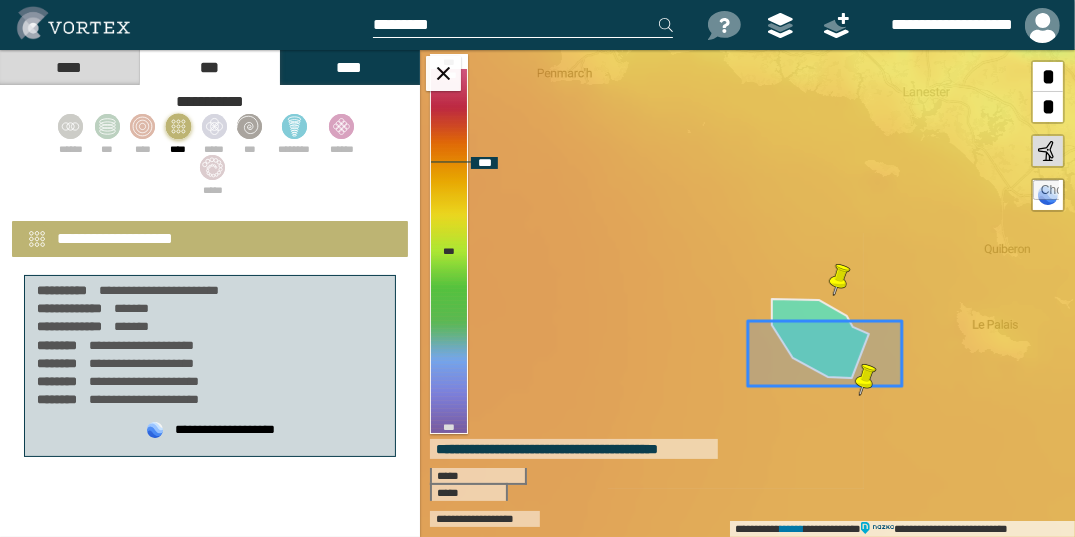 select on "**" 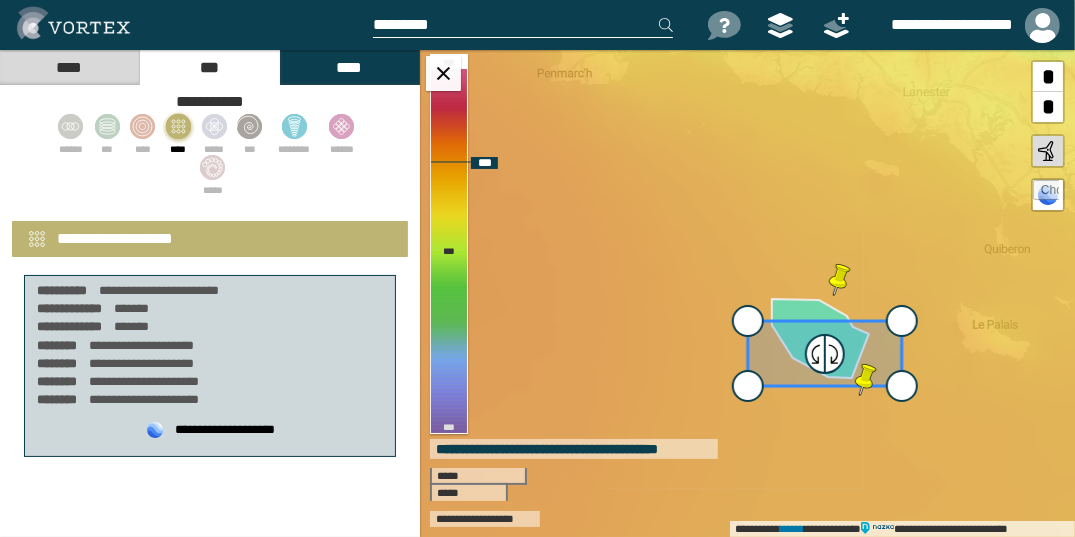 type on "**********" 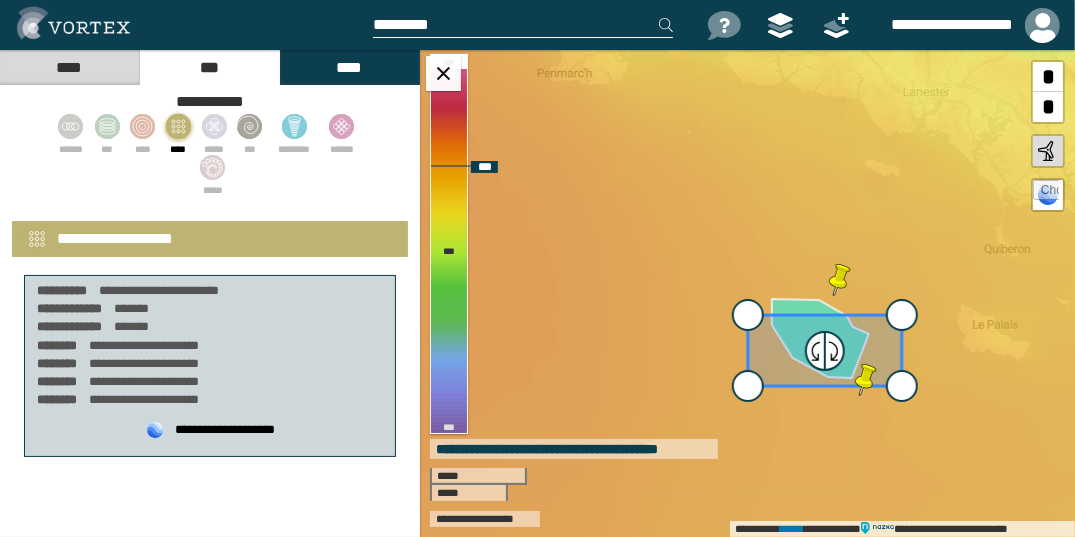 drag, startPoint x: 753, startPoint y: 323, endPoint x: 788, endPoint y: 322, distance: 35.014282 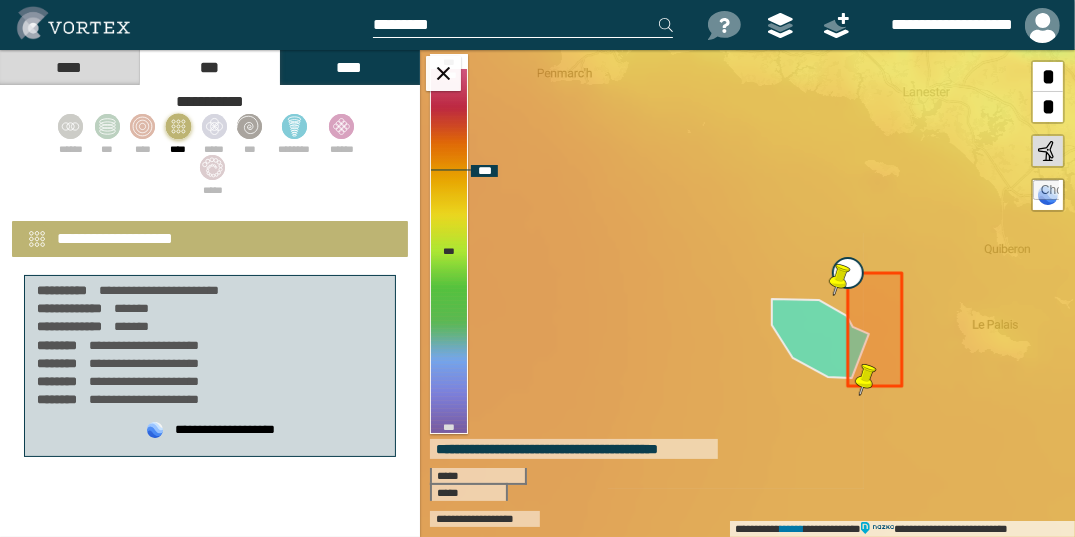 type on "**********" 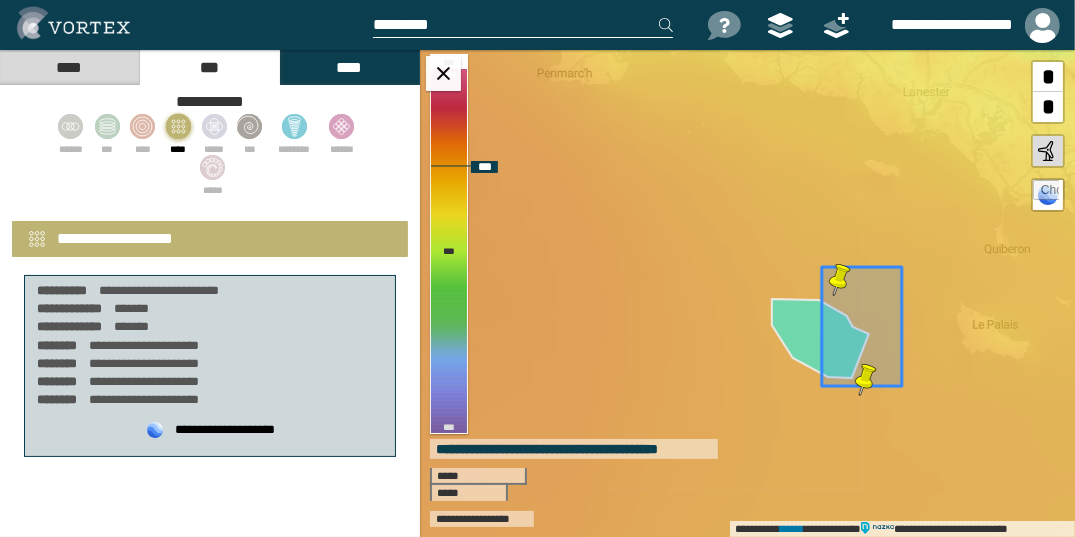 select on "**" 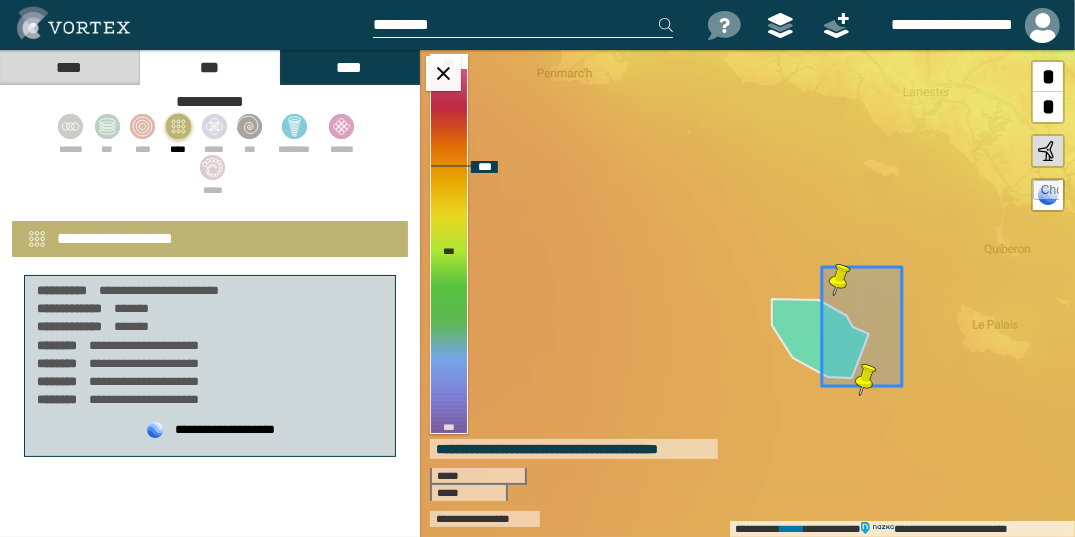 drag, startPoint x: 744, startPoint y: 310, endPoint x: 821, endPoint y: 286, distance: 80.65358 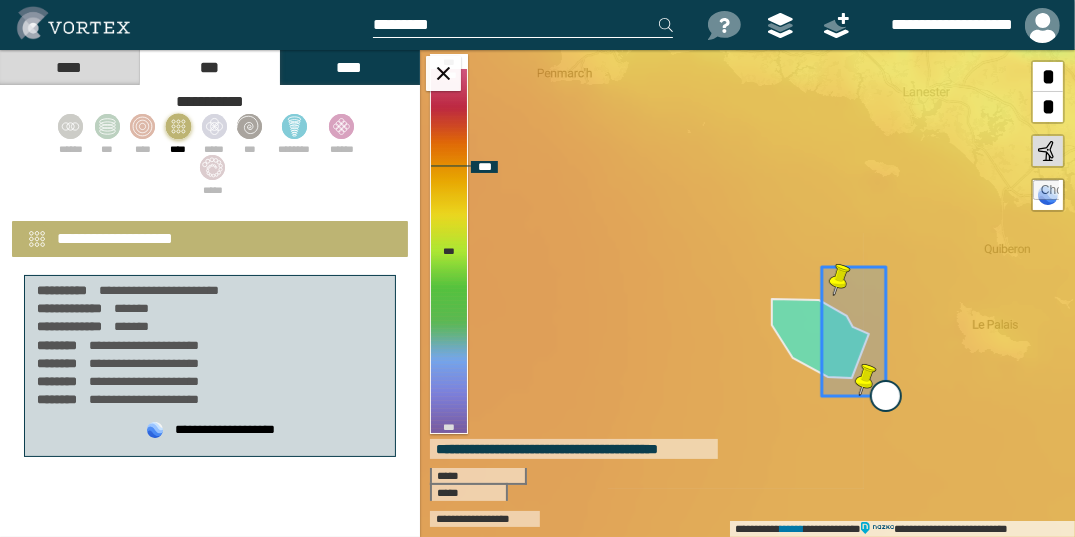 type on "**********" 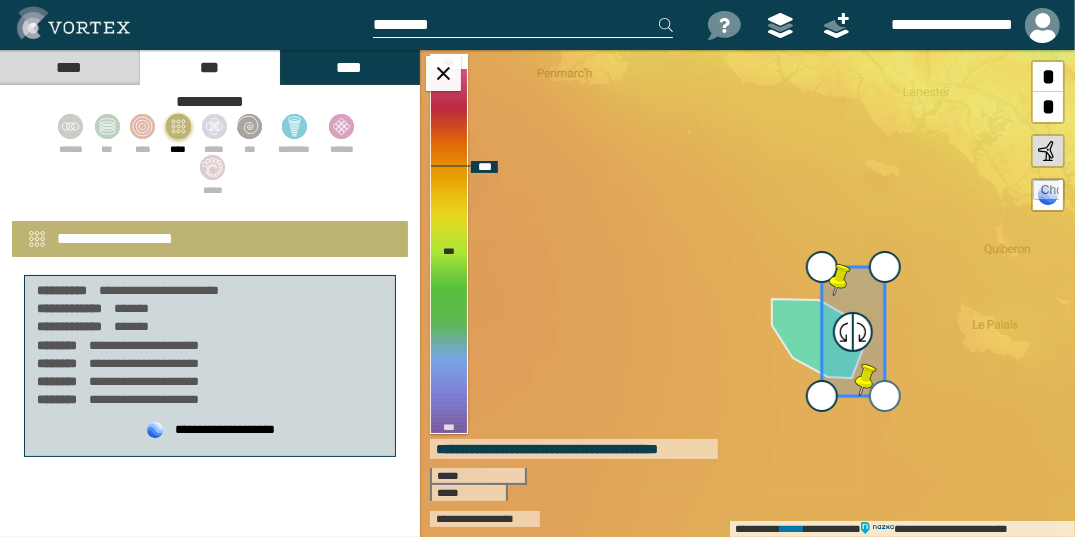 drag, startPoint x: 896, startPoint y: 384, endPoint x: 874, endPoint y: 399, distance: 26.627054 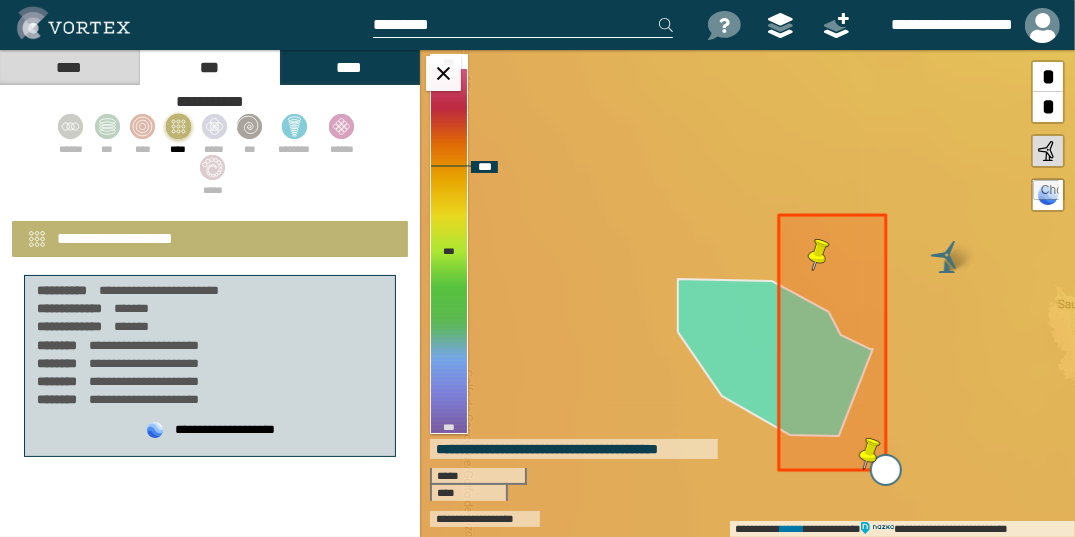 drag, startPoint x: 908, startPoint y: 463, endPoint x: 888, endPoint y: 465, distance: 20.09975 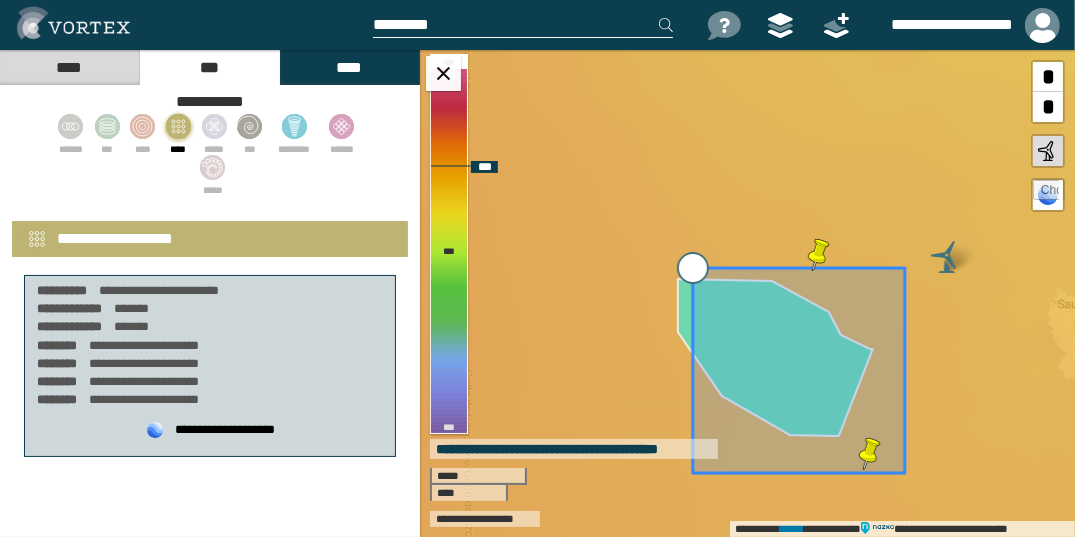 drag, startPoint x: 781, startPoint y: 212, endPoint x: 682, endPoint y: 266, distance: 112.76968 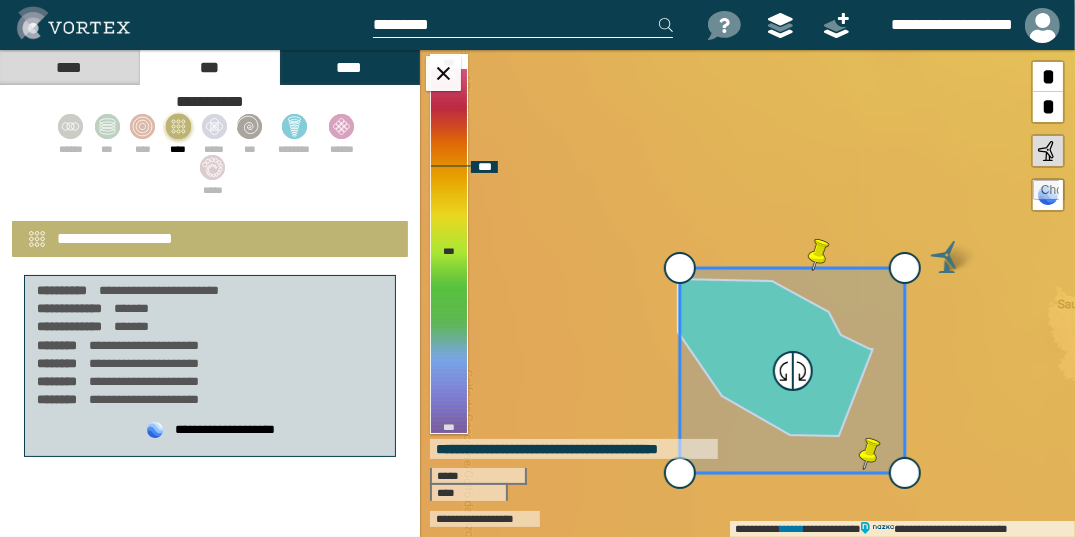 select on "**" 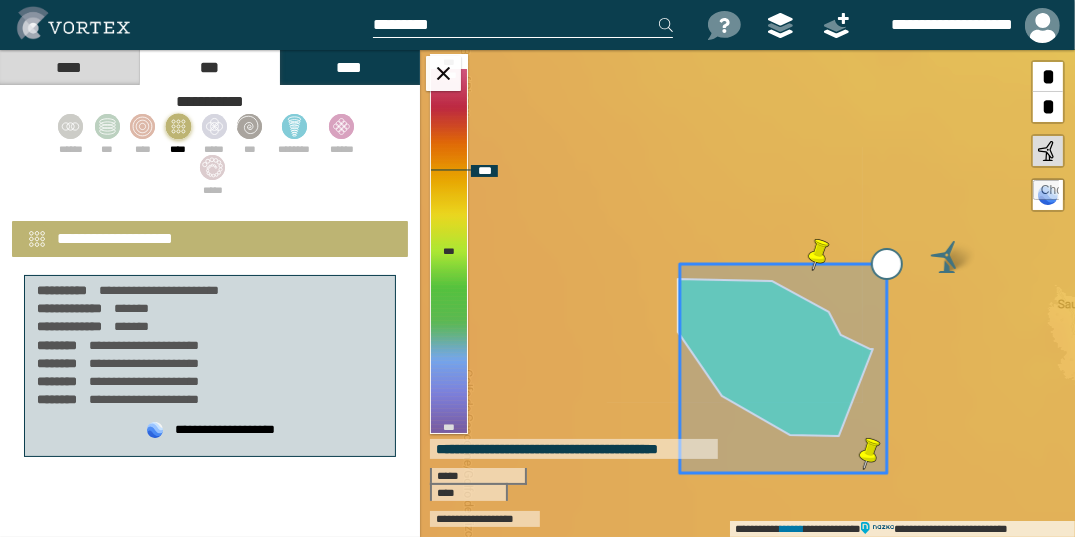 type on "**********" 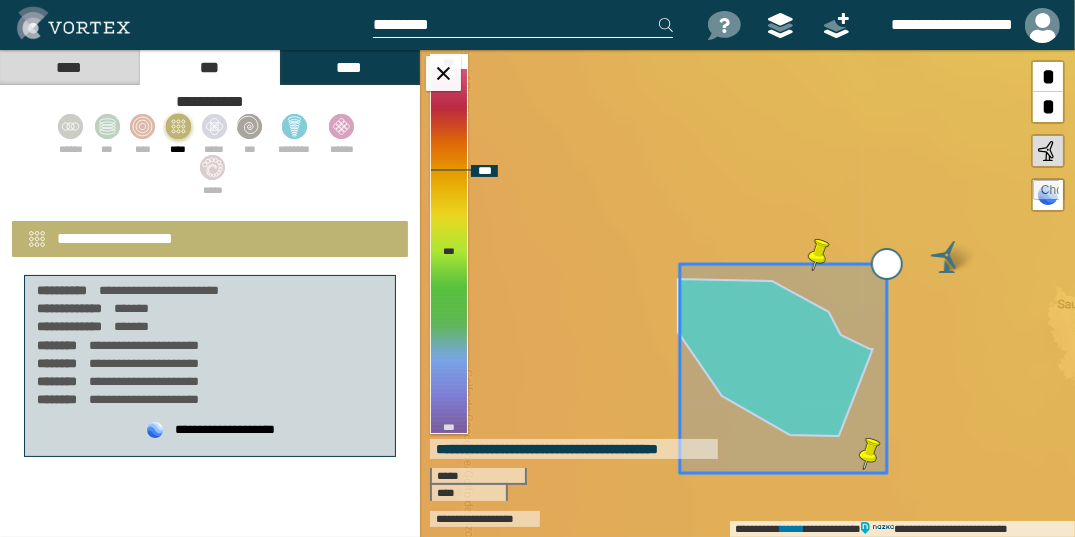 type on "*******" 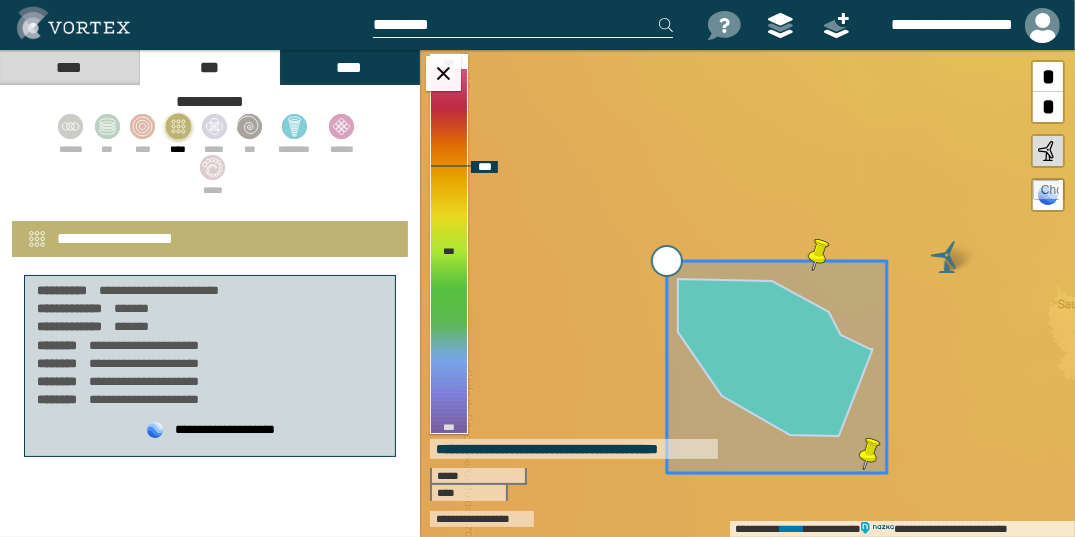 drag, startPoint x: 679, startPoint y: 266, endPoint x: 666, endPoint y: 263, distance: 13.341664 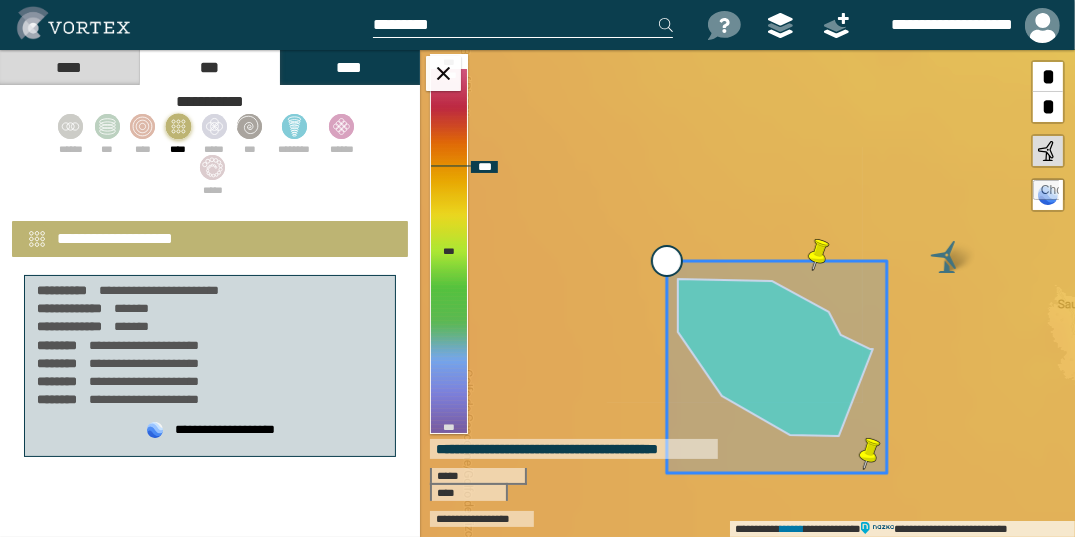 type on "**********" 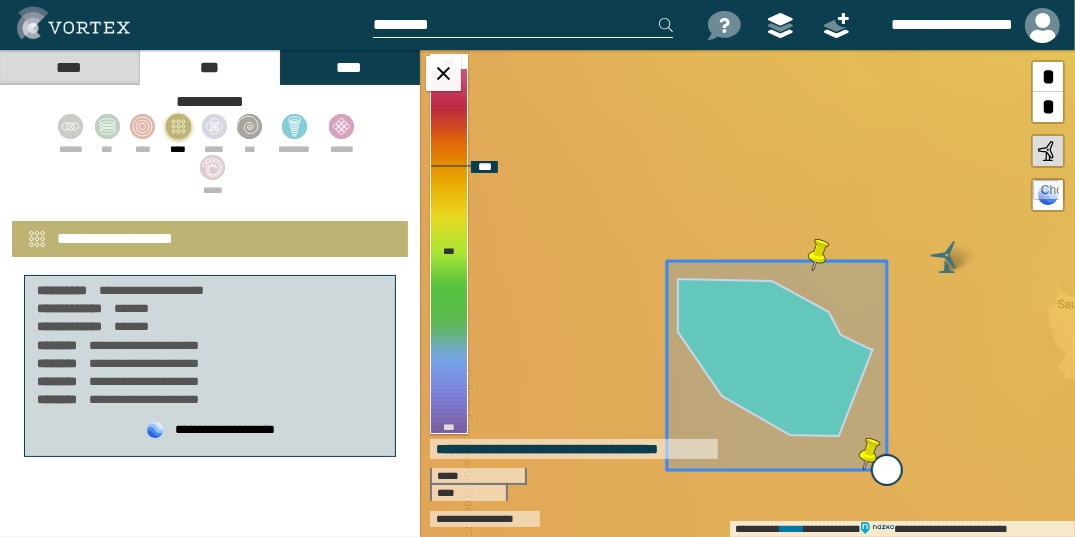 type on "**********" 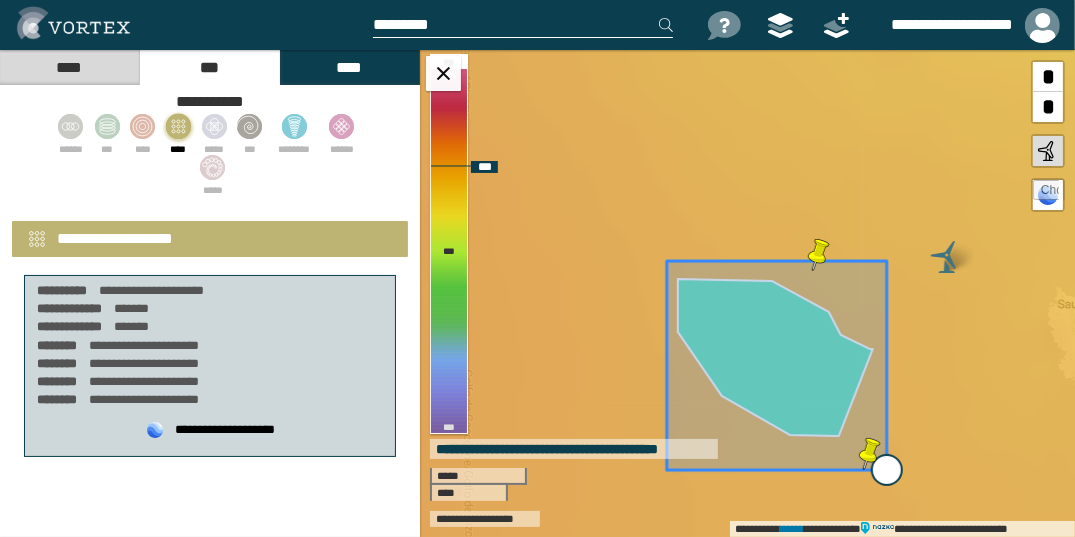 type on "*******" 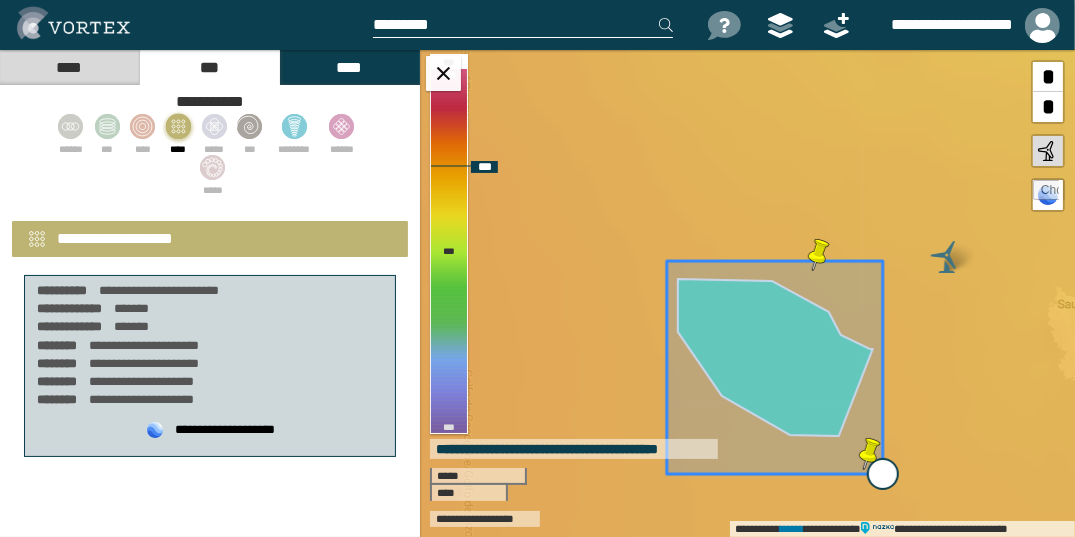 type on "**********" 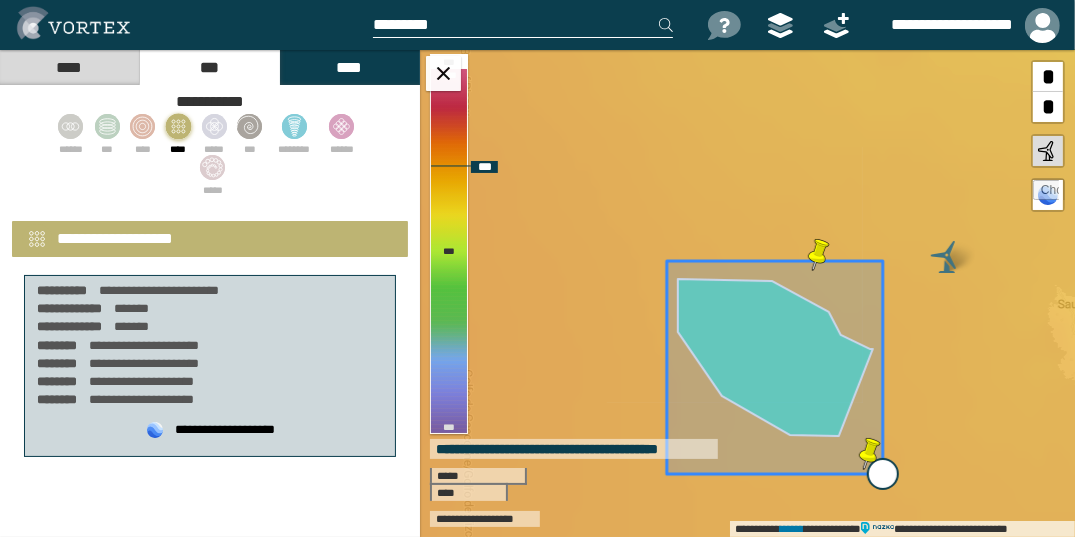 type on "*******" 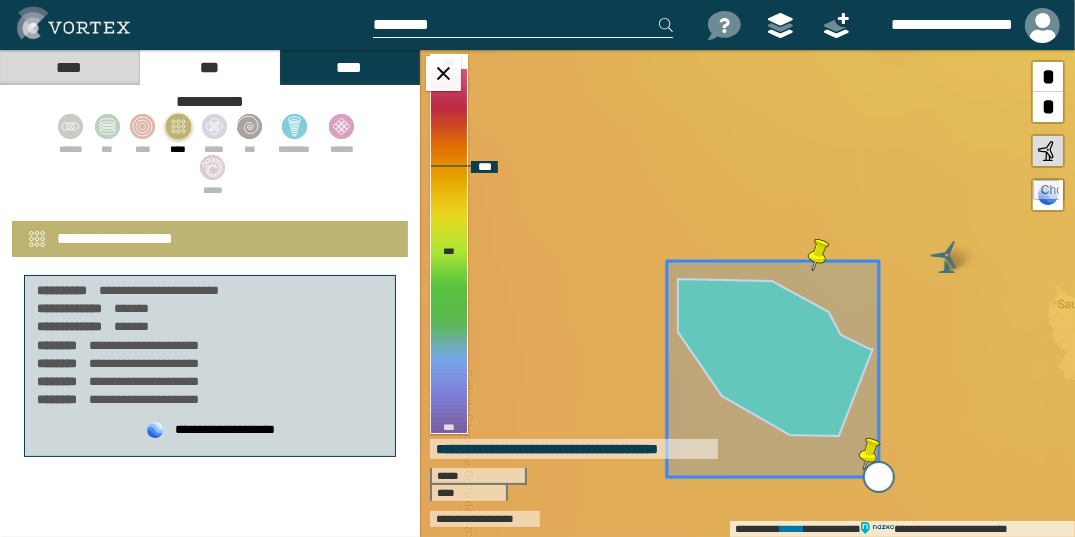 type on "**********" 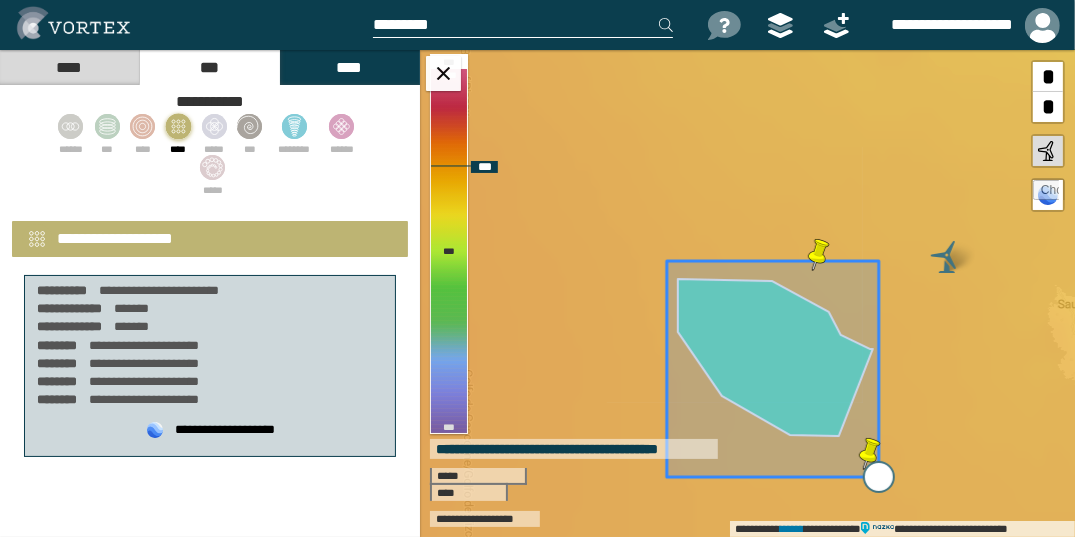 type on "*******" 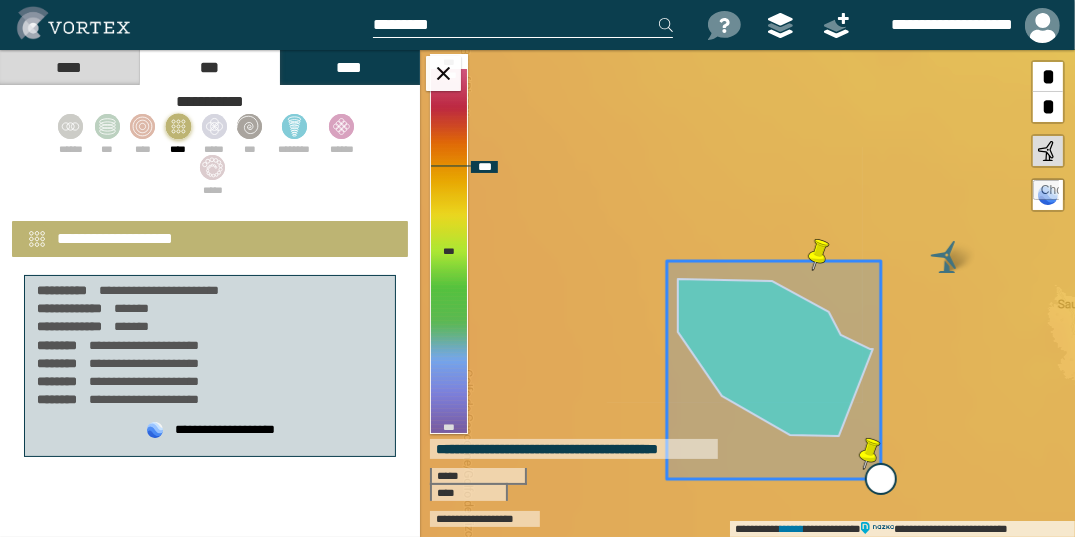 type on "**********" 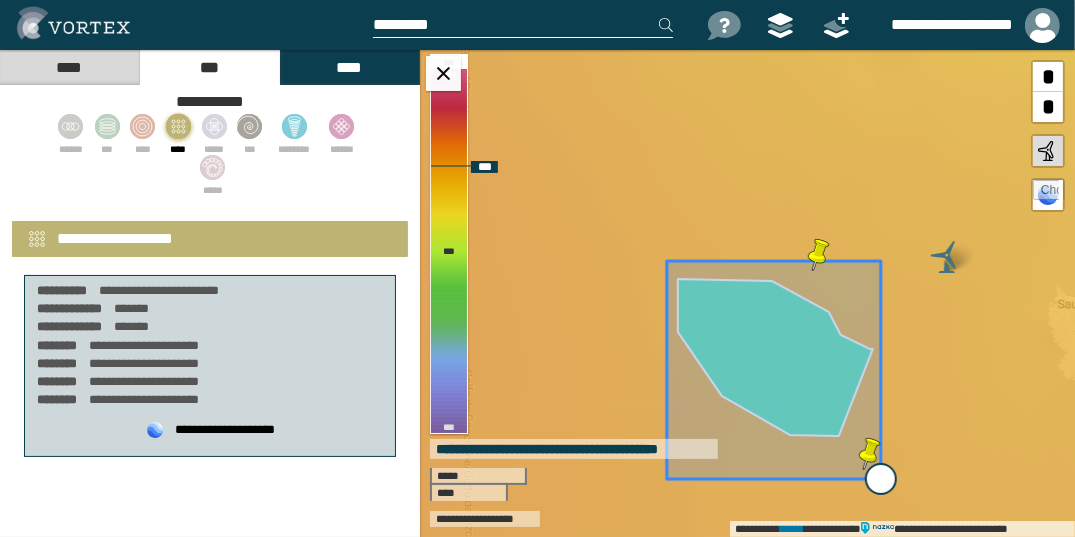 type on "******" 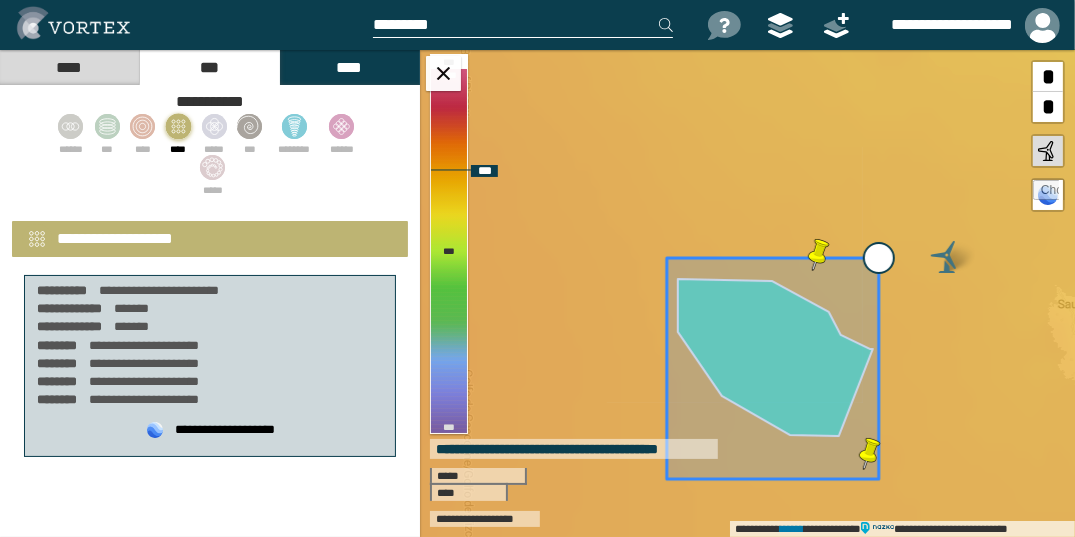 type on "**********" 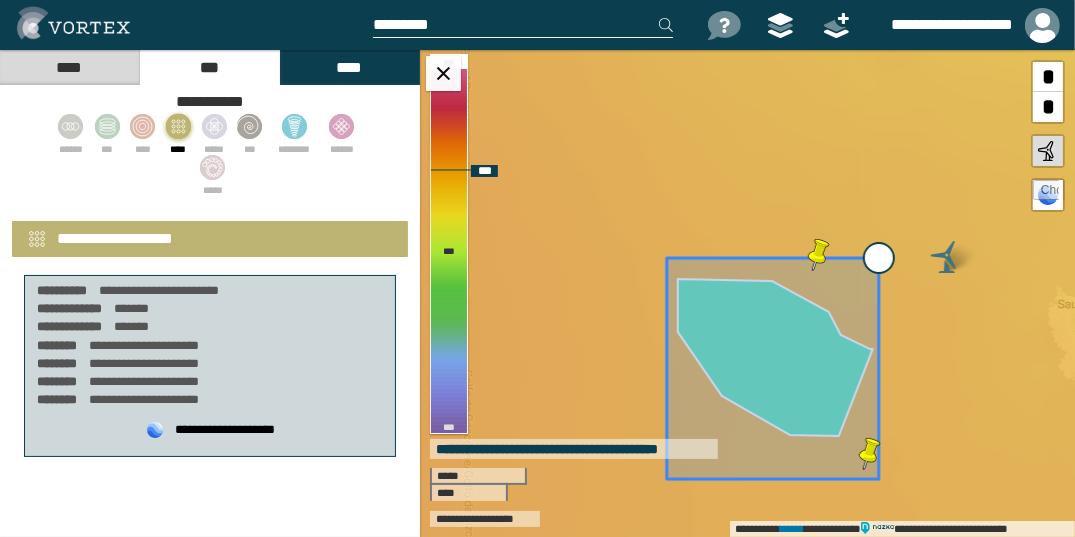 type on "*******" 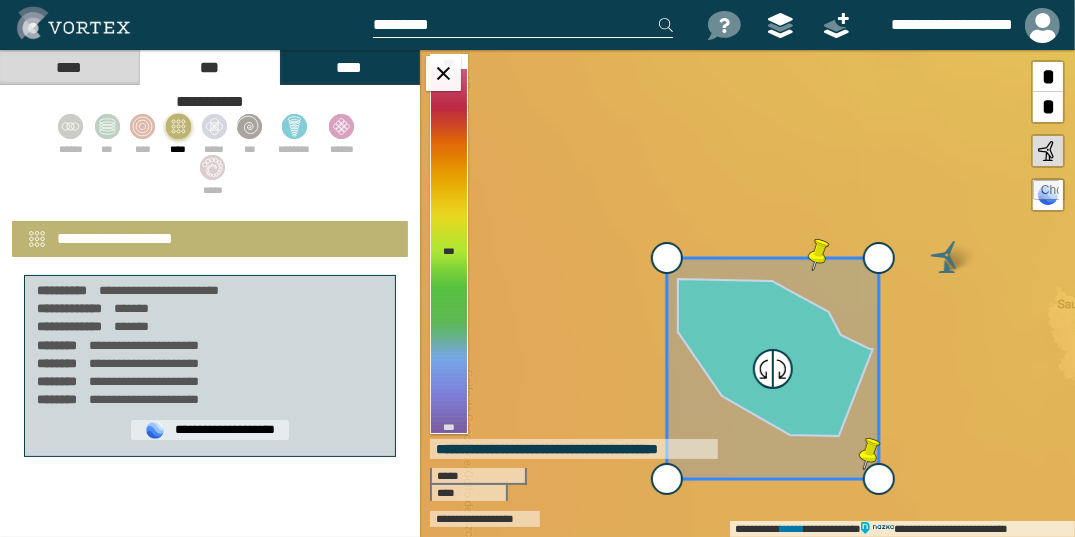 click on "**********" at bounding box center (210, 430) 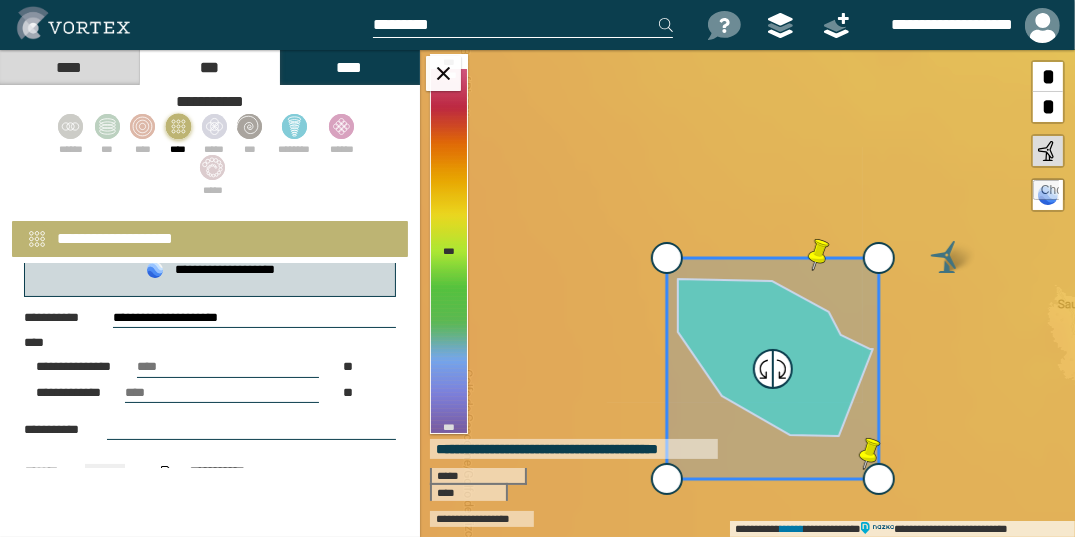 scroll, scrollTop: 240, scrollLeft: 0, axis: vertical 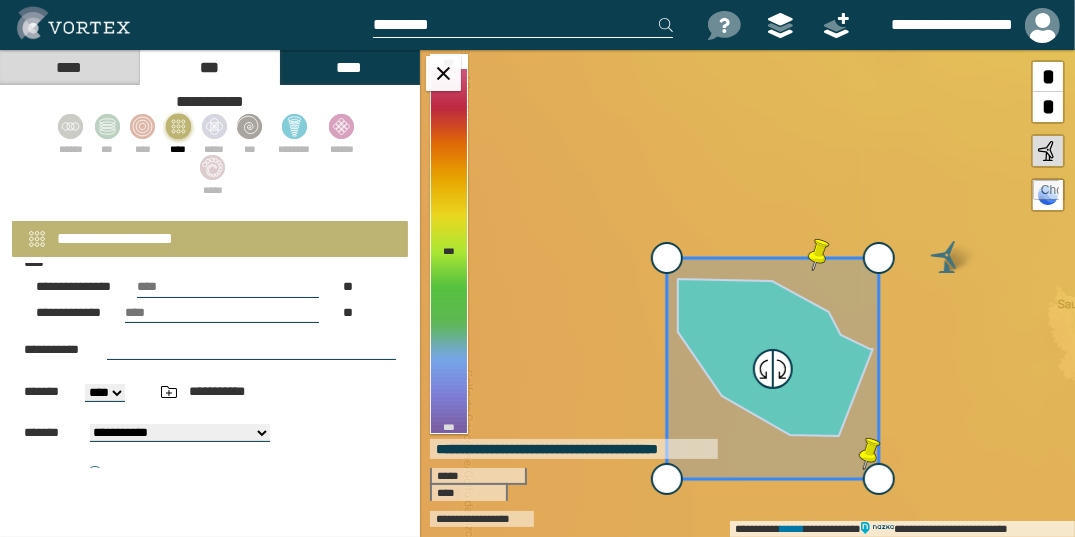 click on "*** ****" at bounding box center (105, 393) 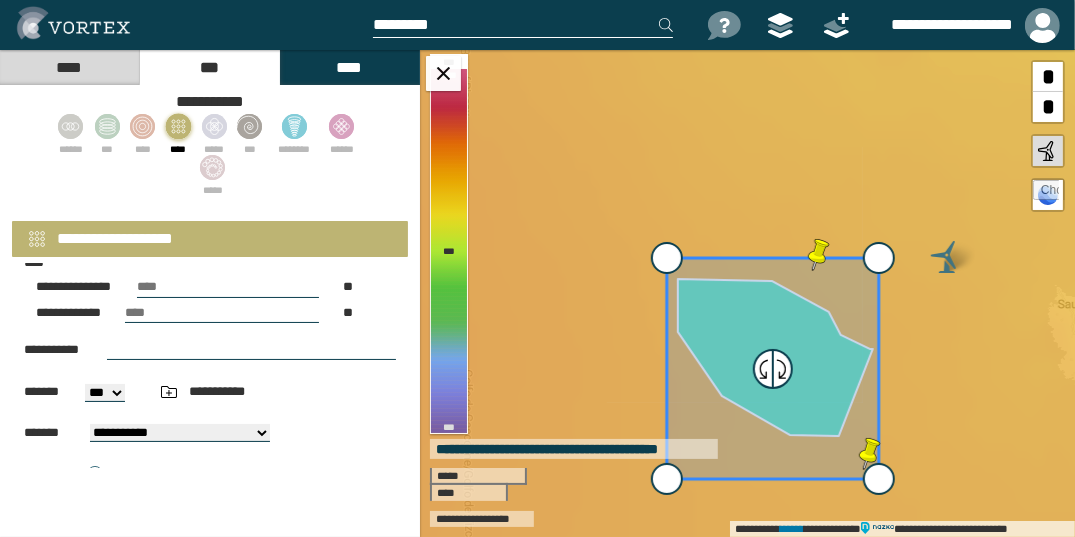 click on "*** ****" at bounding box center (105, 393) 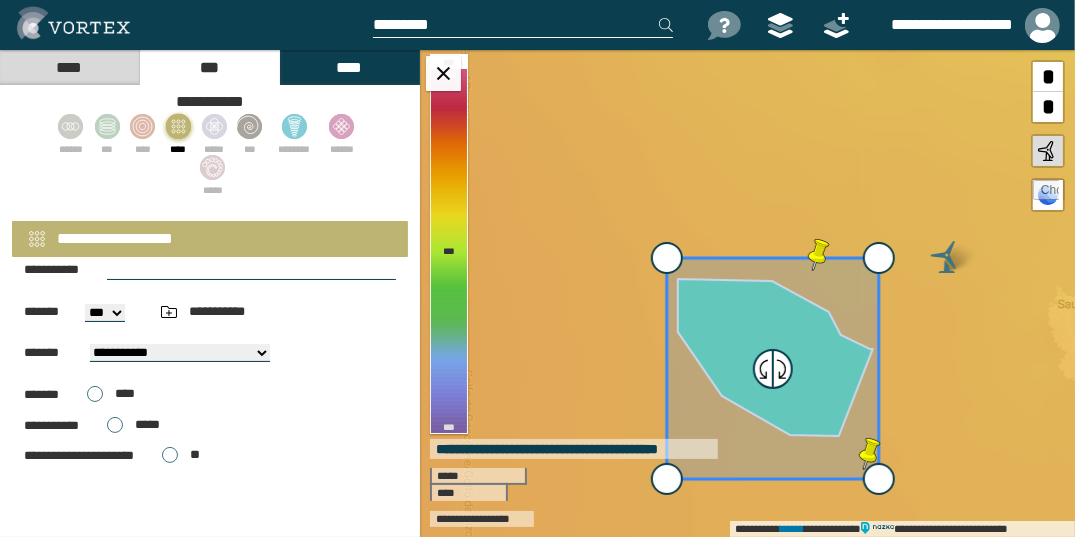 click on "**********" at bounding box center [180, 353] 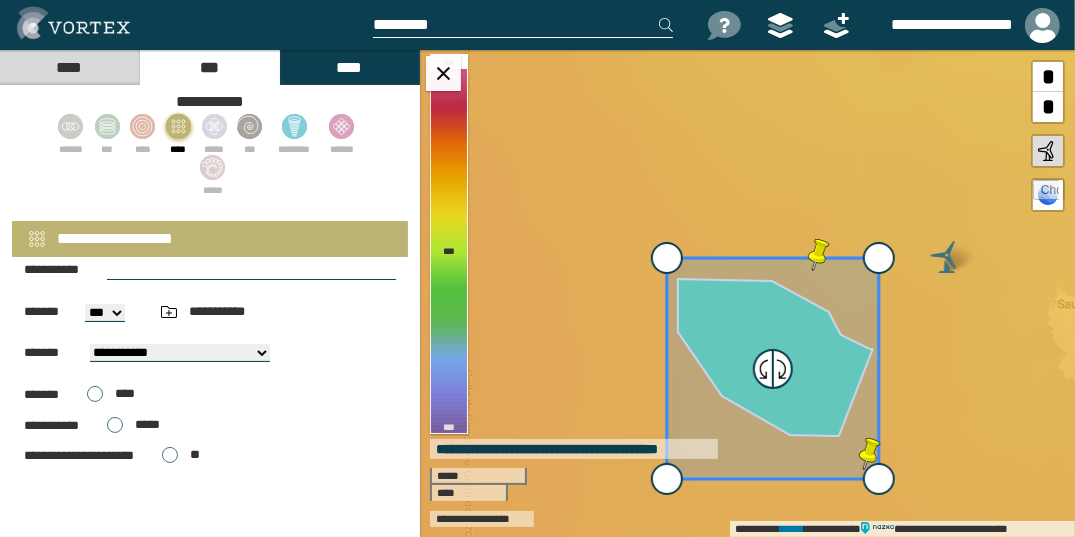 select on "**" 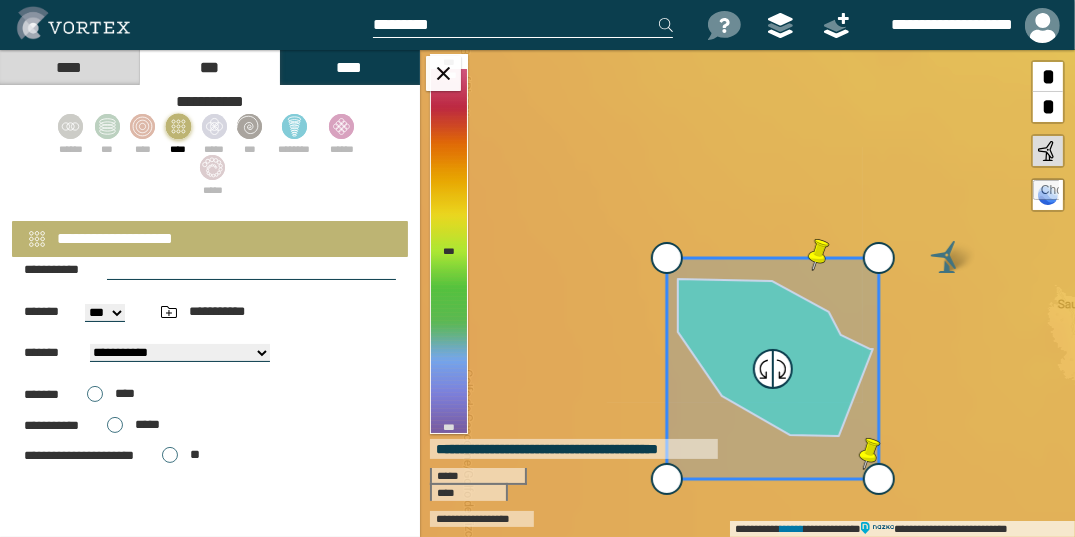 click on "**********" at bounding box center [180, 353] 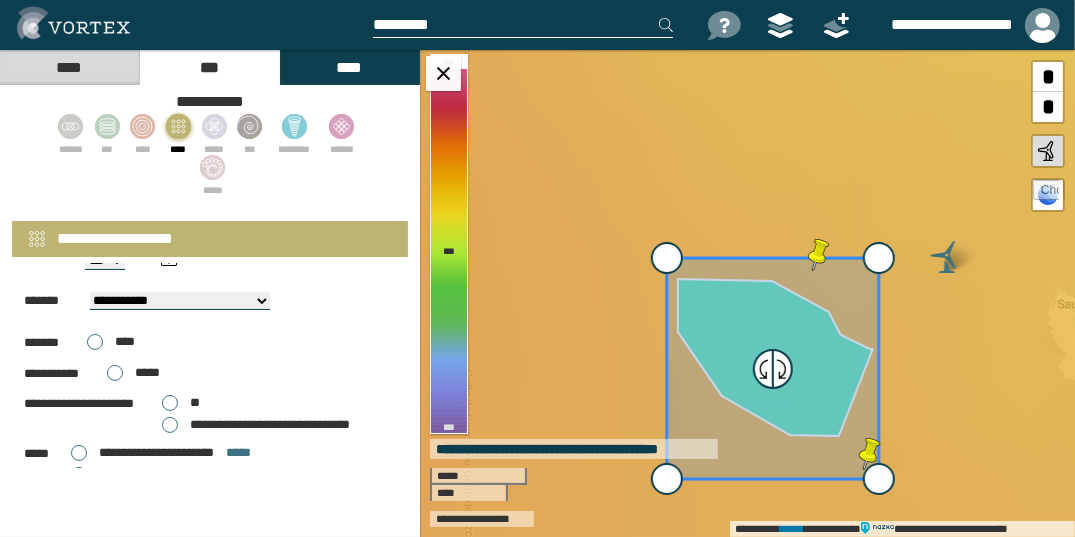 scroll, scrollTop: 400, scrollLeft: 0, axis: vertical 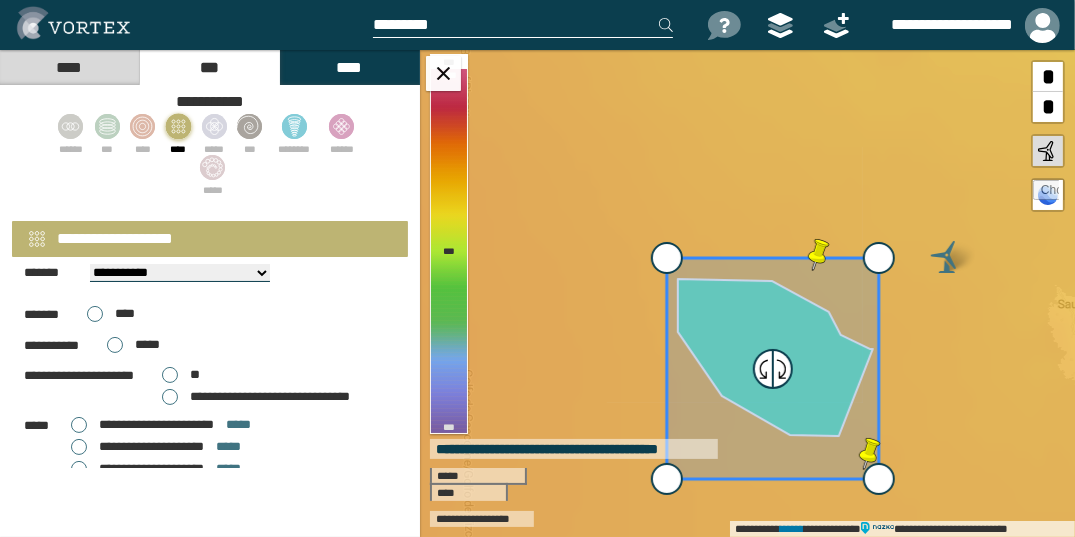 click on "**" at bounding box center (181, 375) 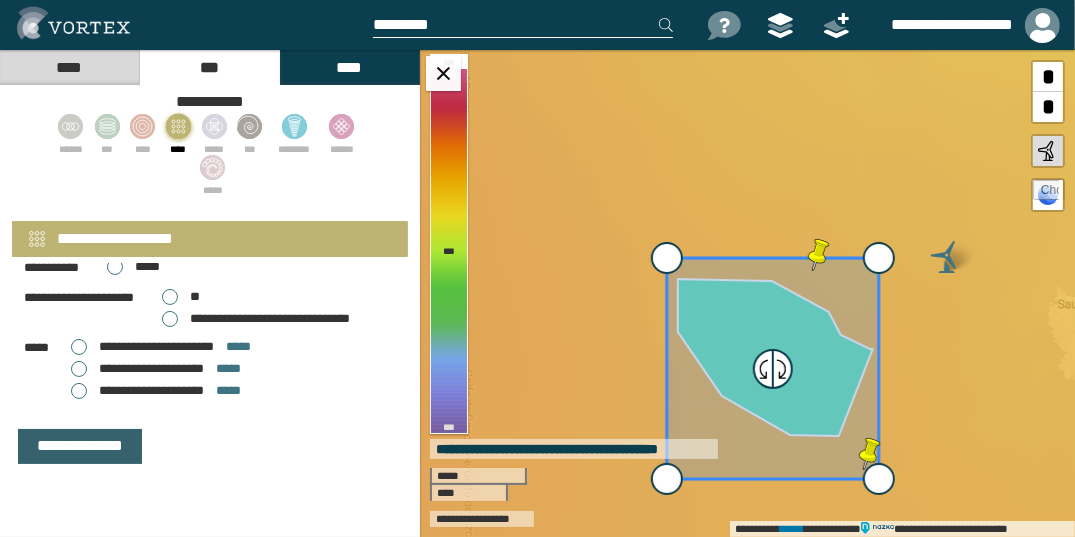 click on "**********" at bounding box center [80, 446] 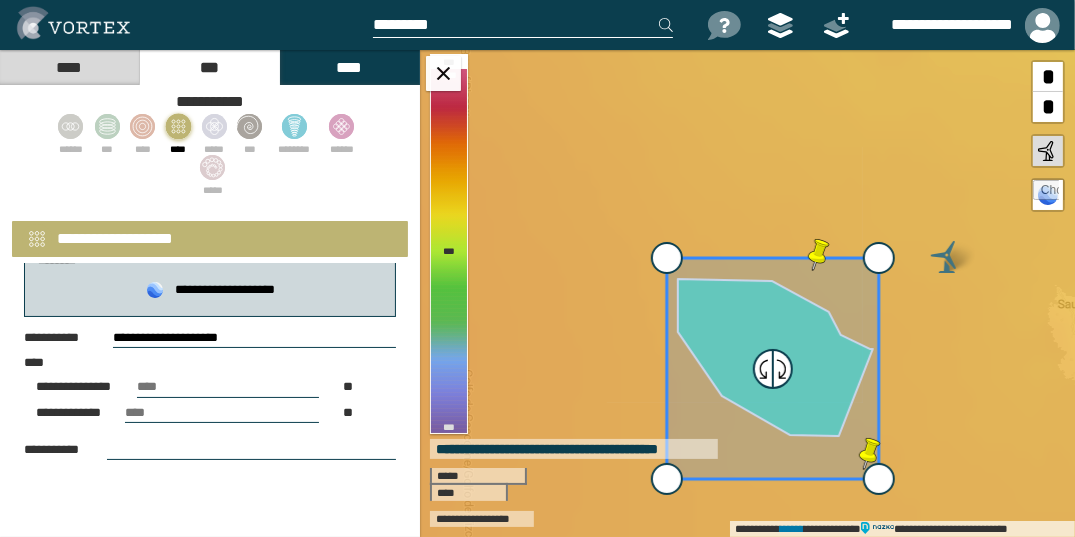 scroll, scrollTop: 160, scrollLeft: 0, axis: vertical 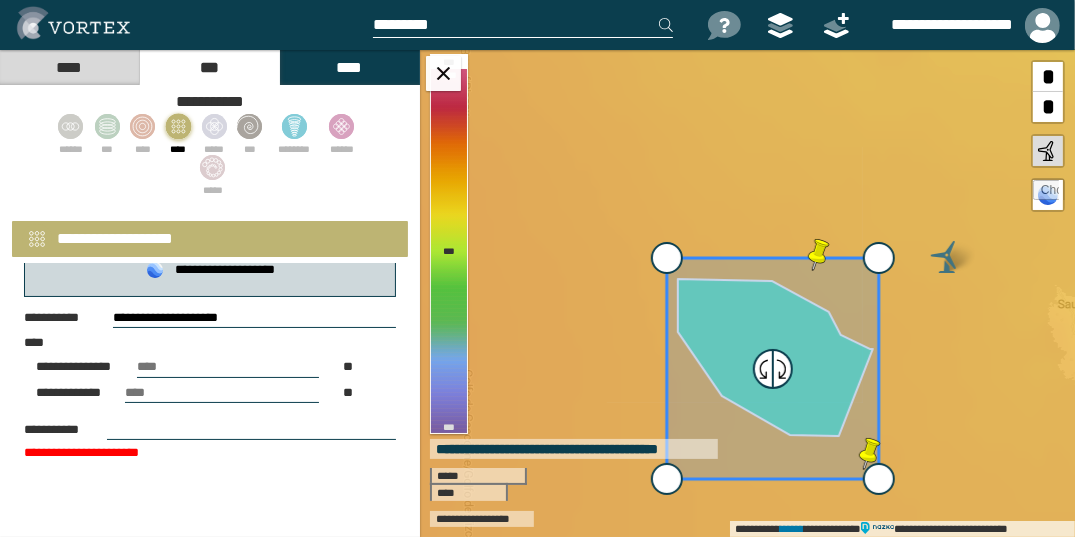 drag, startPoint x: 144, startPoint y: 424, endPoint x: 174, endPoint y: 419, distance: 30.413813 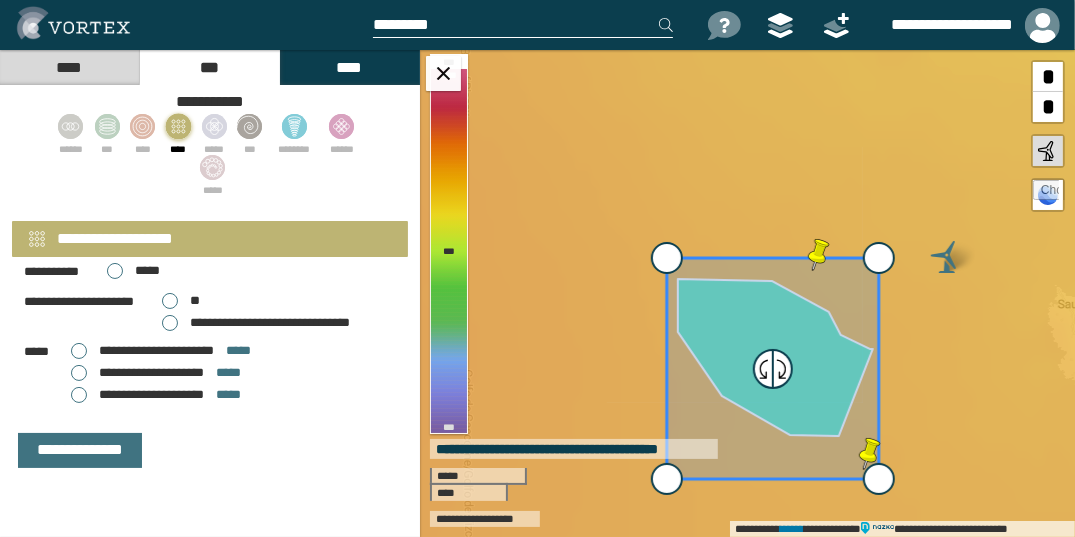 scroll, scrollTop: 496, scrollLeft: 0, axis: vertical 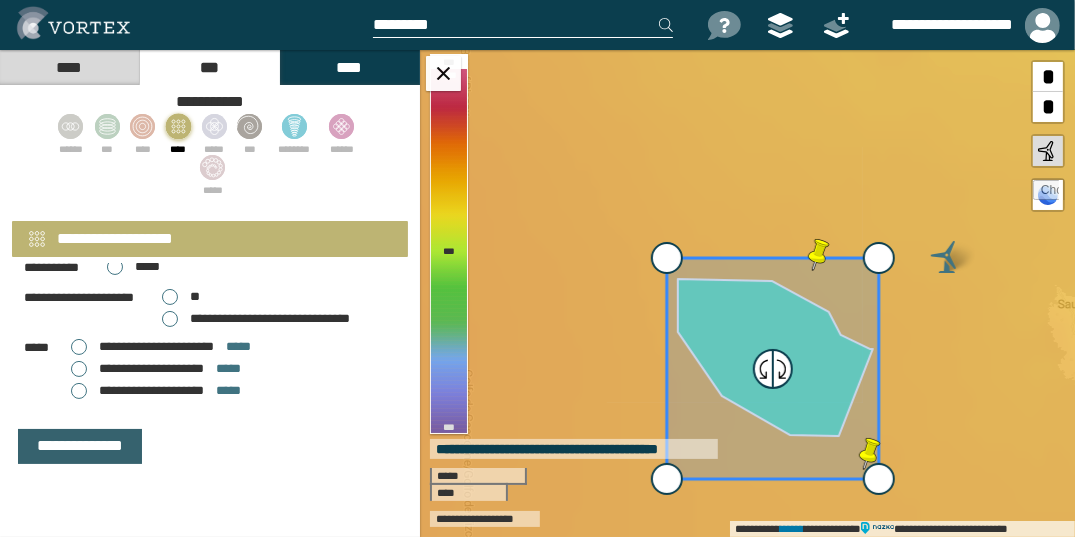 type on "**********" 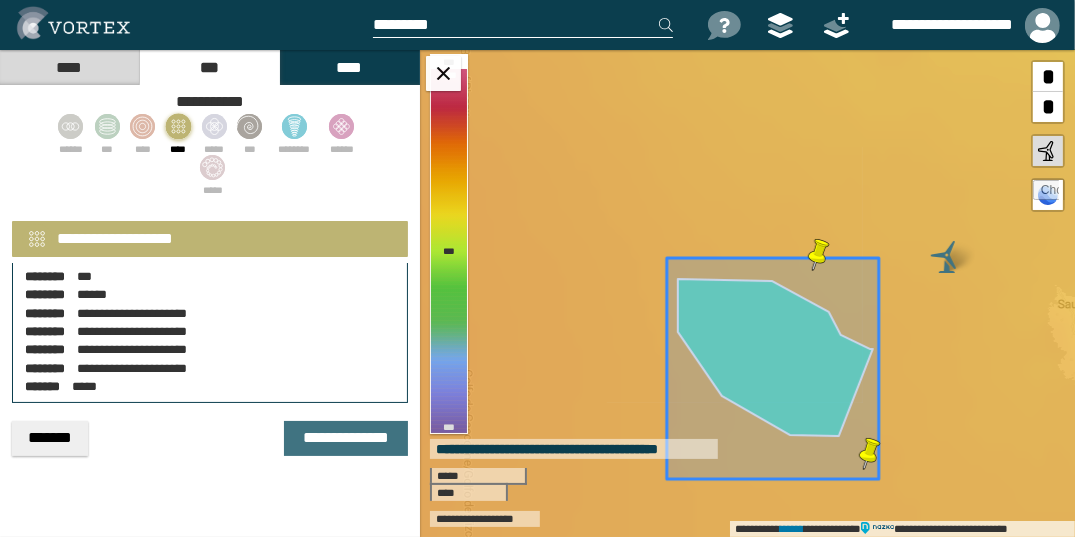 scroll, scrollTop: 110, scrollLeft: 0, axis: vertical 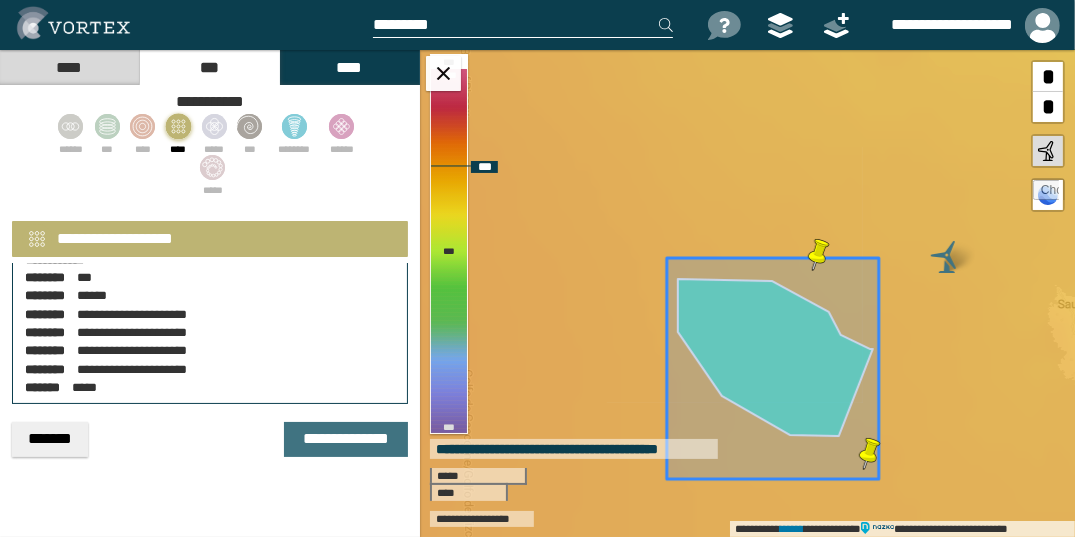 click 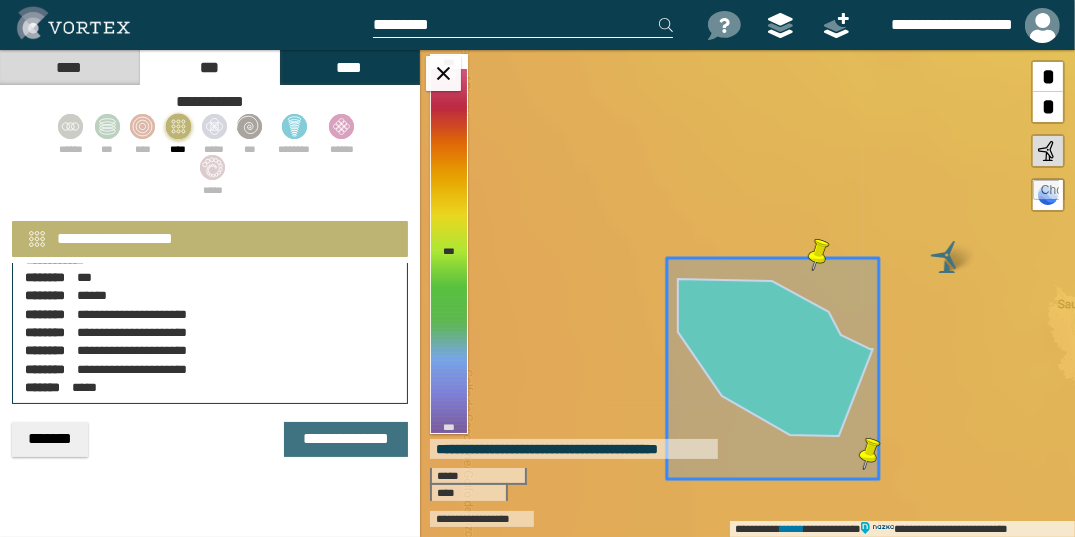scroll, scrollTop: 110, scrollLeft: 0, axis: vertical 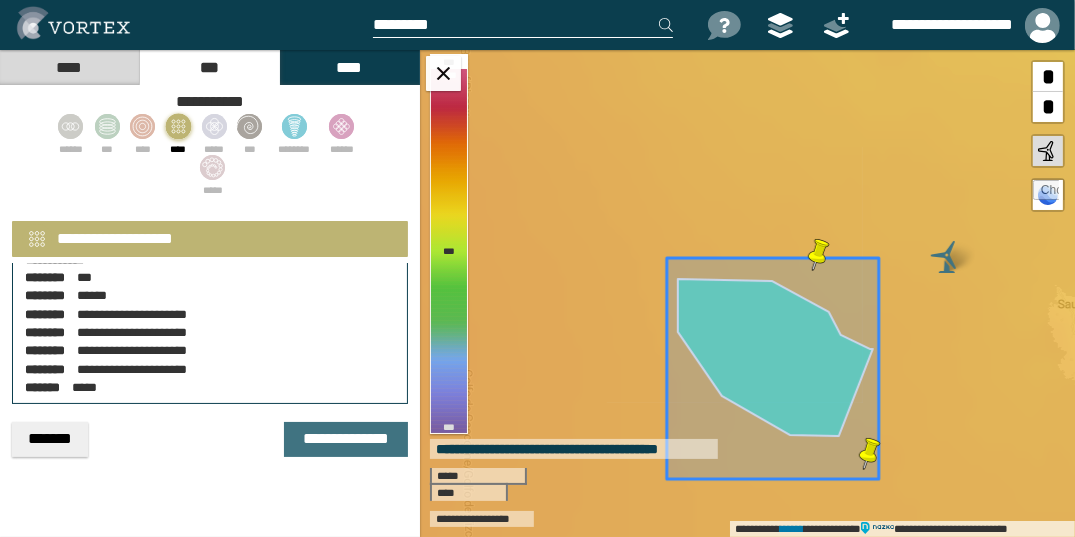 click on "*******" at bounding box center (50, 439) 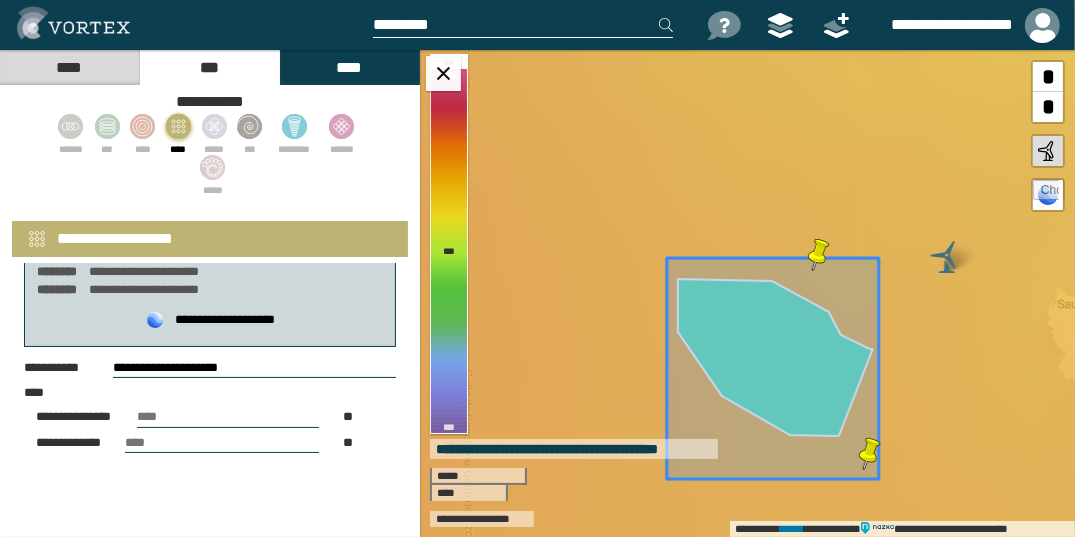 scroll, scrollTop: 0, scrollLeft: 0, axis: both 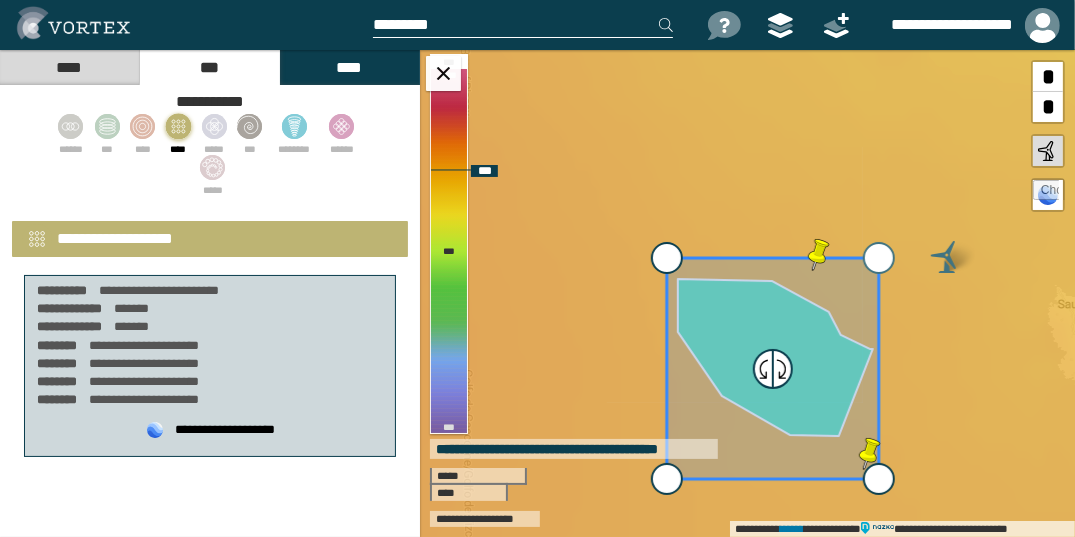 click at bounding box center (879, 258) 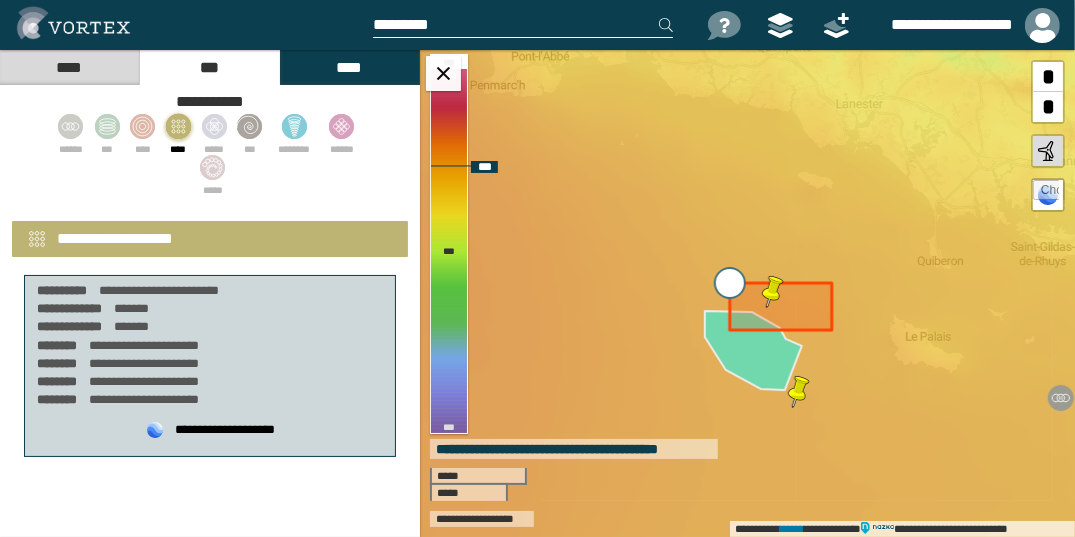 type on "**********" 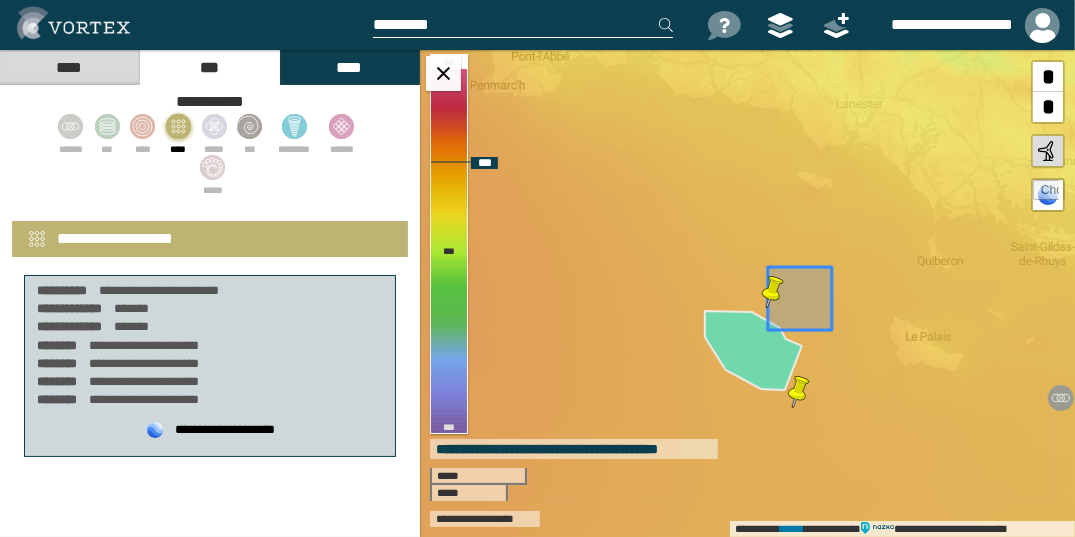 drag, startPoint x: 767, startPoint y: 272, endPoint x: 678, endPoint y: 314, distance: 98.4124 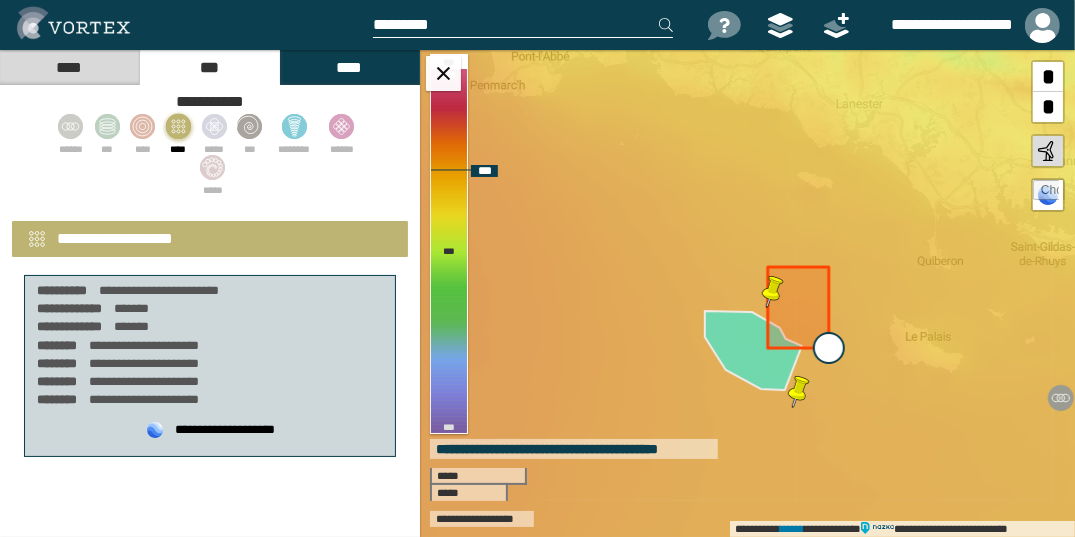 type on "**********" 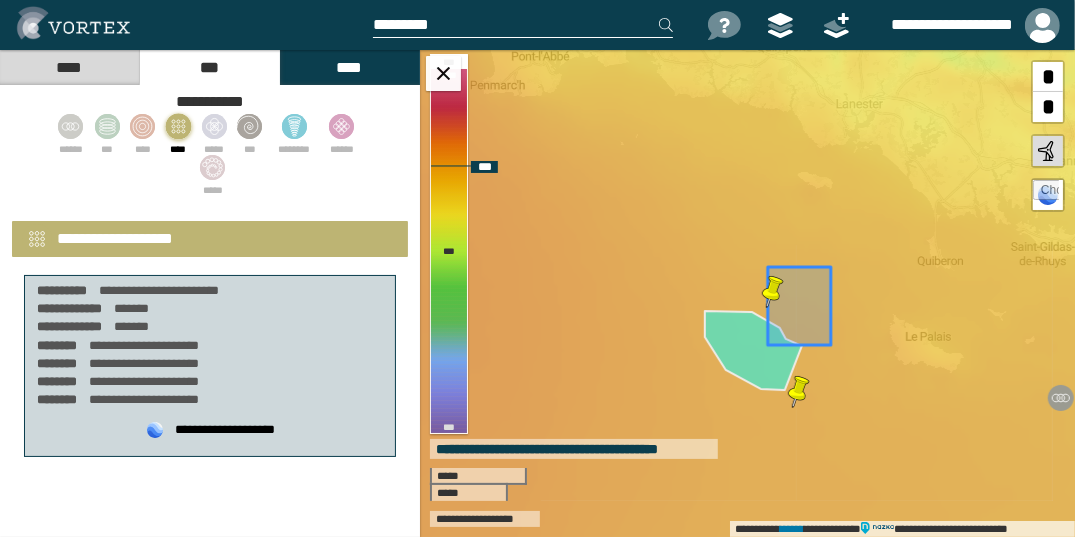 drag, startPoint x: 829, startPoint y: 330, endPoint x: 807, endPoint y: 369, distance: 44.777225 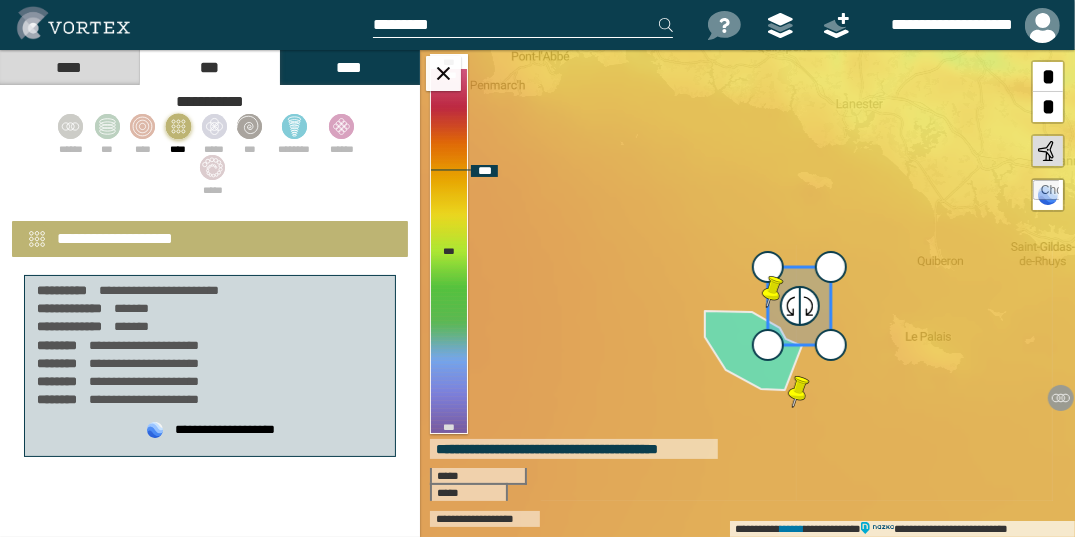 drag, startPoint x: 833, startPoint y: 270, endPoint x: 787, endPoint y: 324, distance: 70.93659 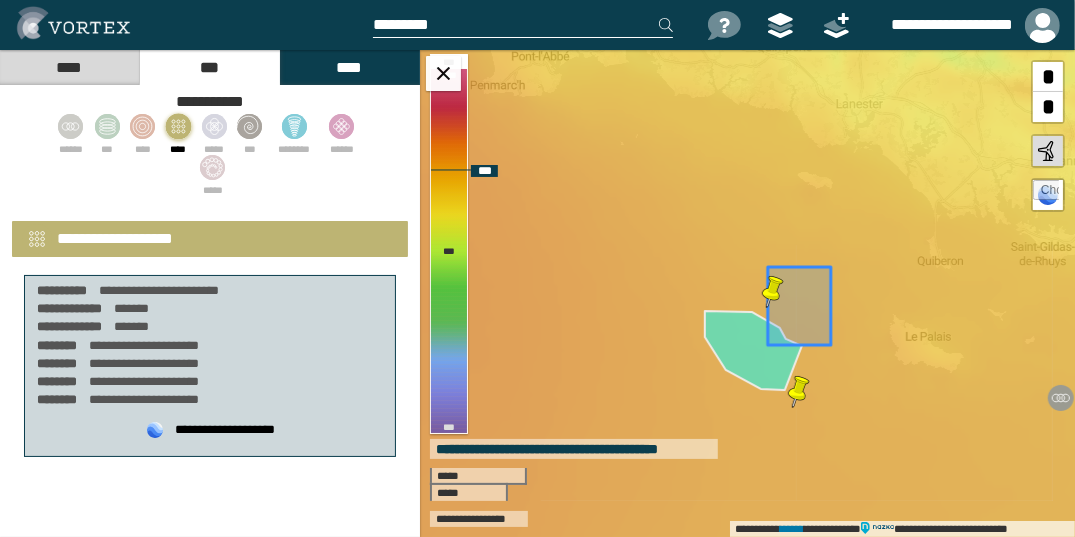 drag, startPoint x: 831, startPoint y: 260, endPoint x: 846, endPoint y: 320, distance: 61.846584 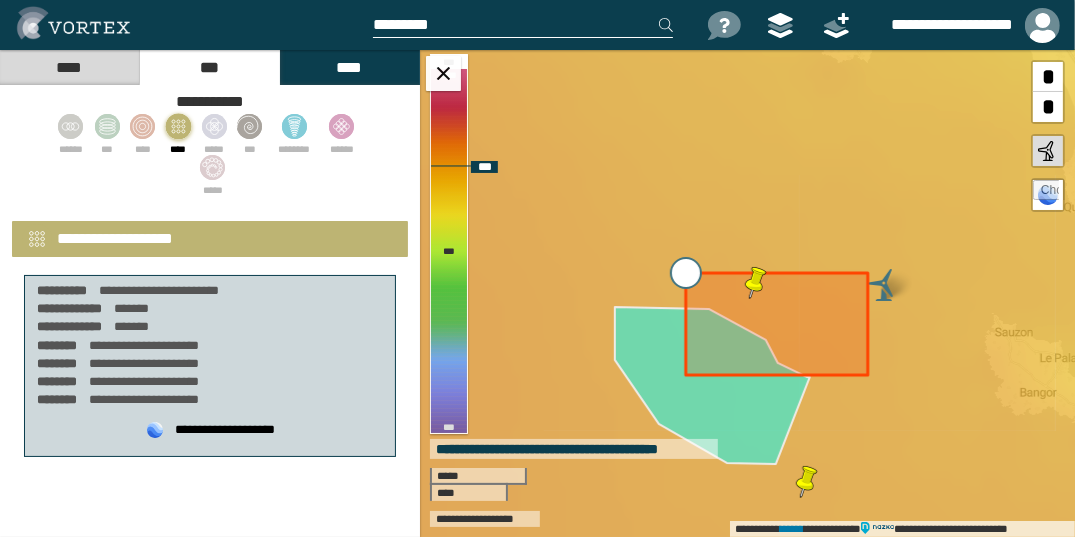 drag, startPoint x: 745, startPoint y: 221, endPoint x: 689, endPoint y: 275, distance: 77.7946 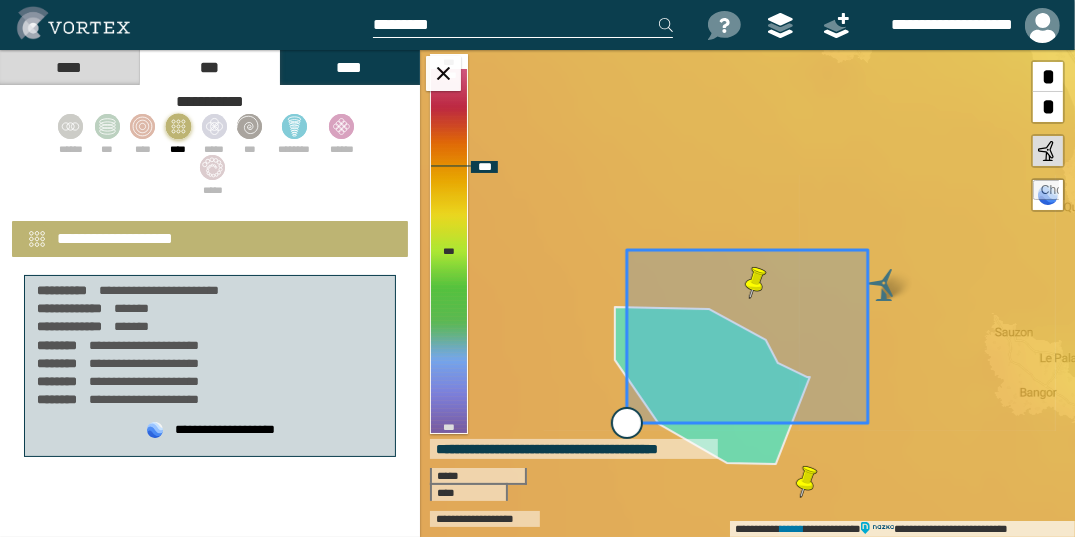 drag, startPoint x: 701, startPoint y: 376, endPoint x: 627, endPoint y: 423, distance: 87.66413 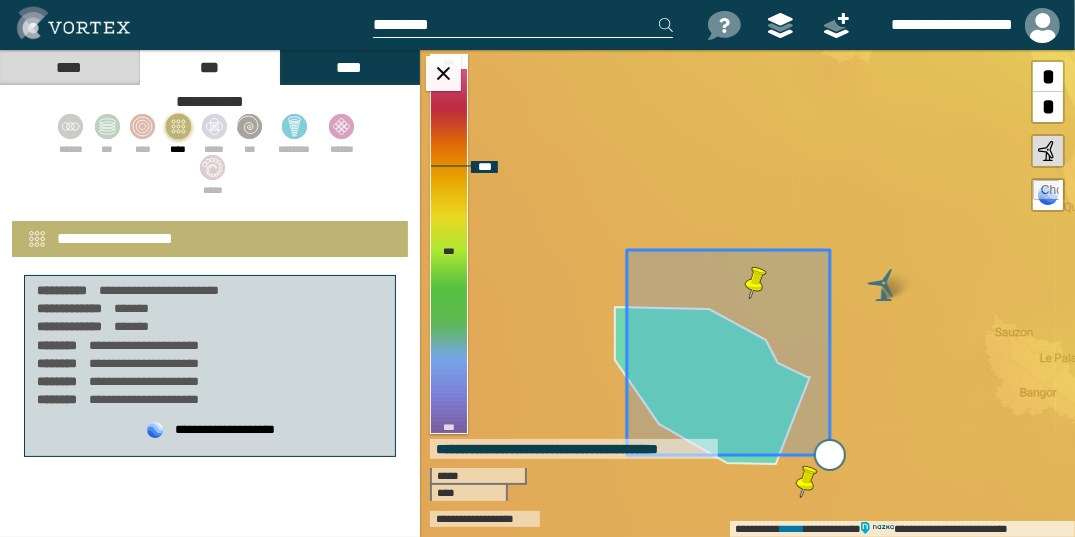 drag, startPoint x: 862, startPoint y: 411, endPoint x: 790, endPoint y: 456, distance: 84.90583 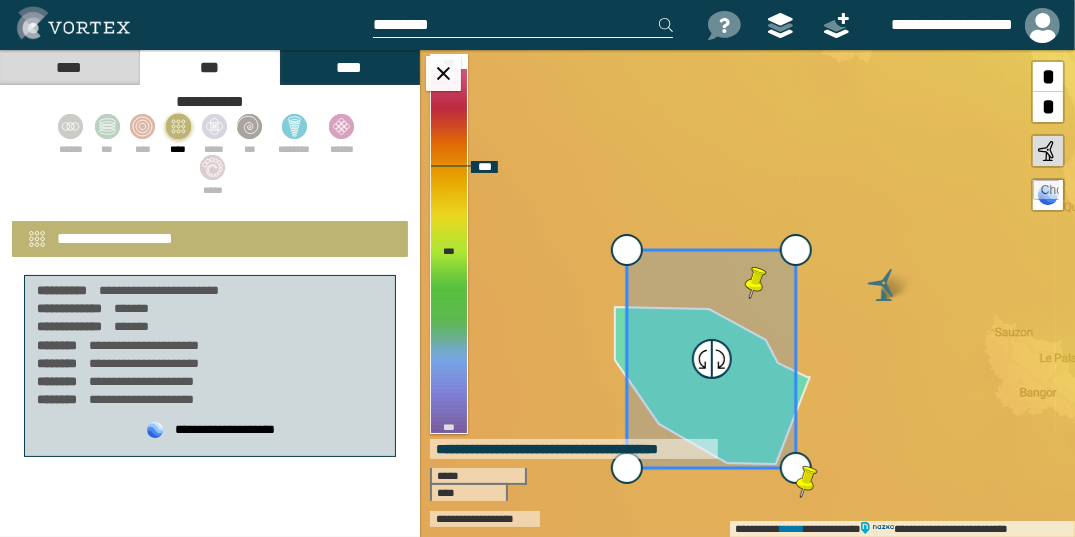 select on "**" 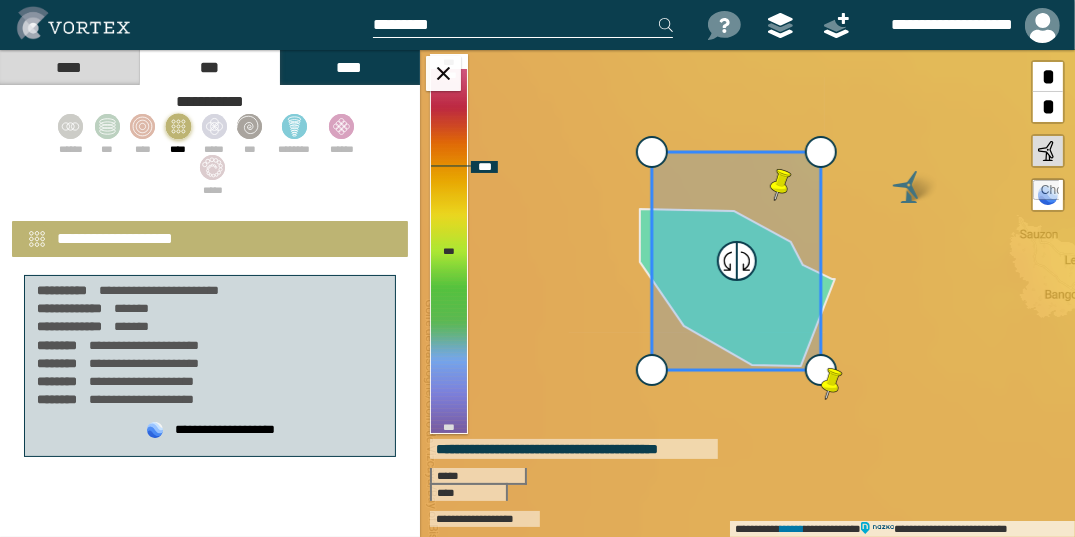 drag, startPoint x: 796, startPoint y: 467, endPoint x: 821, endPoint y: 369, distance: 101.13852 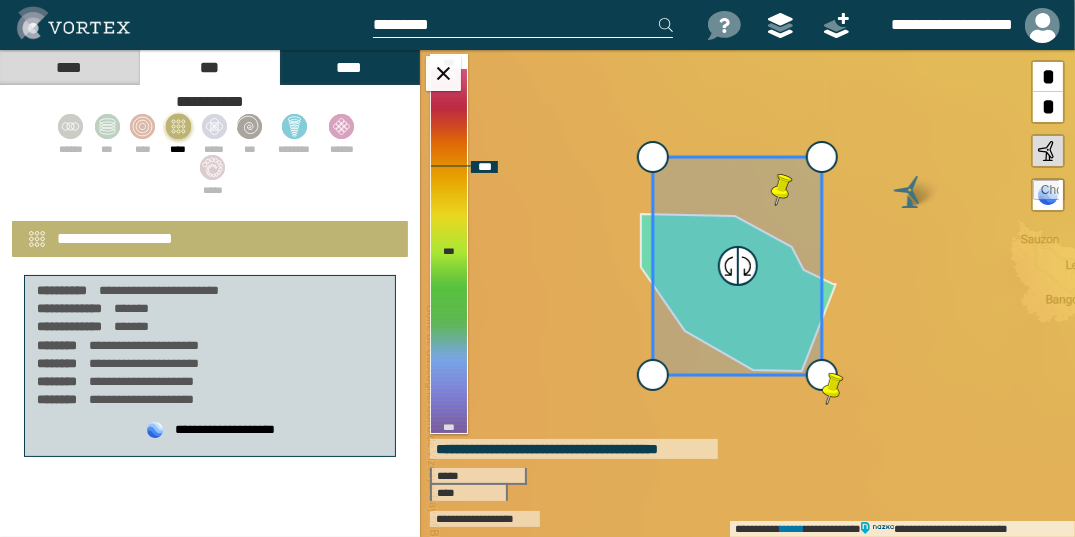 drag, startPoint x: 819, startPoint y: 371, endPoint x: 825, endPoint y: 385, distance: 15.231546 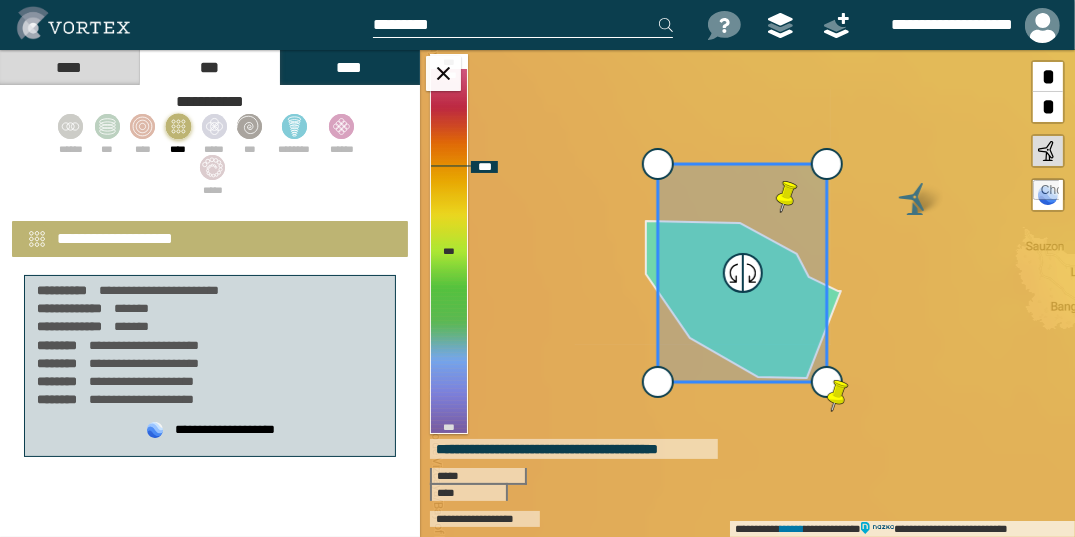 click at bounding box center (838, 396) 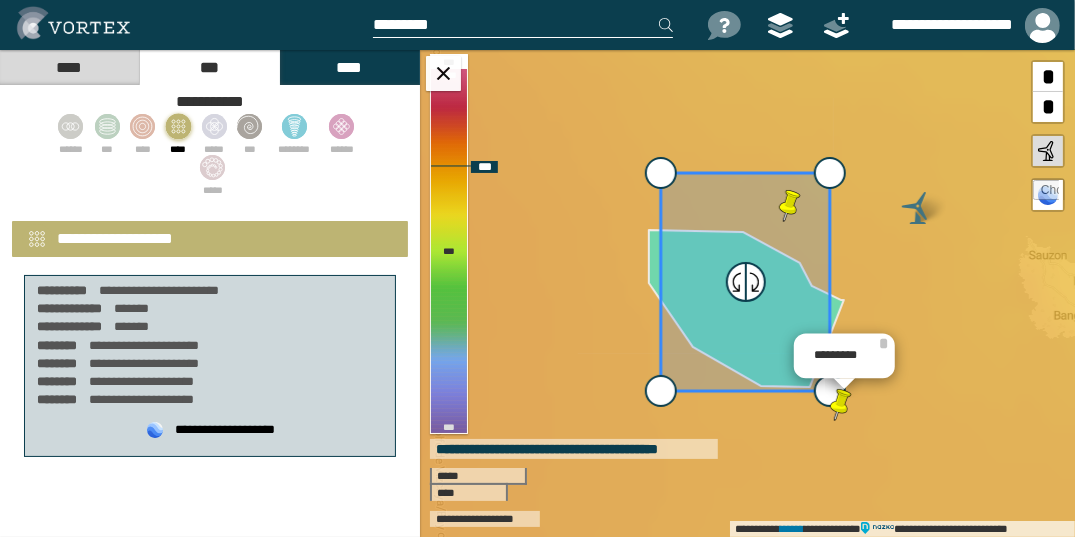 drag, startPoint x: 834, startPoint y: 381, endPoint x: 838, endPoint y: 392, distance: 11.7046995 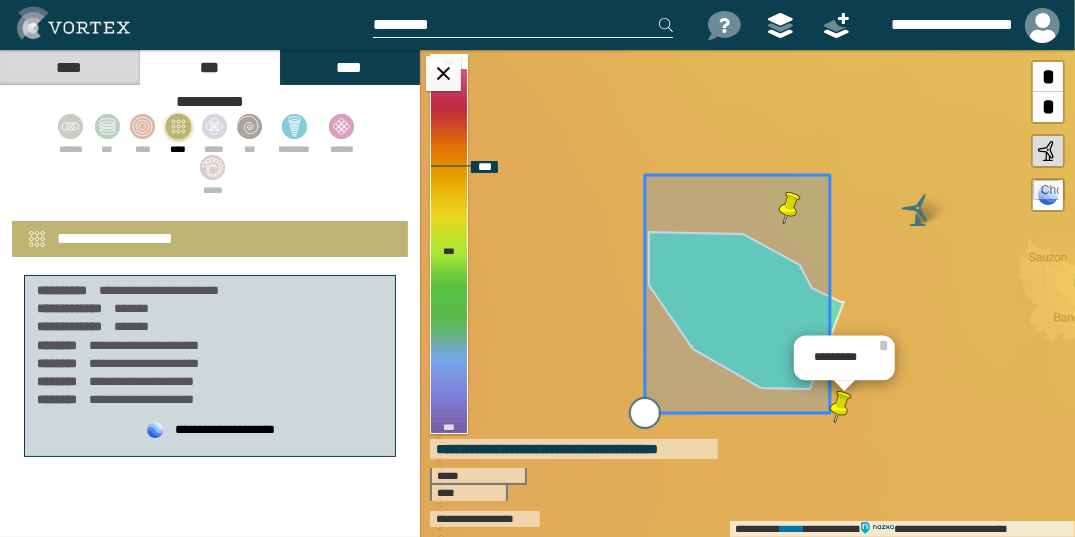 drag, startPoint x: 664, startPoint y: 396, endPoint x: 648, endPoint y: 416, distance: 25.612497 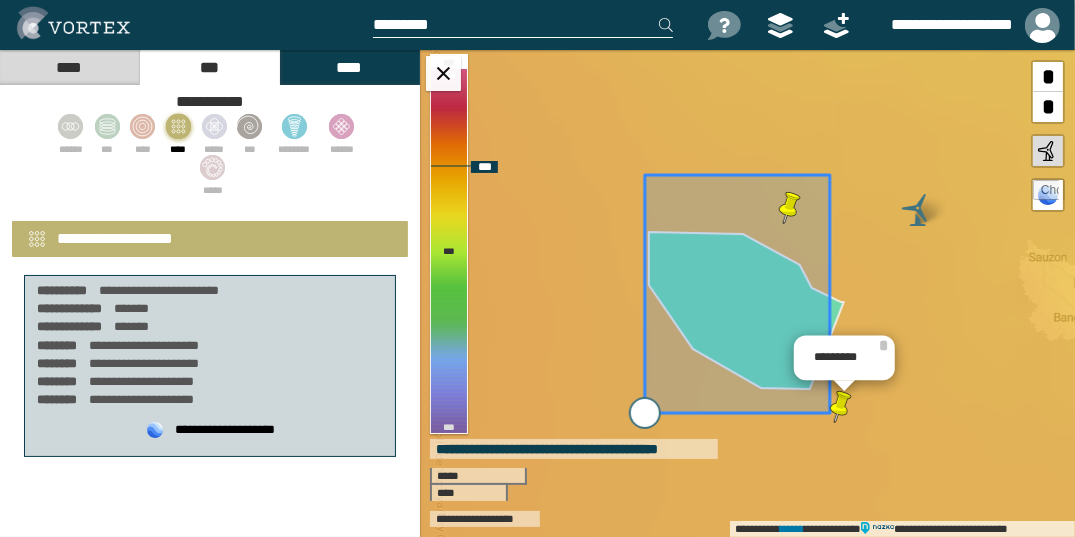 type on "**********" 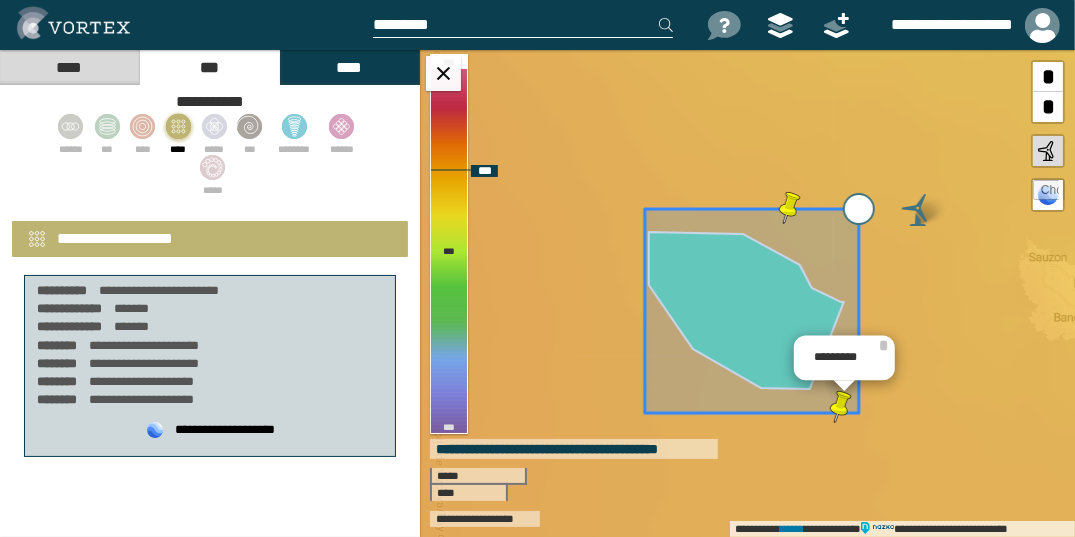 drag, startPoint x: 833, startPoint y: 180, endPoint x: 862, endPoint y: 214, distance: 44.687805 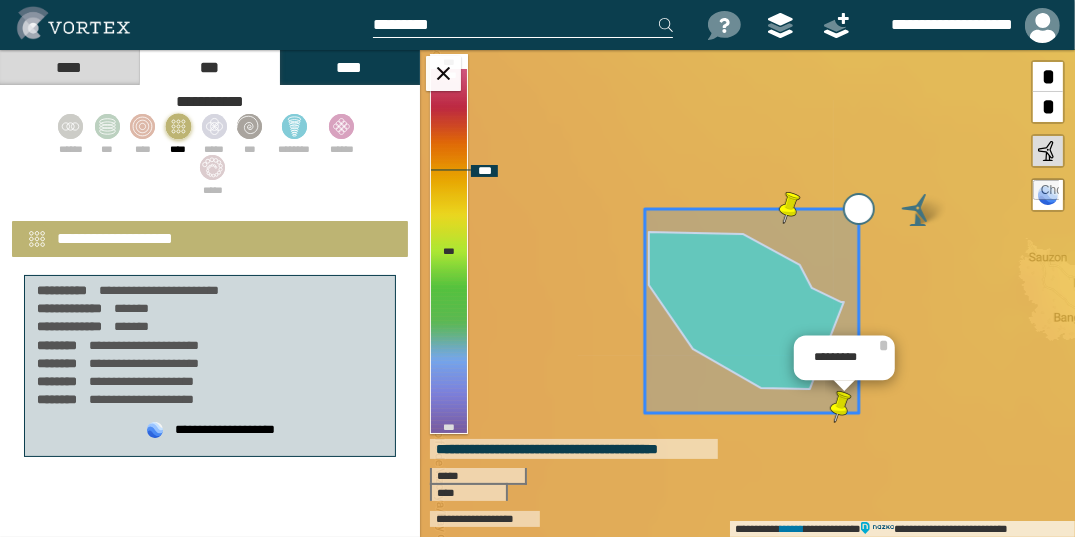 type on "**********" 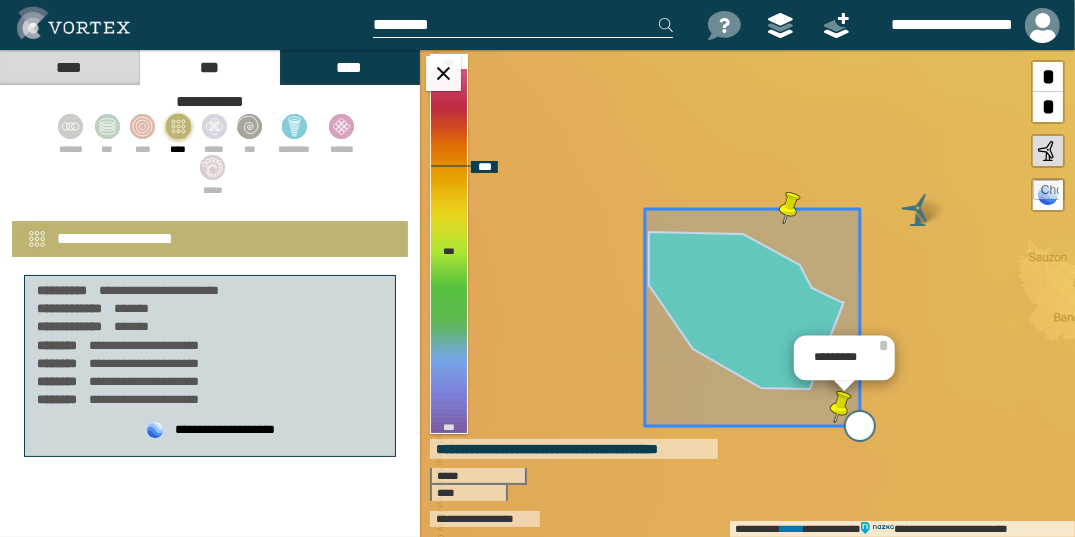 drag, startPoint x: 862, startPoint y: 410, endPoint x: 863, endPoint y: 423, distance: 13.038404 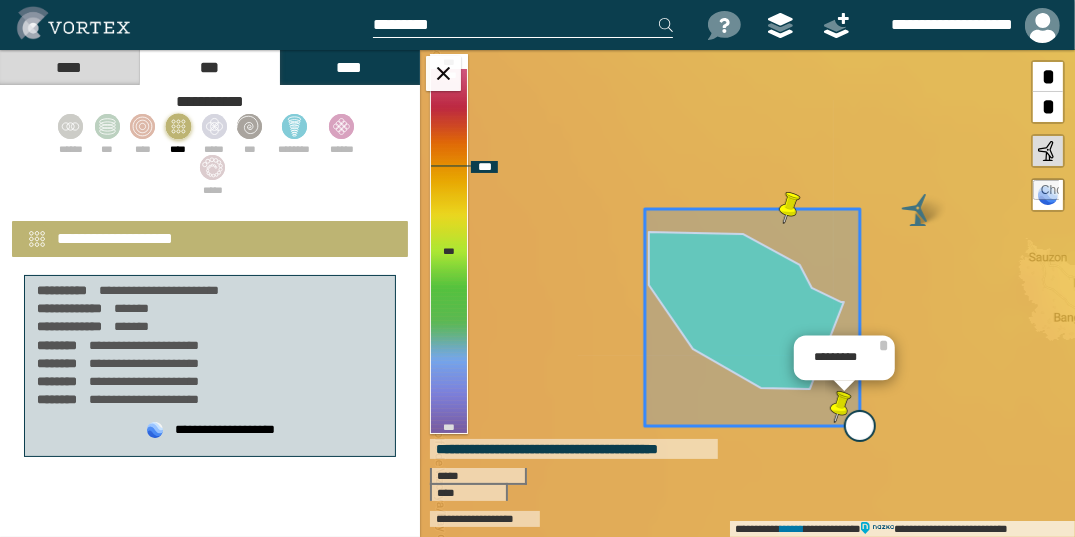type on "**********" 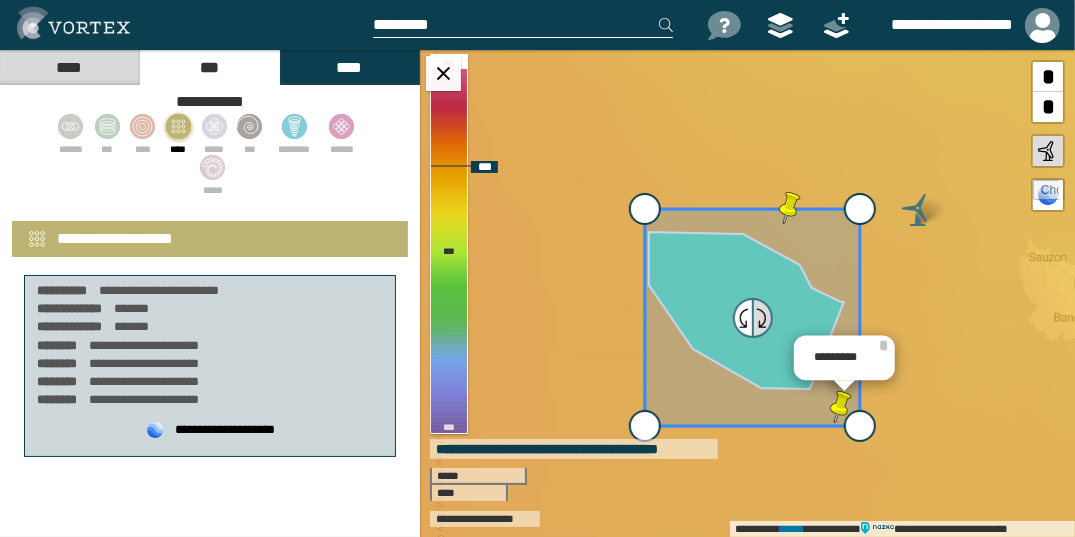 click at bounding box center [762, 318] 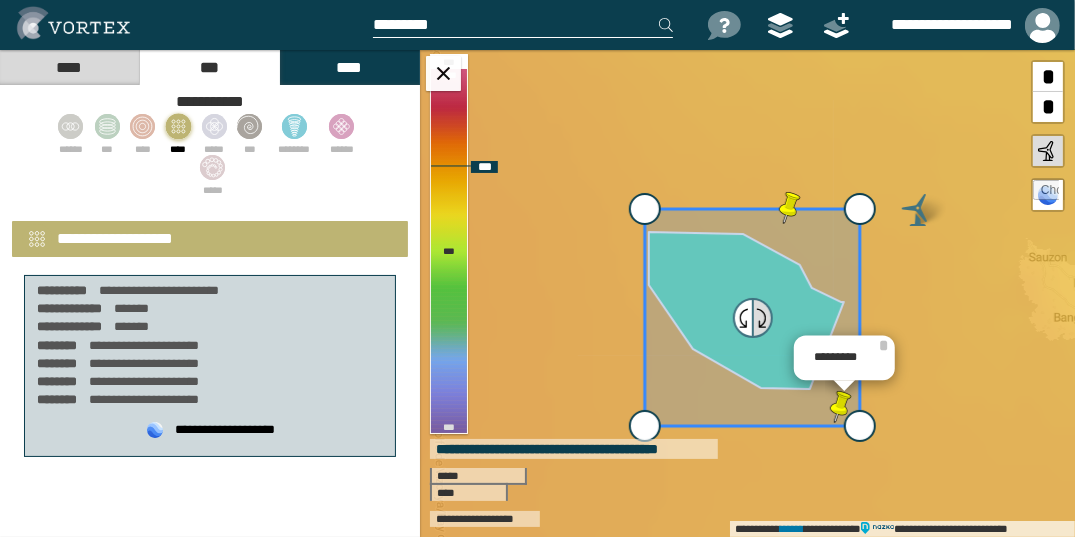 type on "**********" 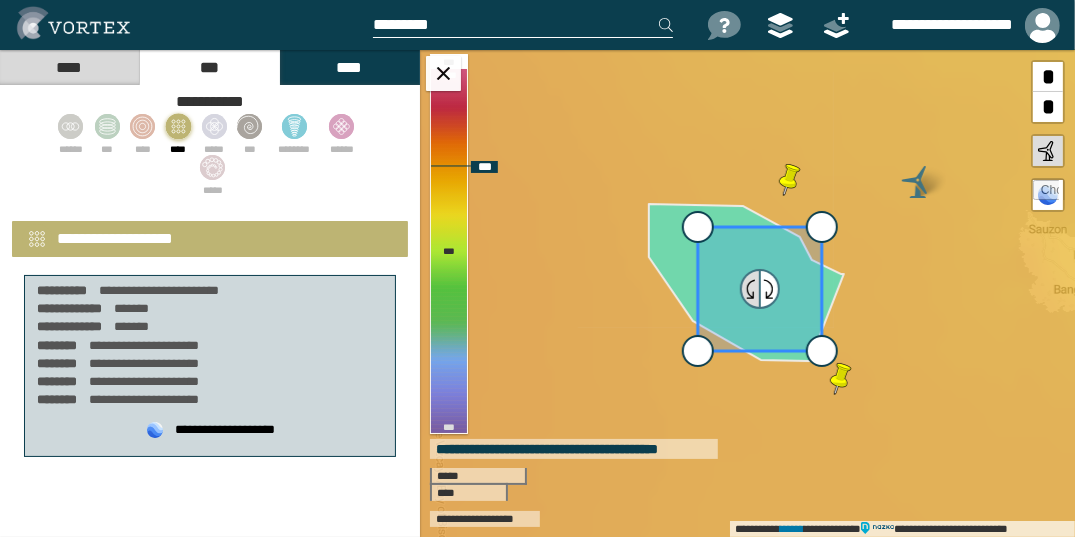 click at bounding box center (751, 289) 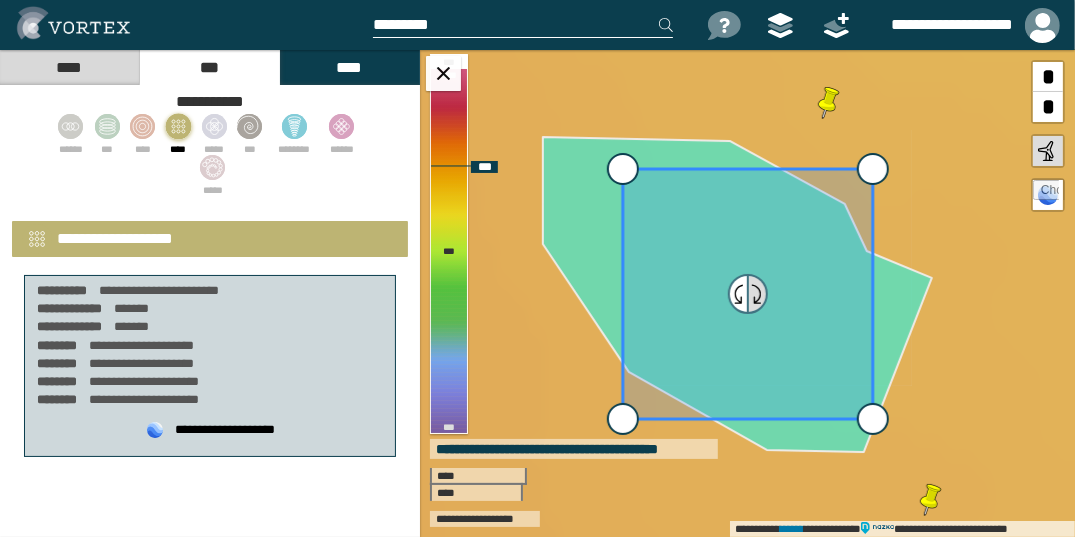 click at bounding box center [757, 294] 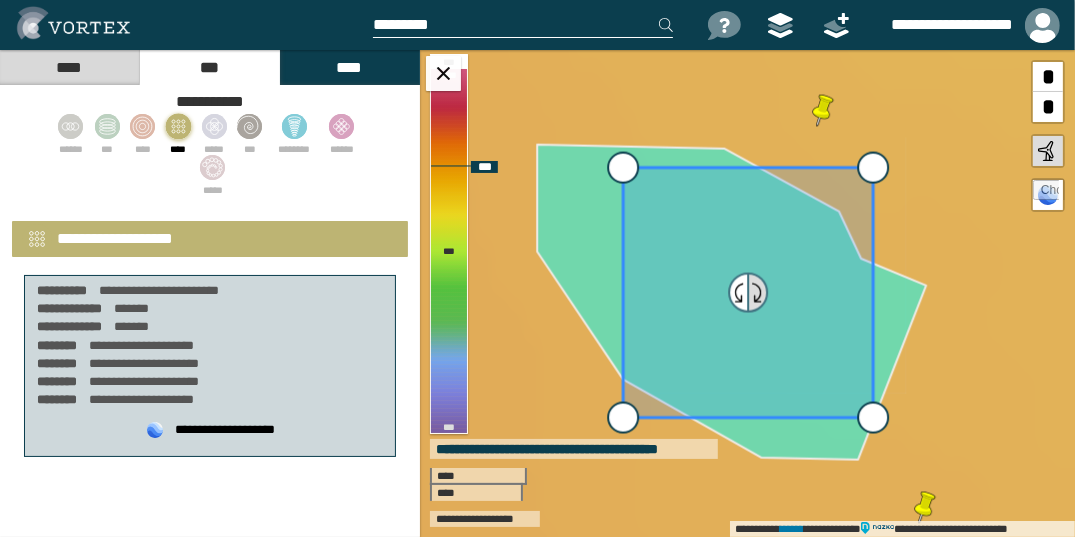click at bounding box center [757, 293] 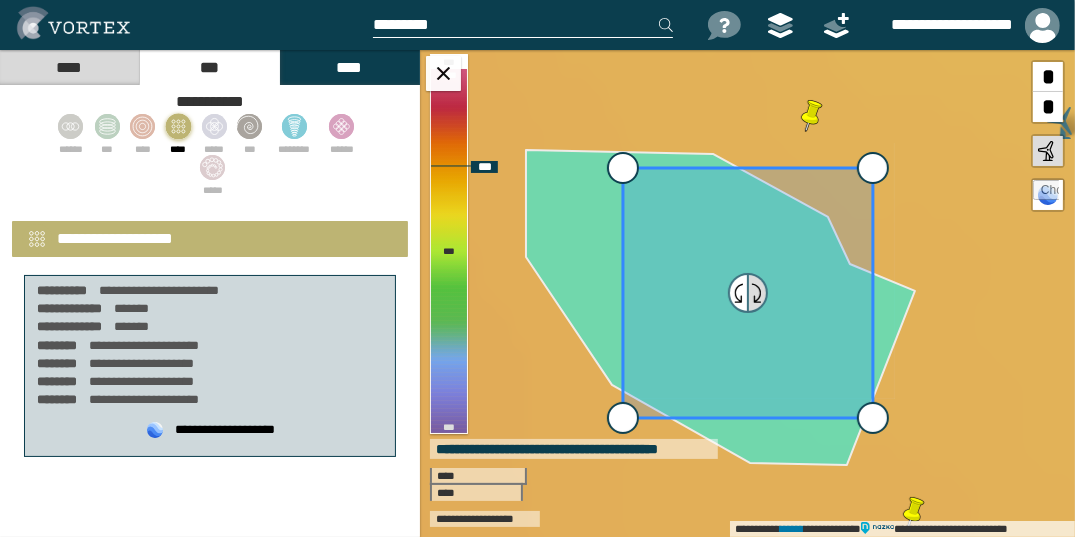 click at bounding box center (757, 293) 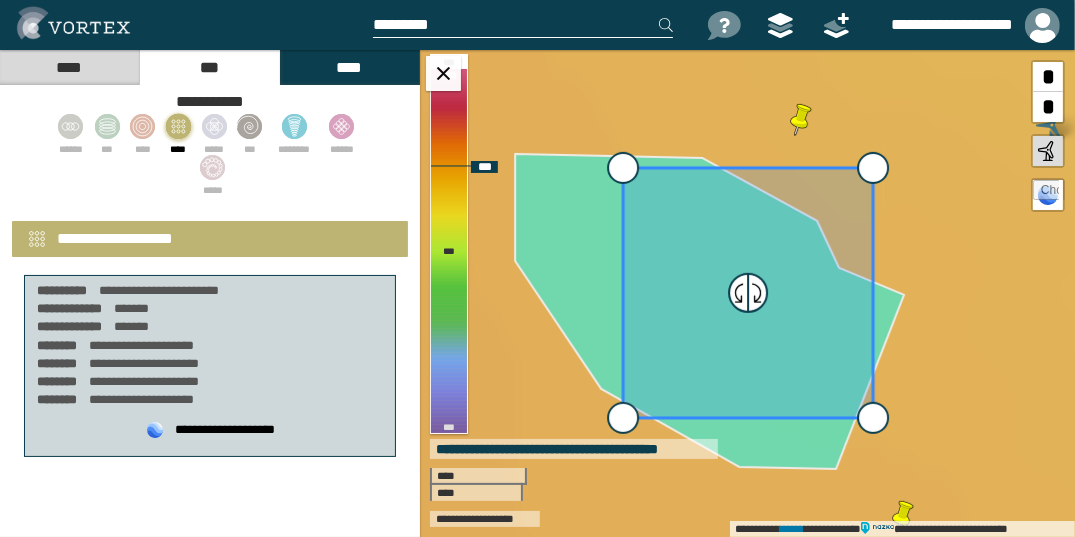 click at bounding box center (757, 293) 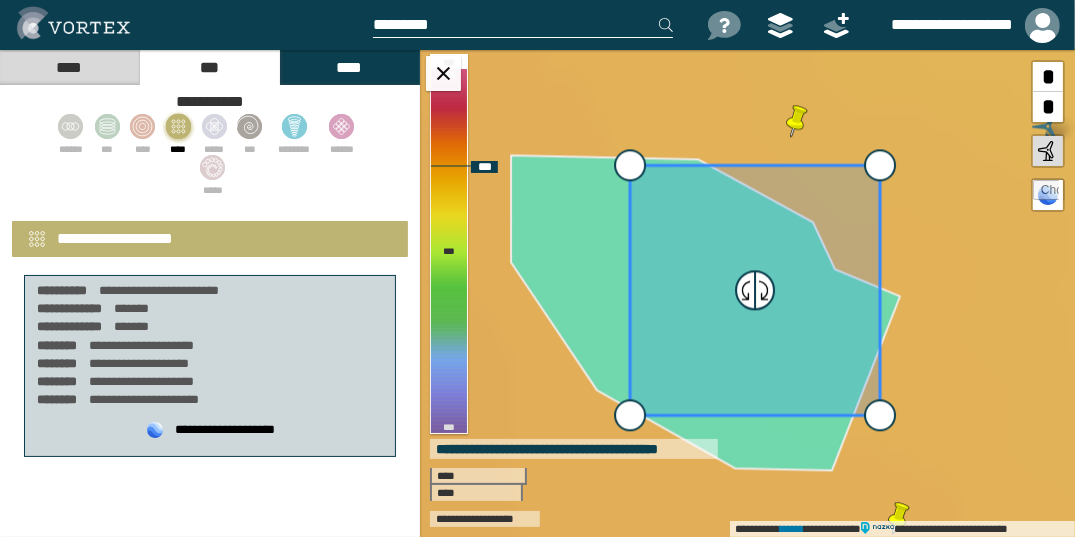 click at bounding box center [764, 290] 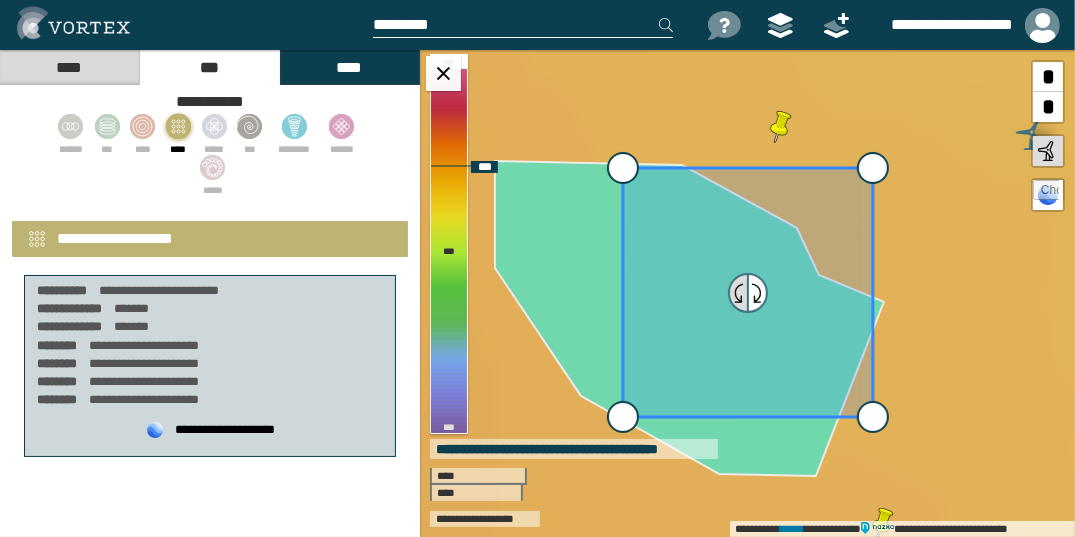 click at bounding box center [739, 293] 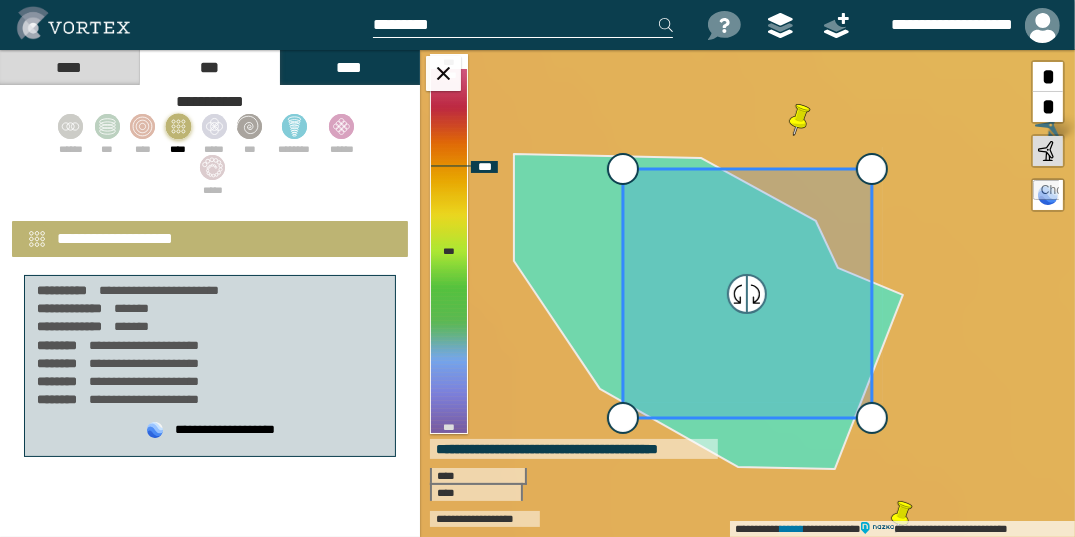 drag, startPoint x: 737, startPoint y: 294, endPoint x: 766, endPoint y: 289, distance: 29.427877 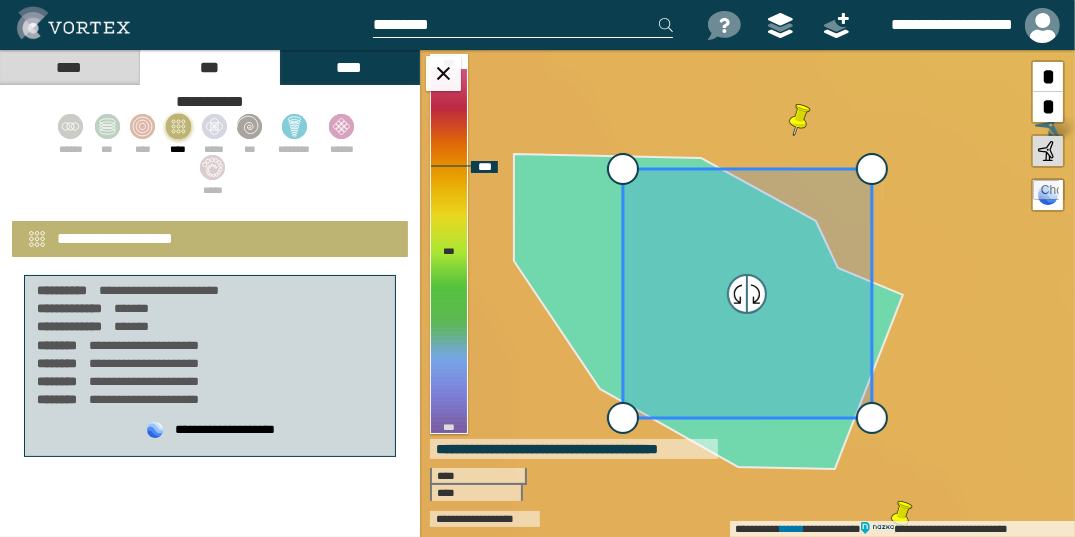 click at bounding box center [747, 294] 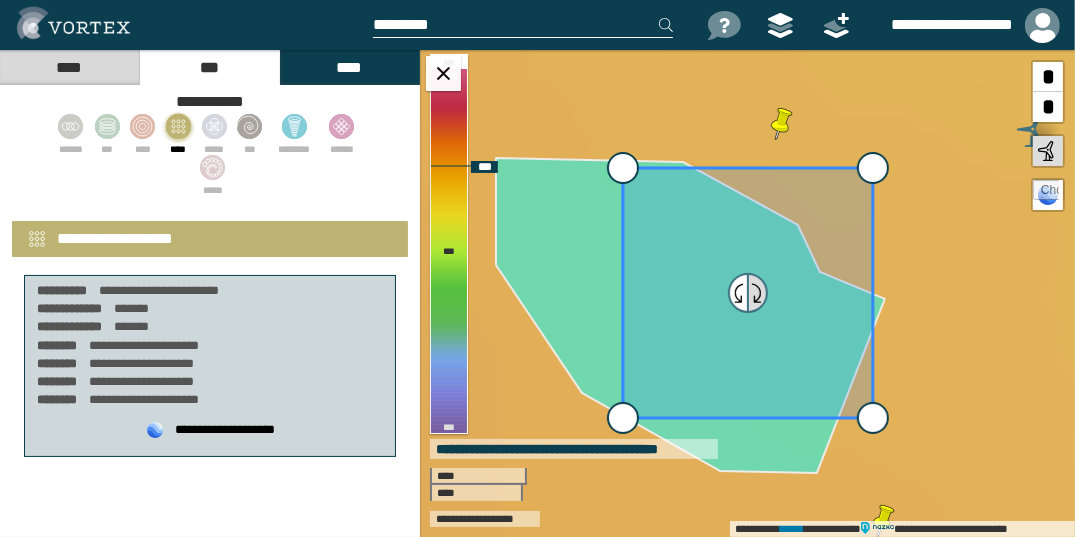 click at bounding box center (757, 293) 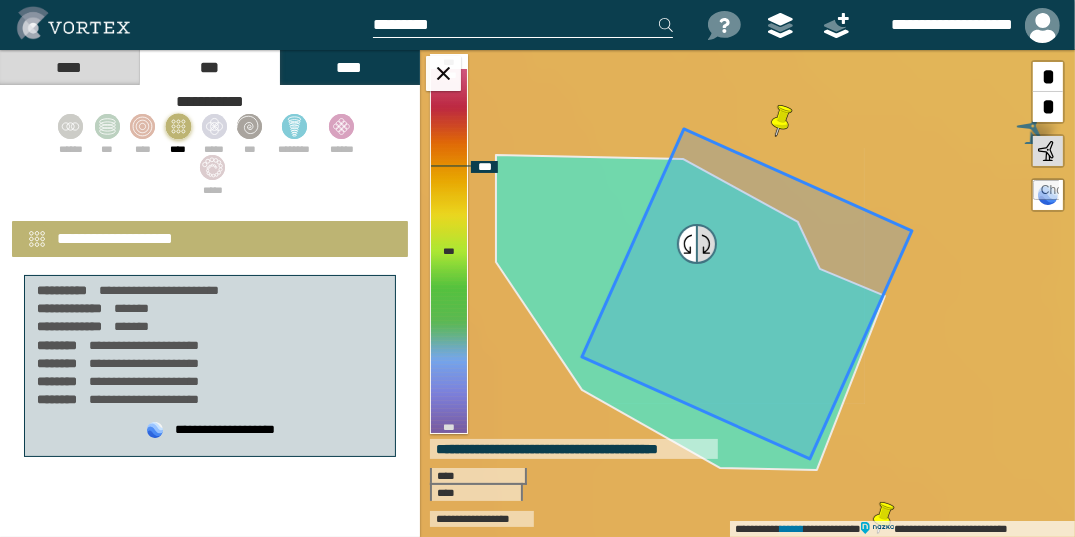 drag, startPoint x: 757, startPoint y: 291, endPoint x: 707, endPoint y: 241, distance: 70.71068 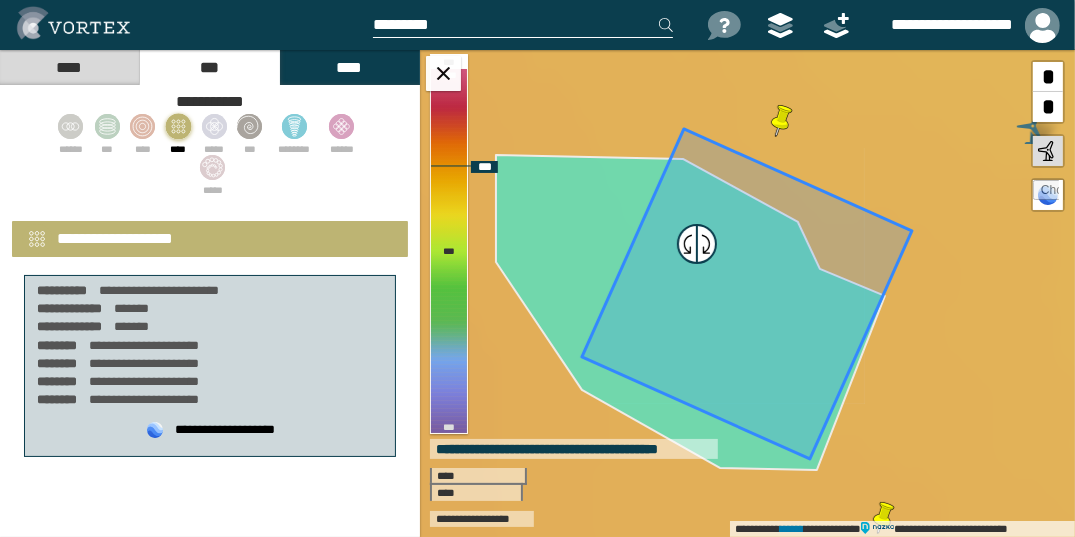 type on "**********" 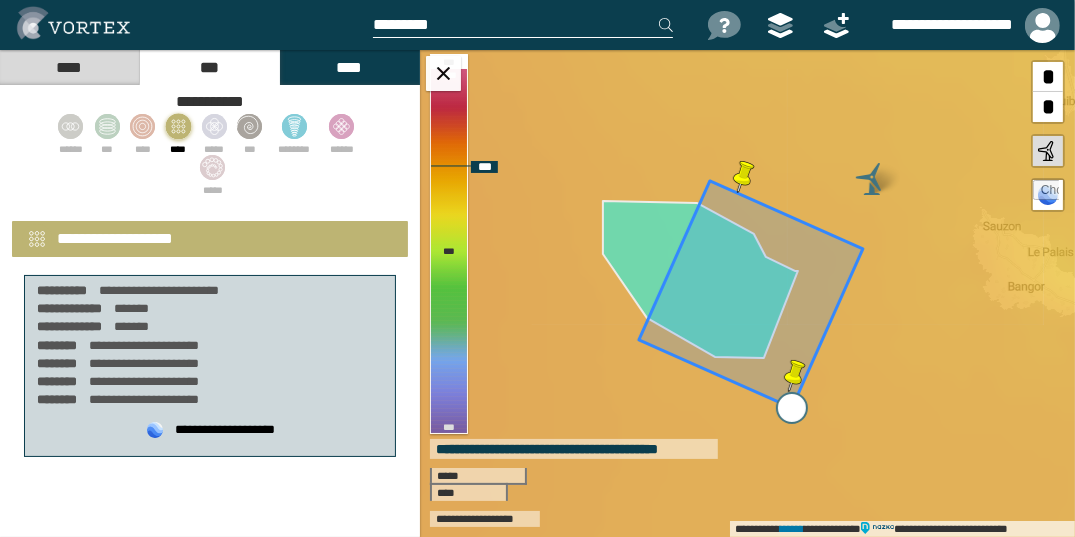 drag, startPoint x: 758, startPoint y: 342, endPoint x: 789, endPoint y: 397, distance: 63.134777 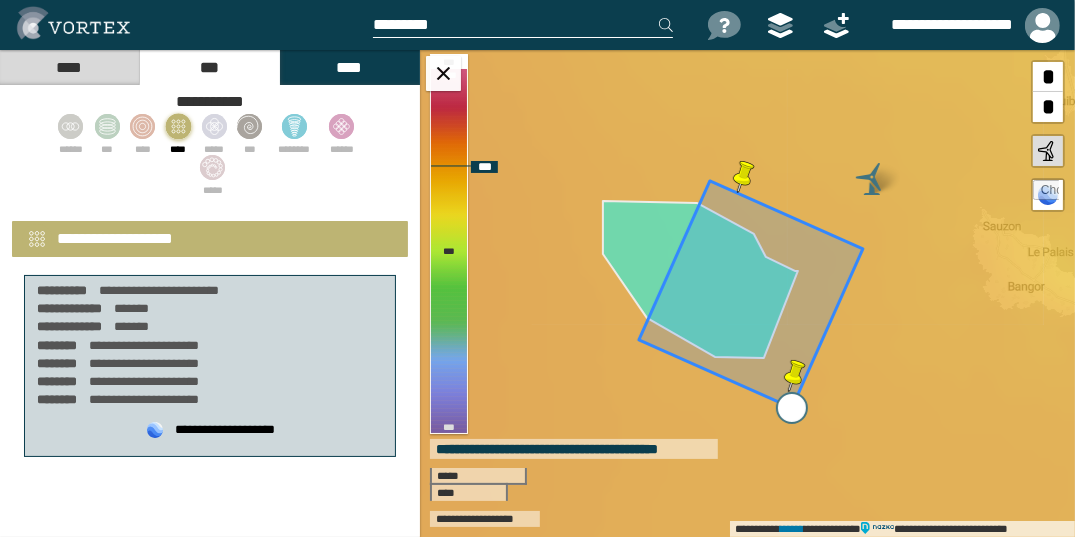 type on "**********" 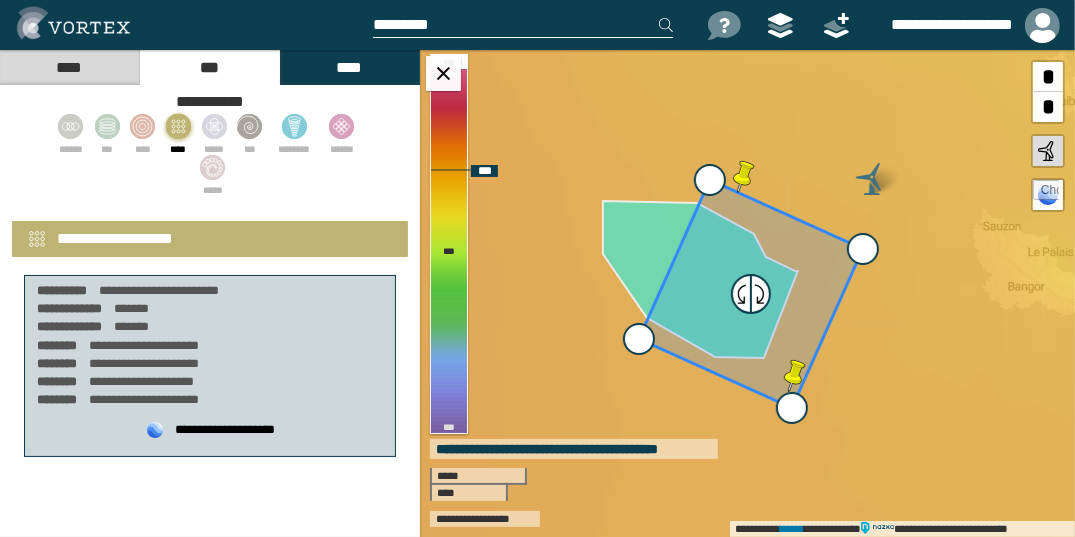 select on "**" 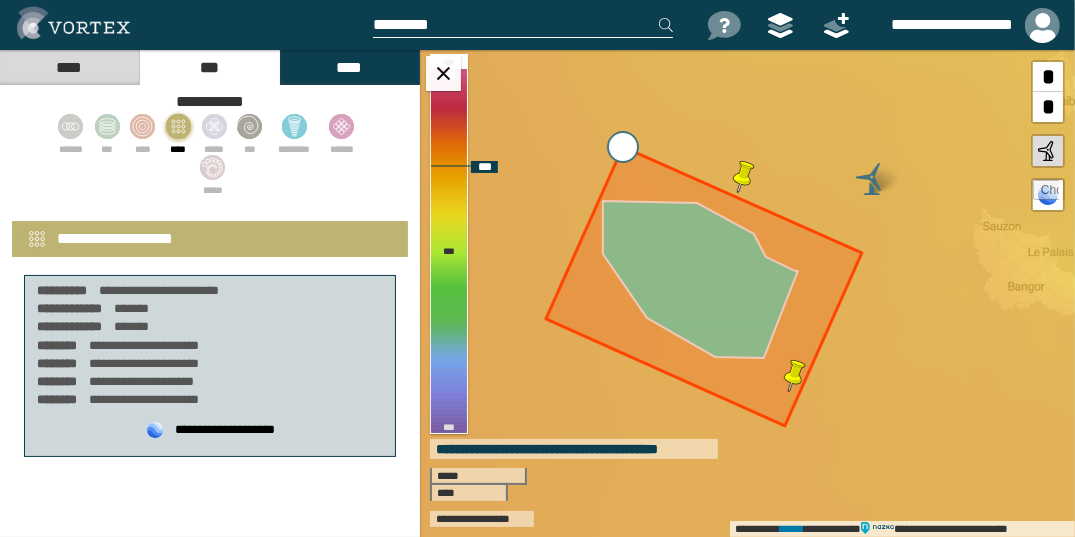 drag, startPoint x: 690, startPoint y: 166, endPoint x: 626, endPoint y: 140, distance: 69.079666 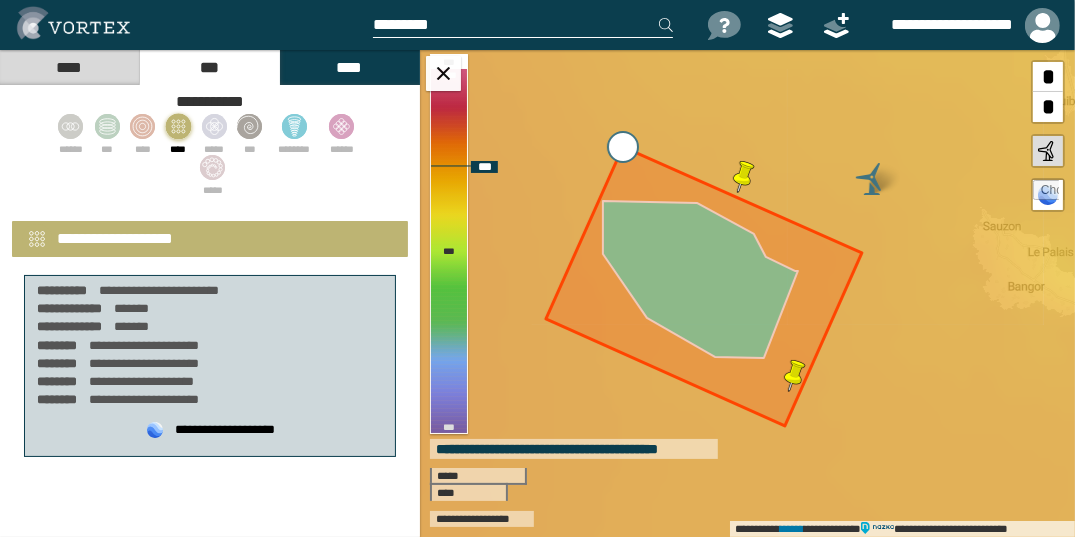 type on "**********" 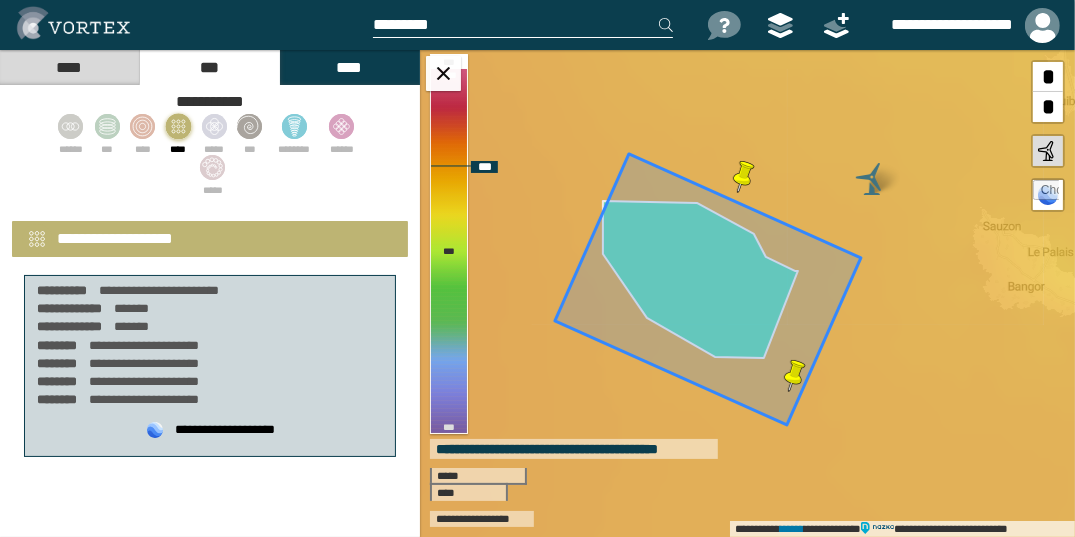 select on "**" 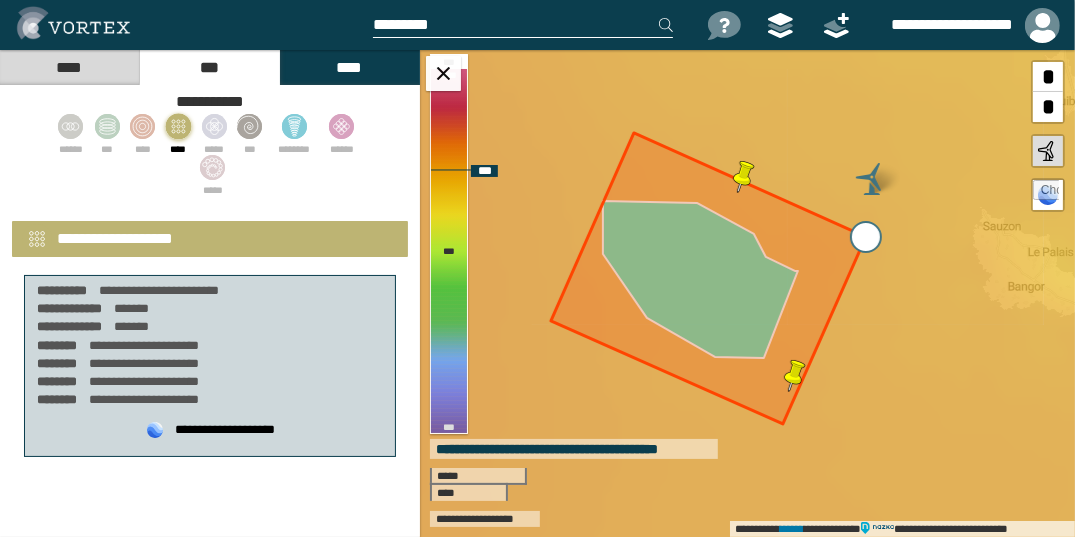drag, startPoint x: 860, startPoint y: 253, endPoint x: 865, endPoint y: 232, distance: 21.587032 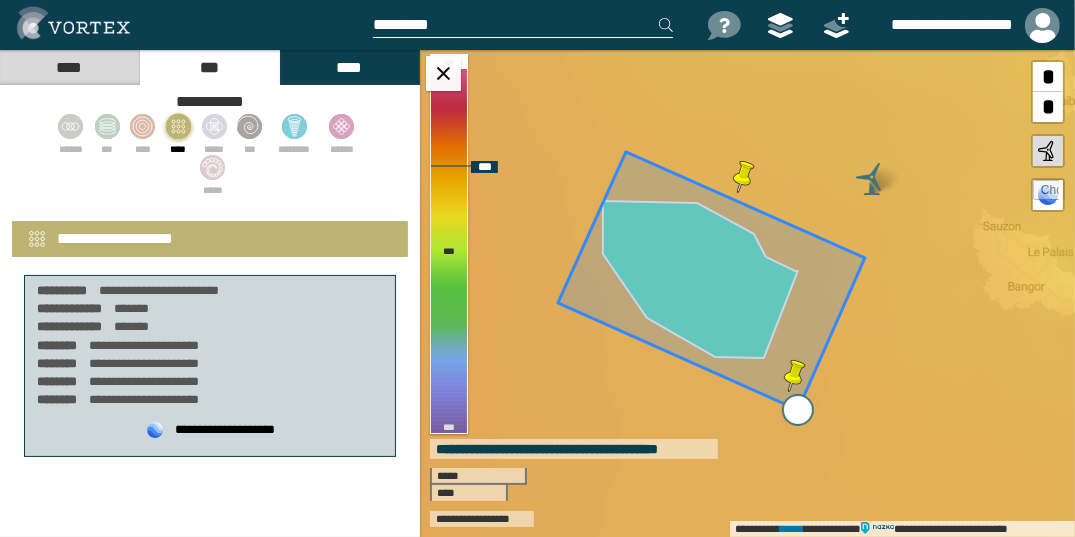 drag, startPoint x: 785, startPoint y: 420, endPoint x: 796, endPoint y: 405, distance: 18.601076 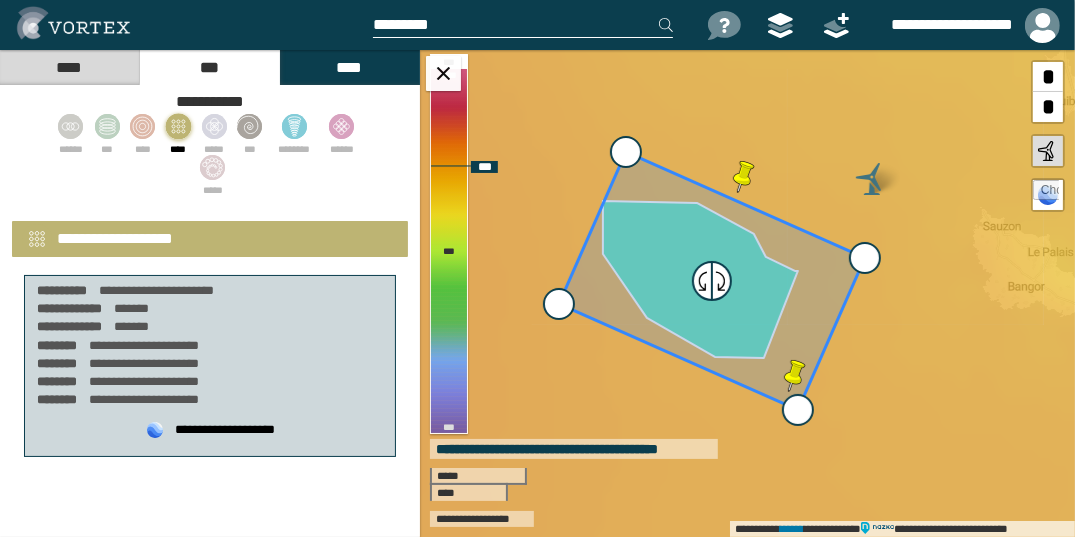type on "**********" 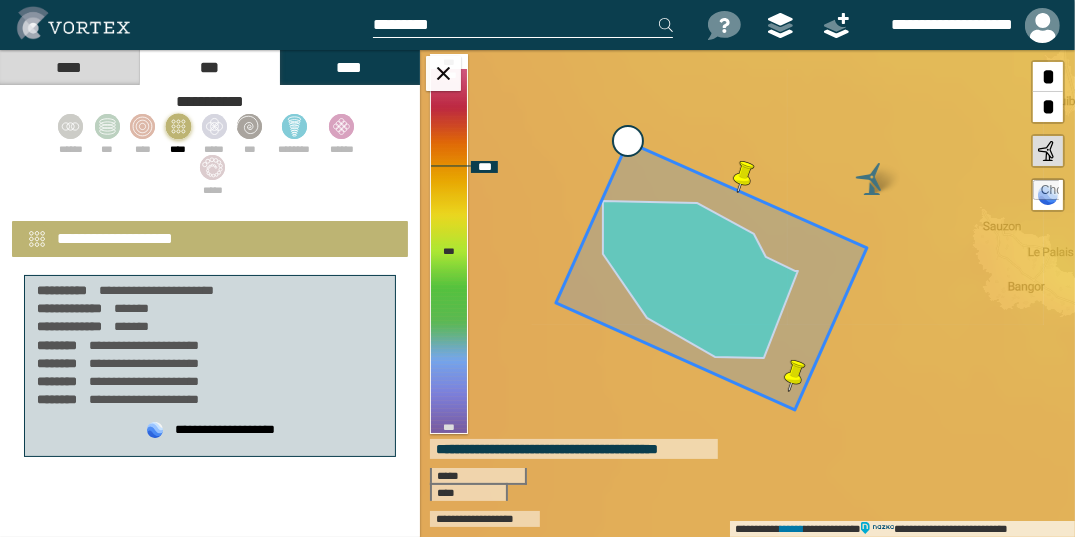 type on "**********" 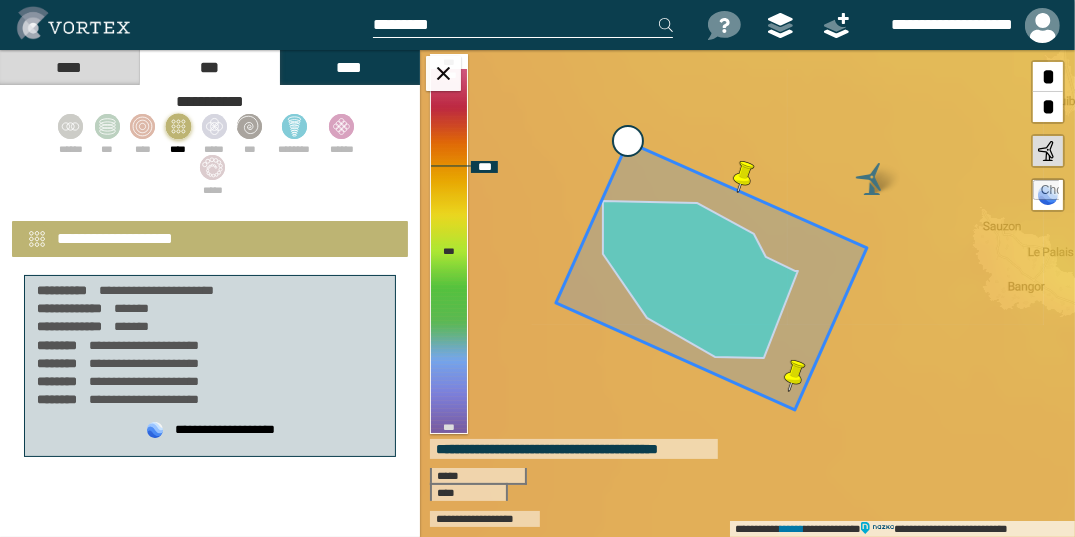 type on "*******" 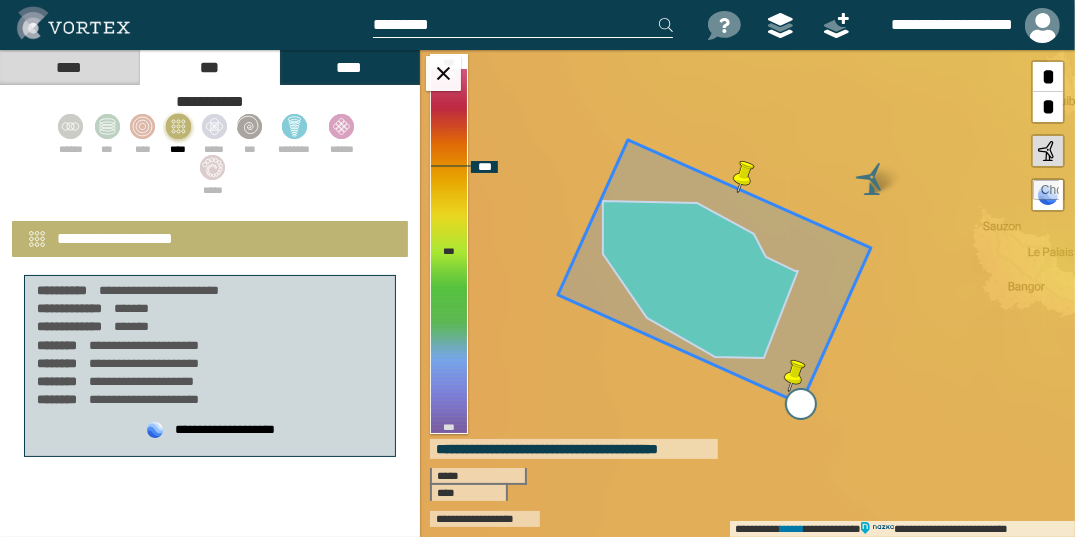 type on "**********" 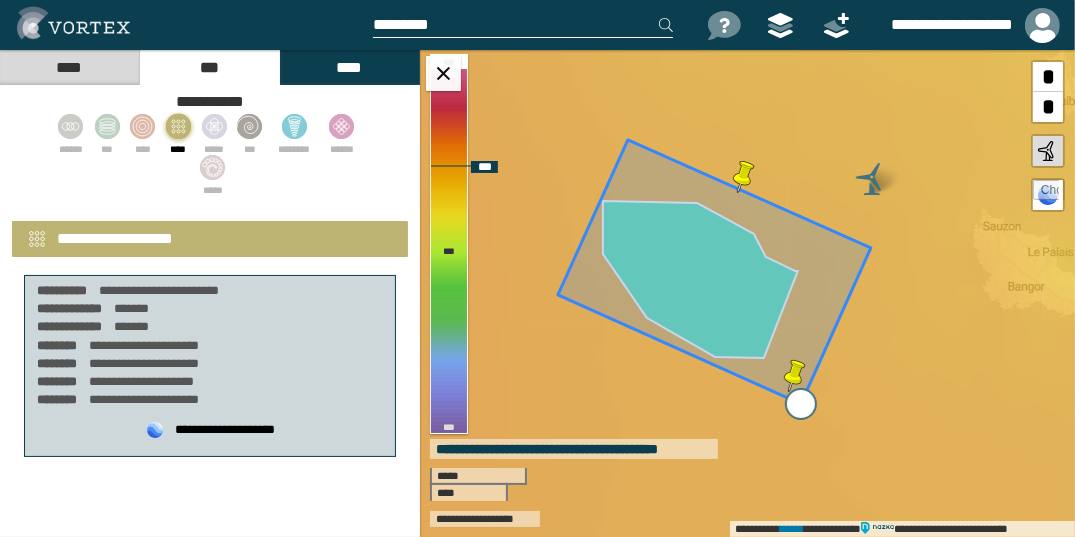 type on "*******" 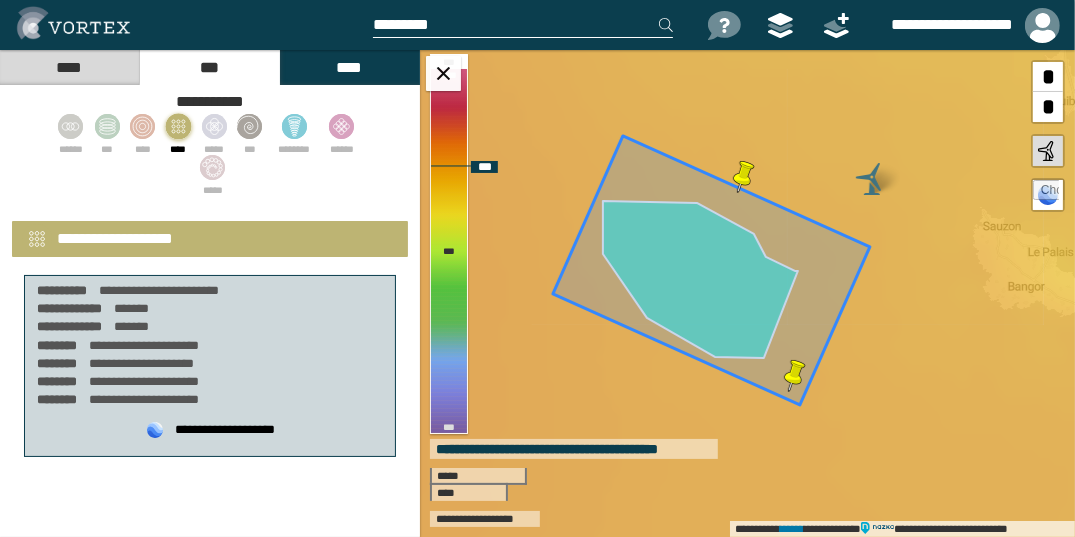 type on "**********" 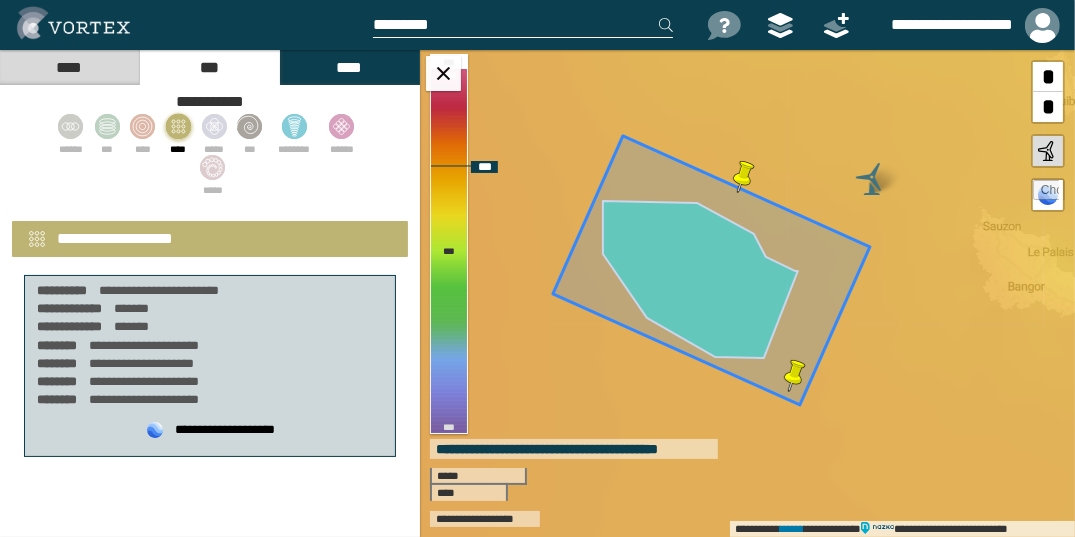 type on "*******" 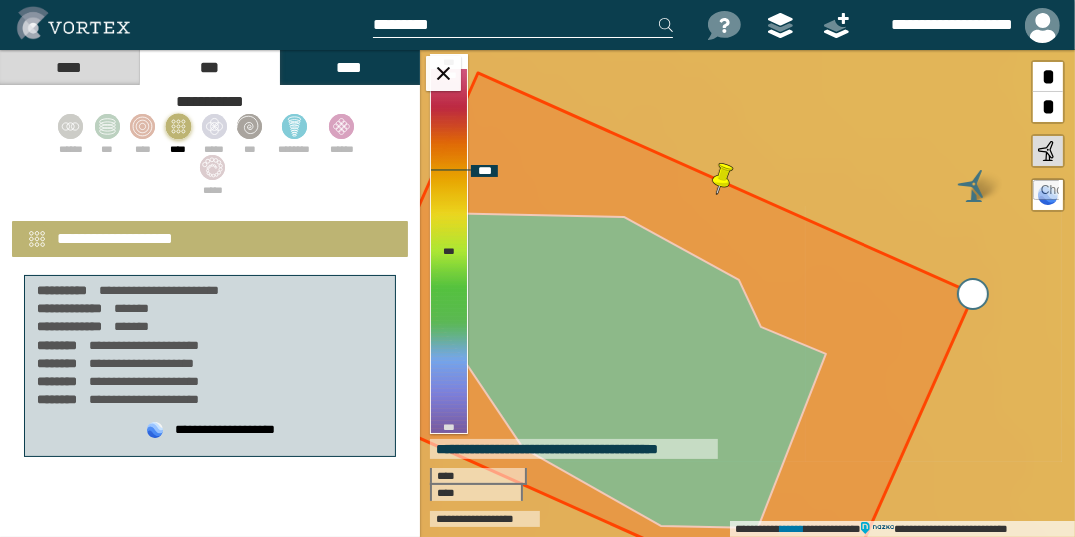 drag, startPoint x: 972, startPoint y: 302, endPoint x: 974, endPoint y: 291, distance: 11.18034 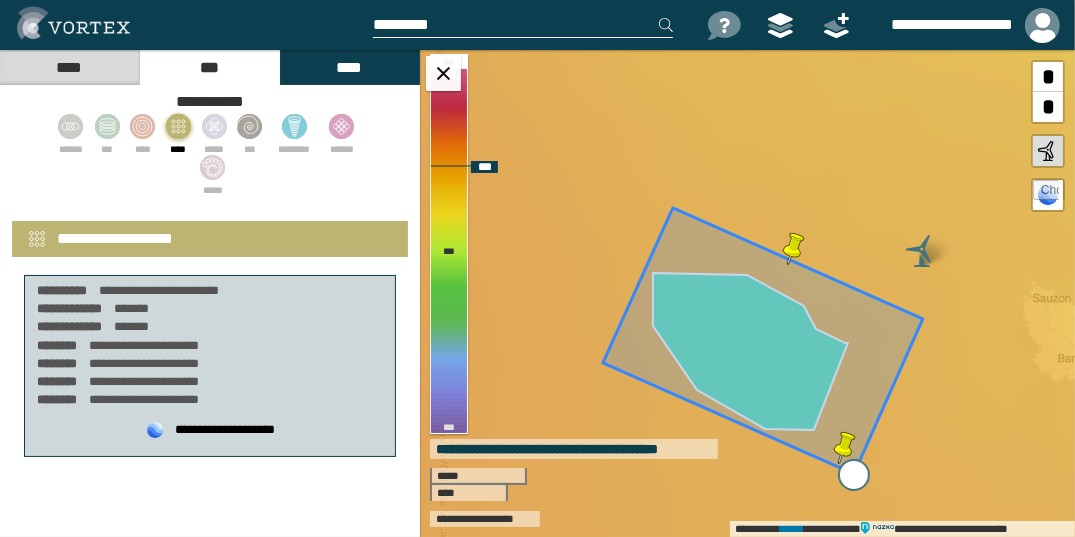 type on "**********" 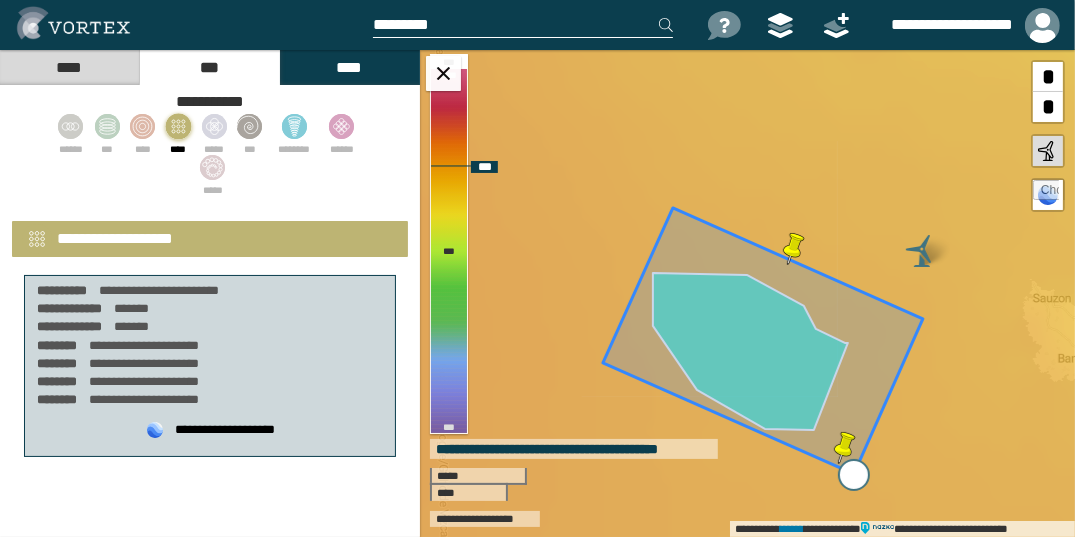type on "*****" 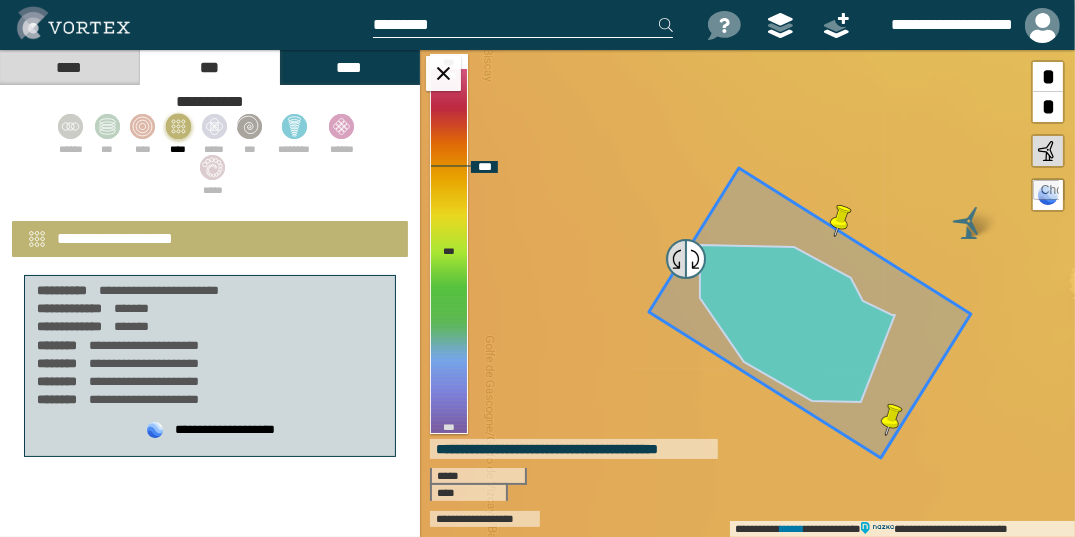 drag, startPoint x: 805, startPoint y: 306, endPoint x: 681, endPoint y: 252, distance: 135.24792 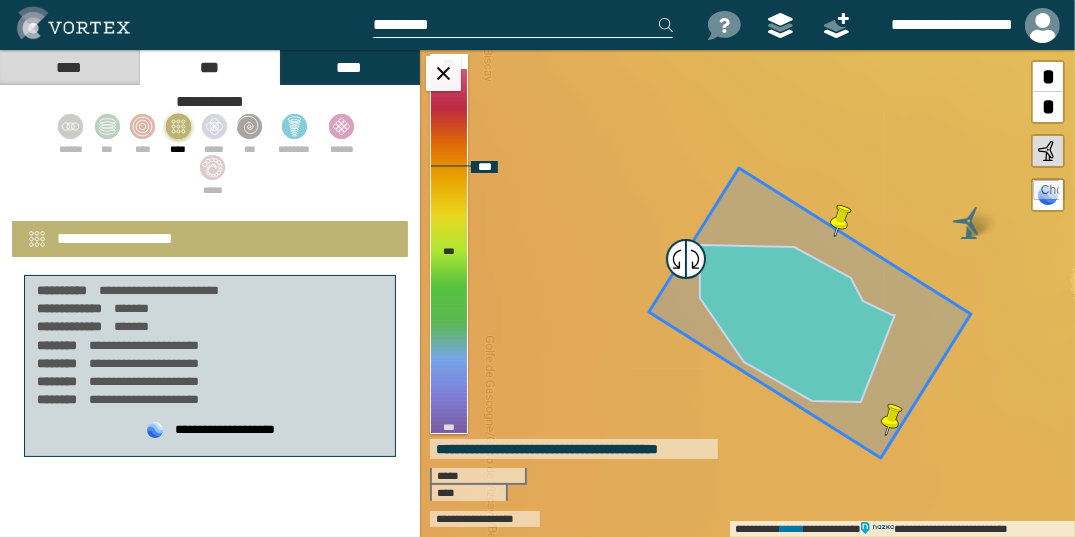 type on "**********" 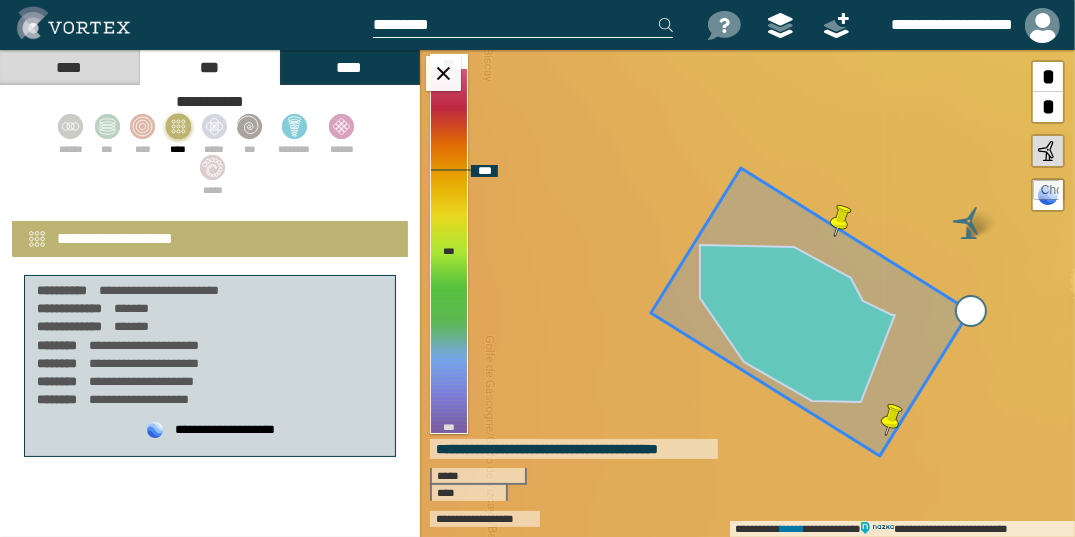 type on "**********" 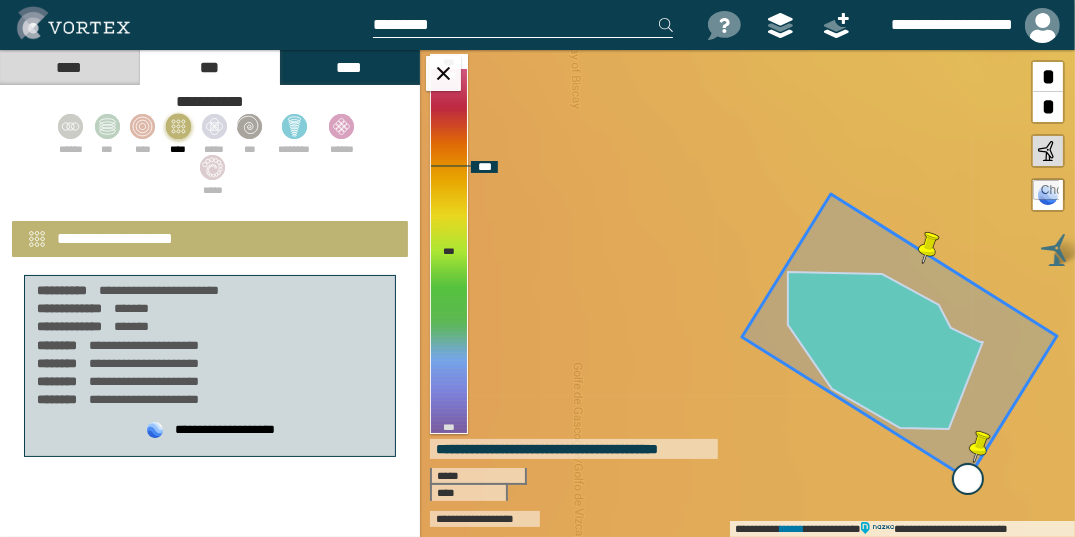 type on "**********" 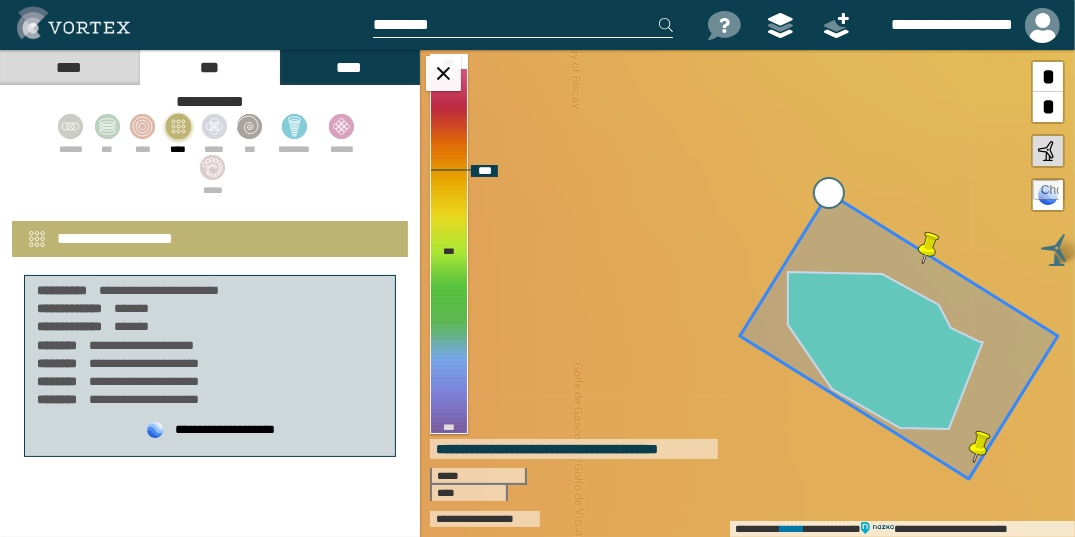 type on "**********" 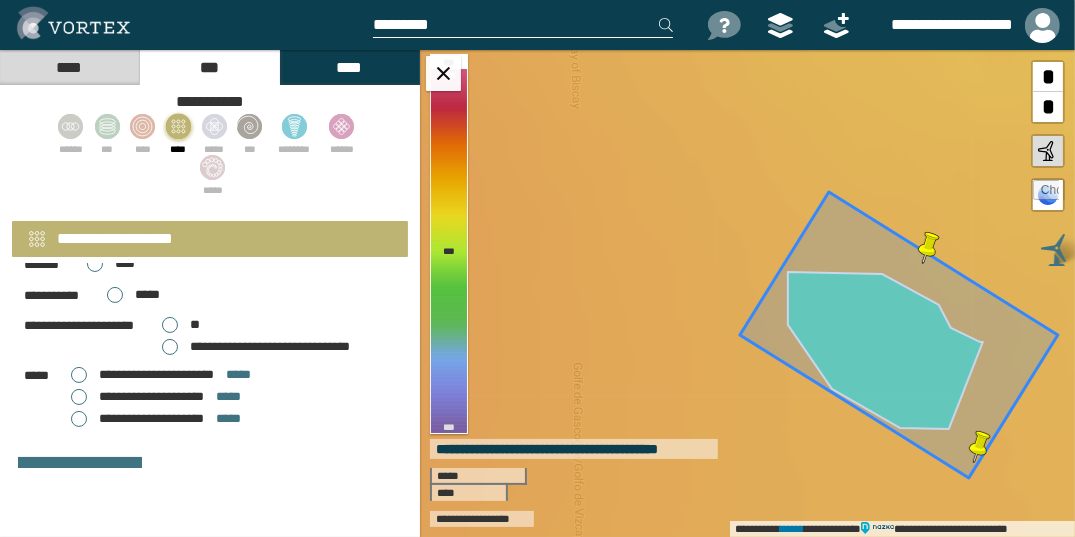 scroll, scrollTop: 478, scrollLeft: 0, axis: vertical 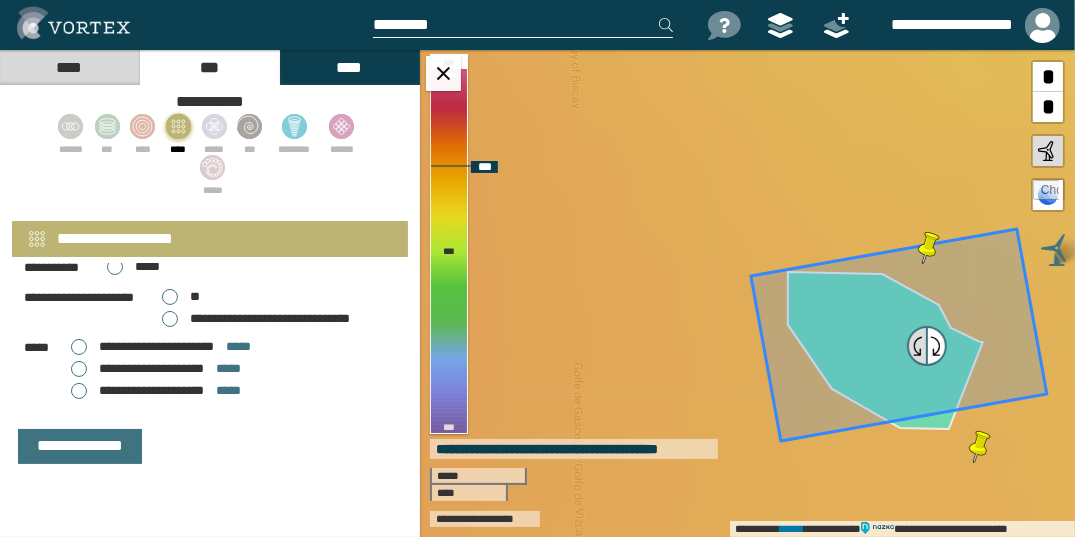 drag, startPoint x: 885, startPoint y: 335, endPoint x: 913, endPoint y: 346, distance: 30.083218 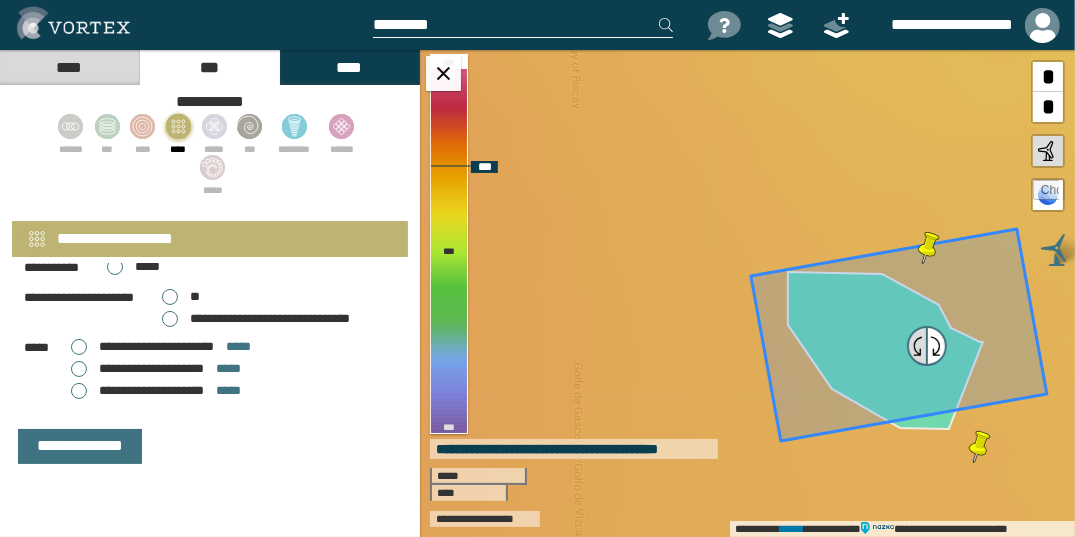 type on "**********" 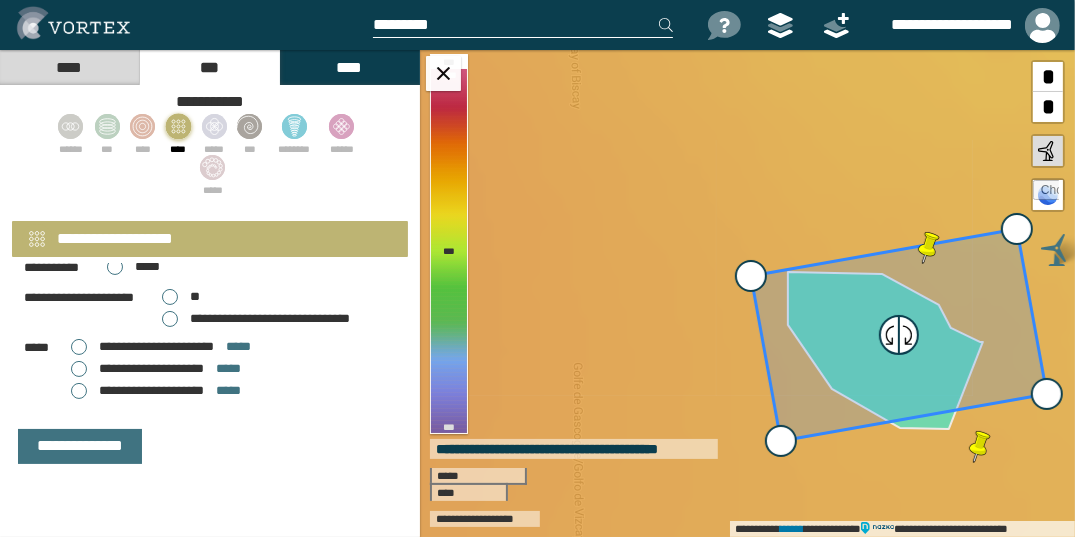 click 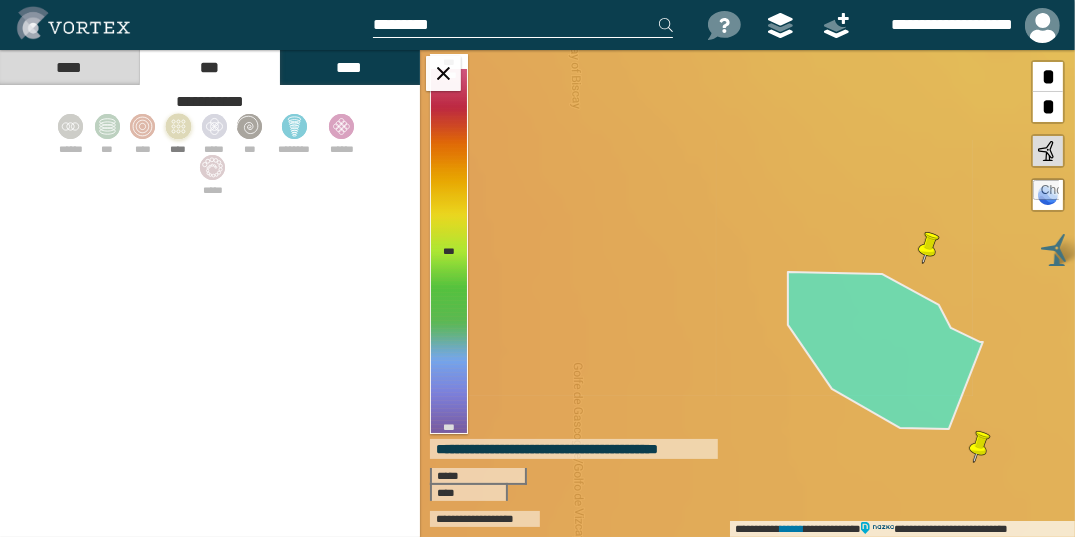 click 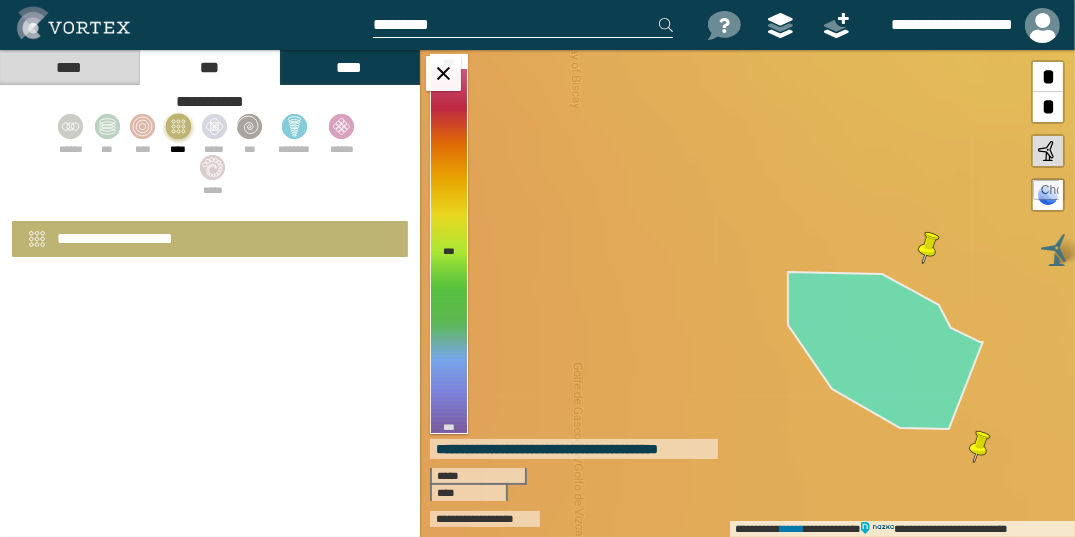 select on "*" 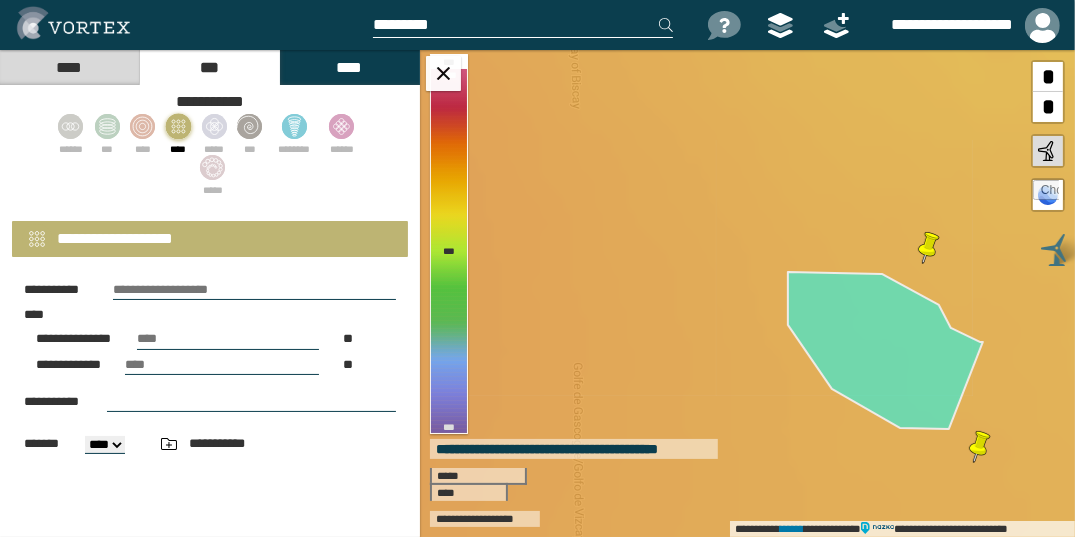 click at bounding box center (254, 290) 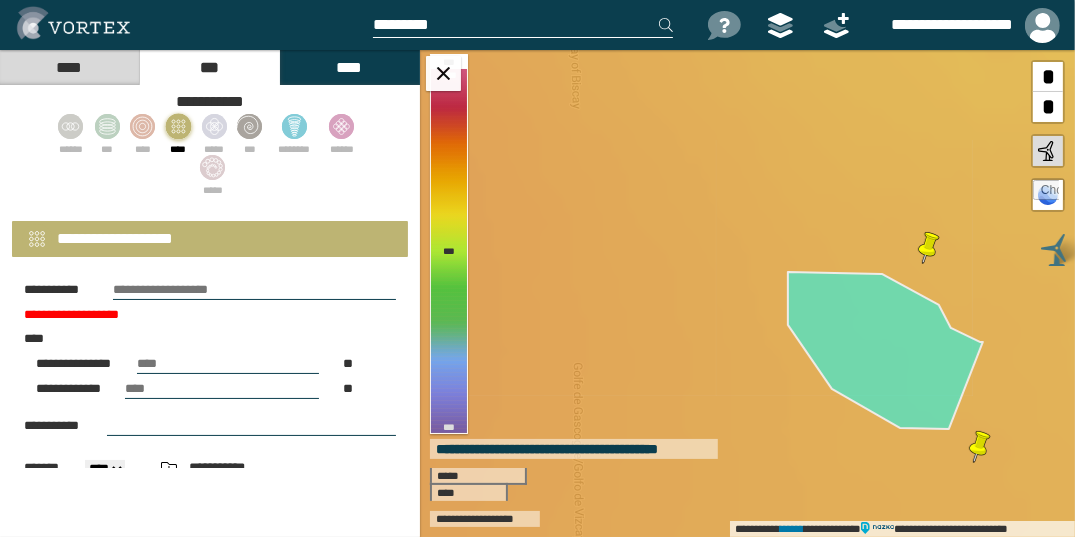 click at bounding box center [254, 290] 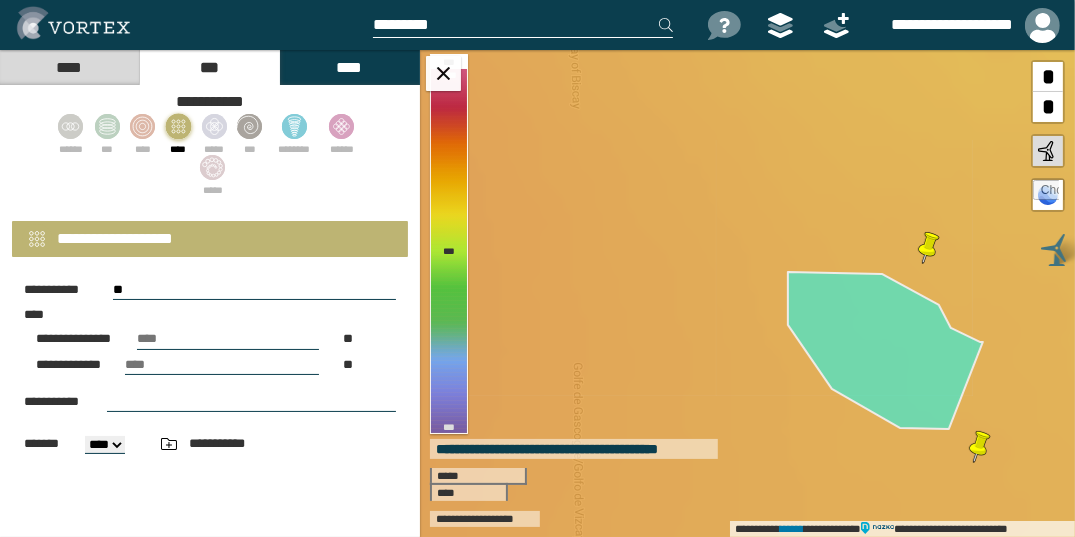 type on "**********" 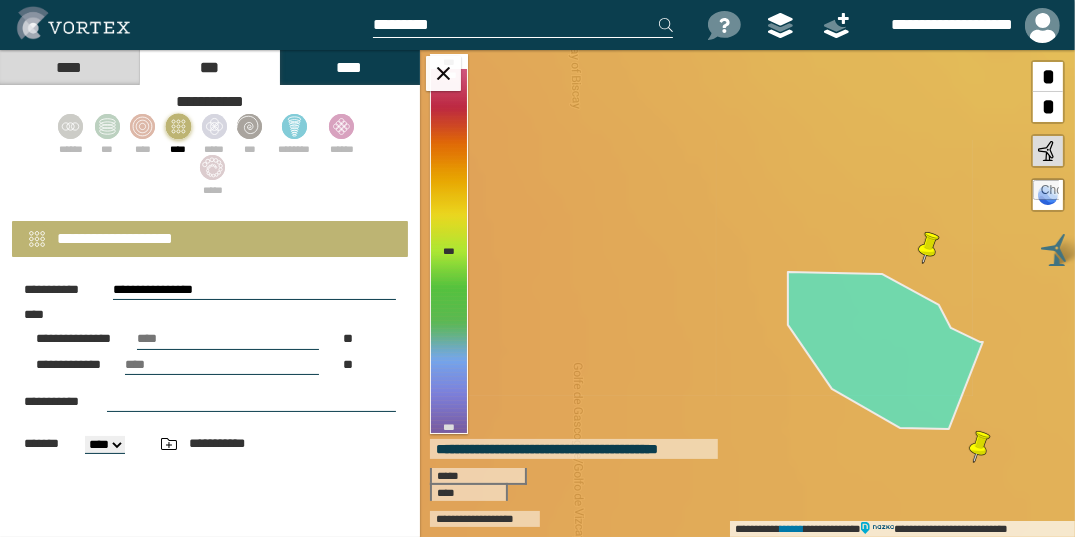type on "****" 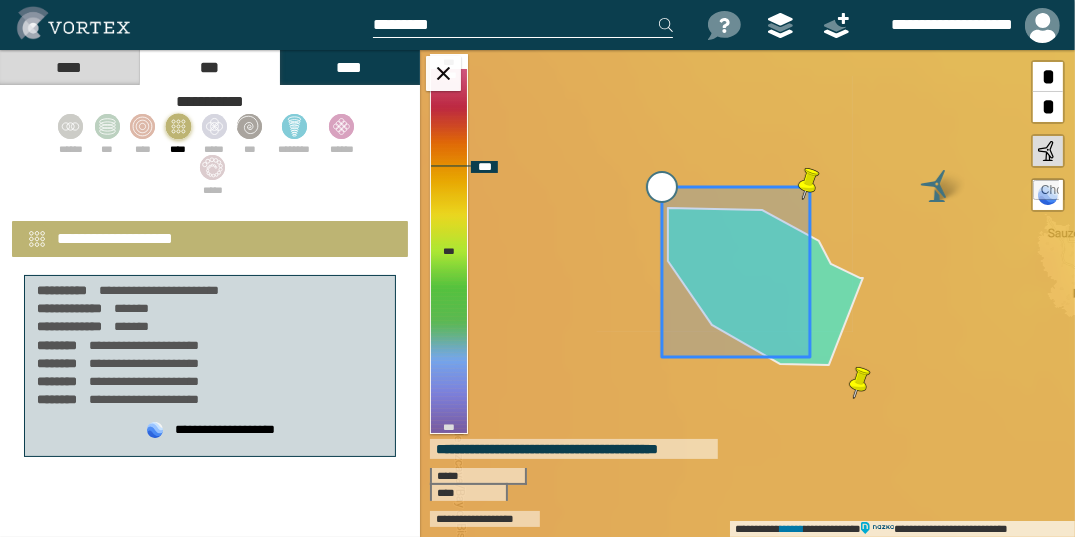 drag, startPoint x: 693, startPoint y: 227, endPoint x: 670, endPoint y: 182, distance: 50.537113 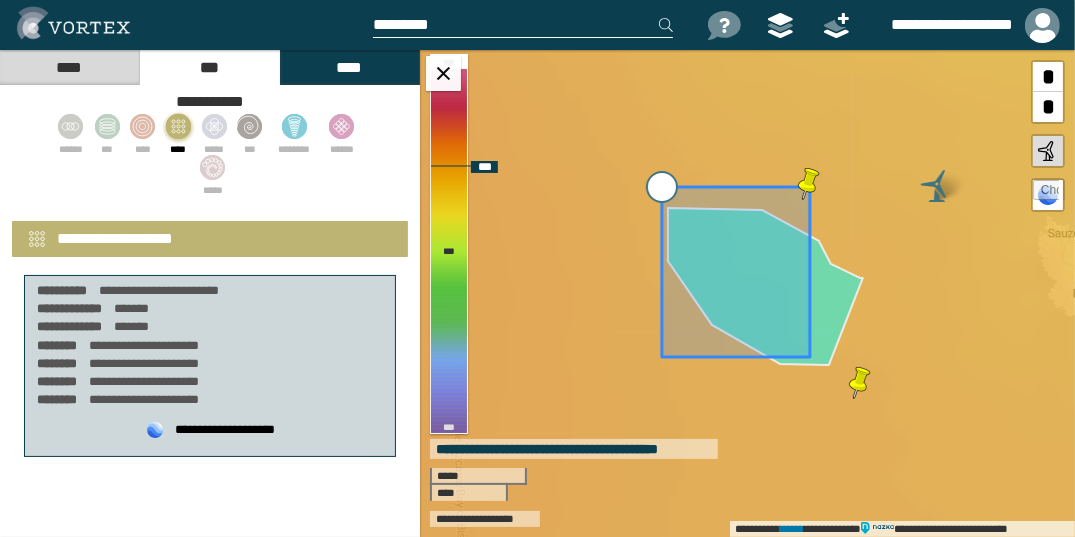 type on "**********" 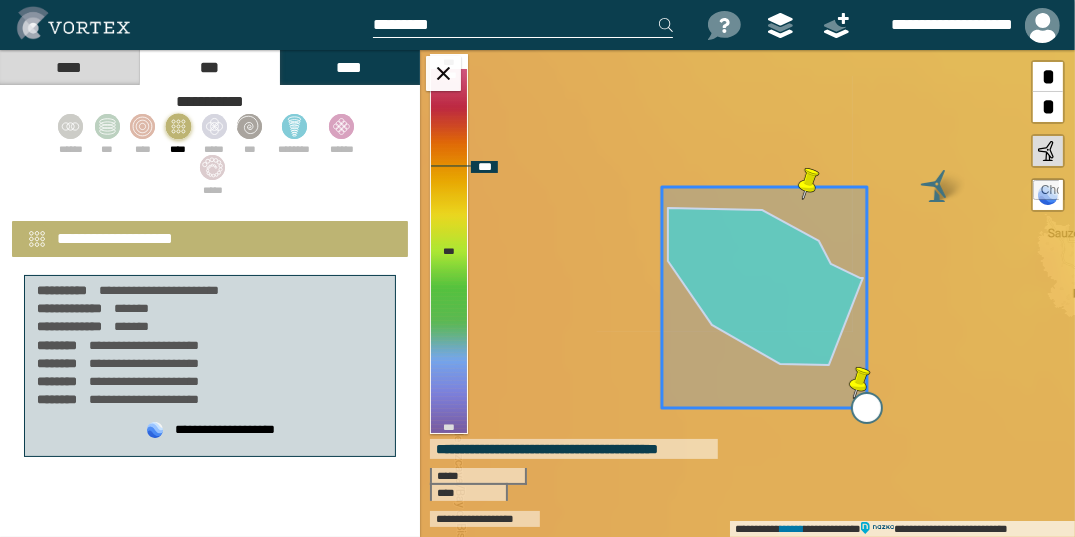 drag, startPoint x: 814, startPoint y: 355, endPoint x: 871, endPoint y: 406, distance: 76.48529 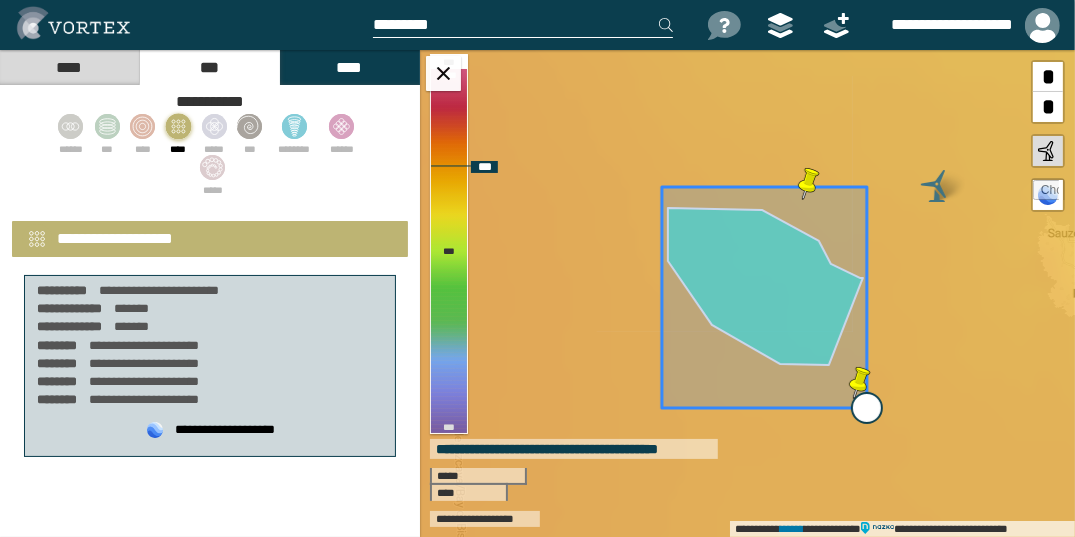 type on "**********" 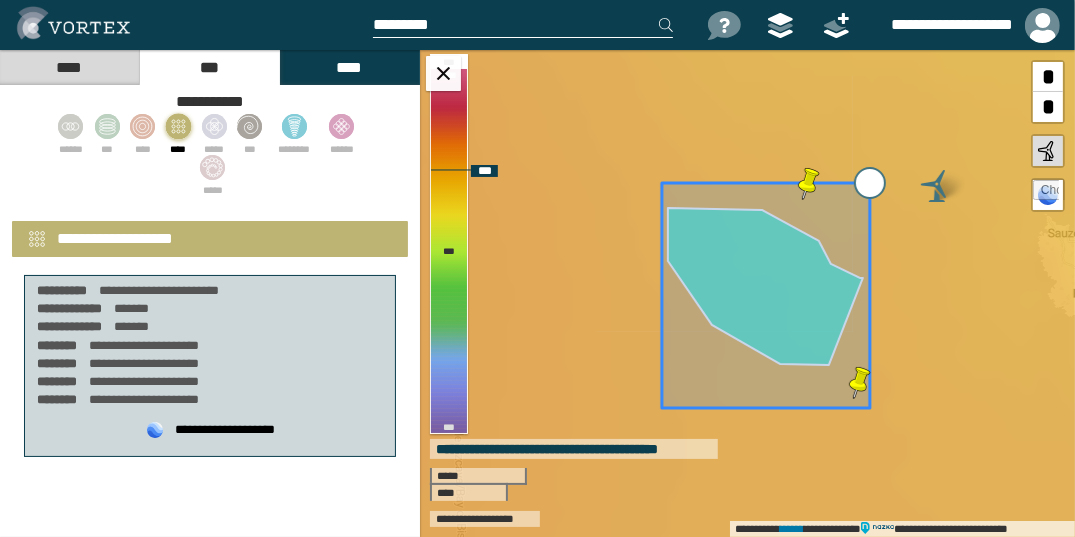 type on "**********" 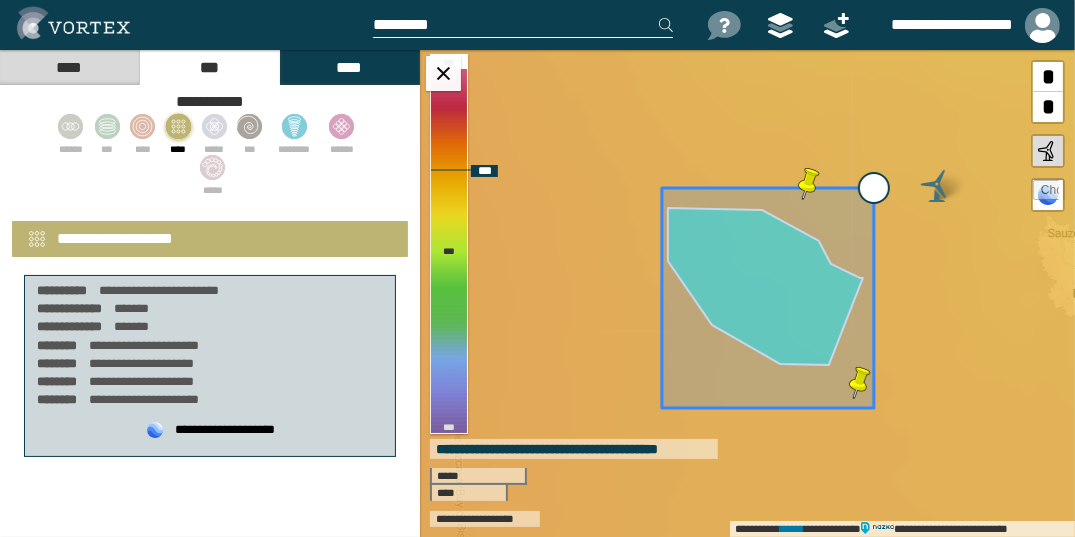 type on "**********" 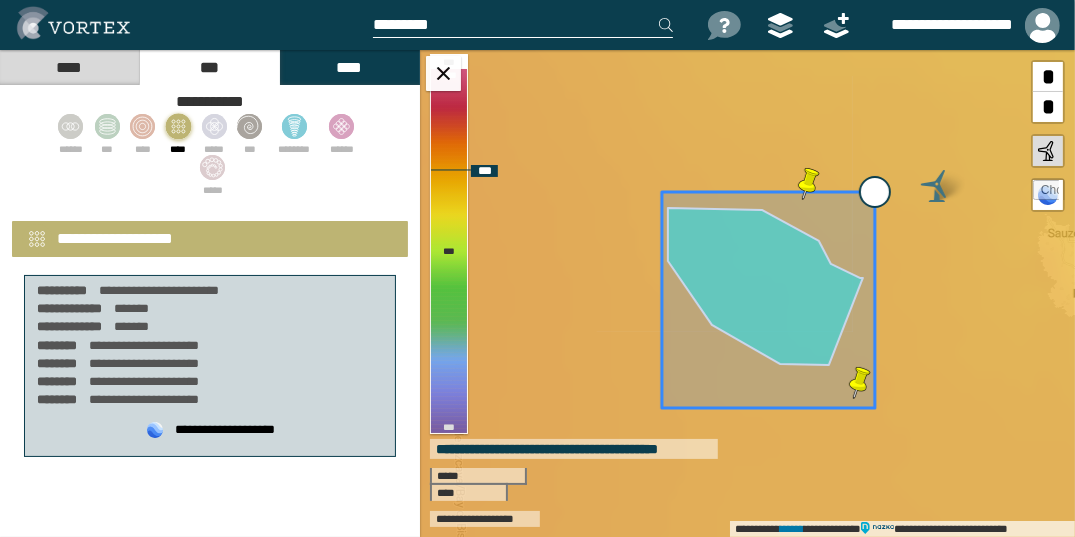 type on "**********" 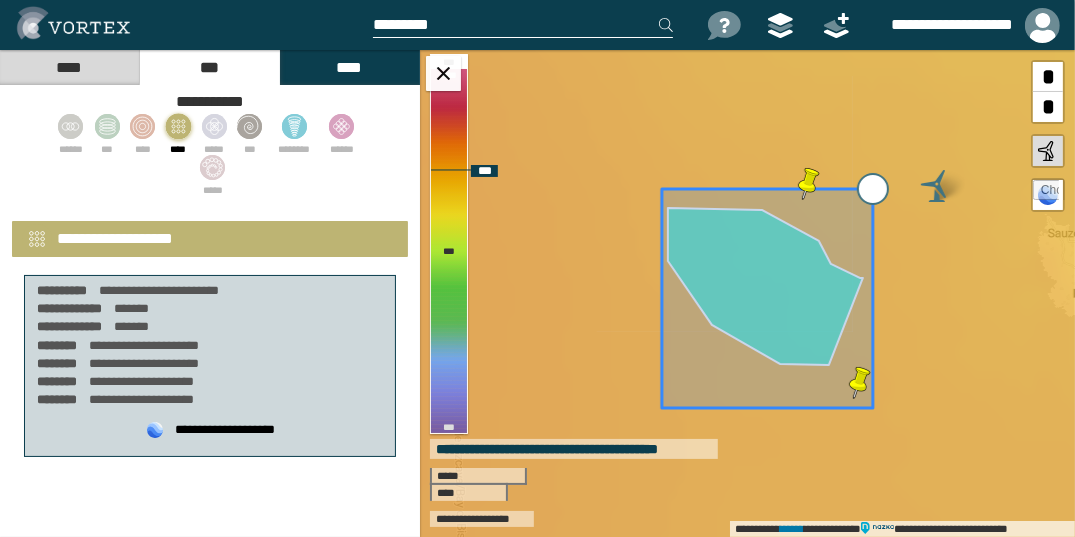 type on "**********" 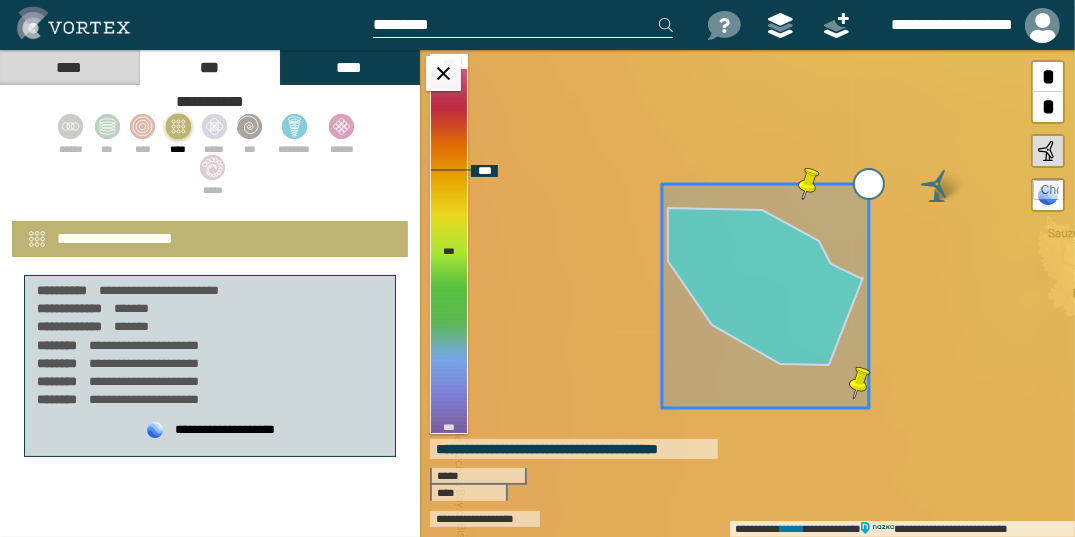 type on "**********" 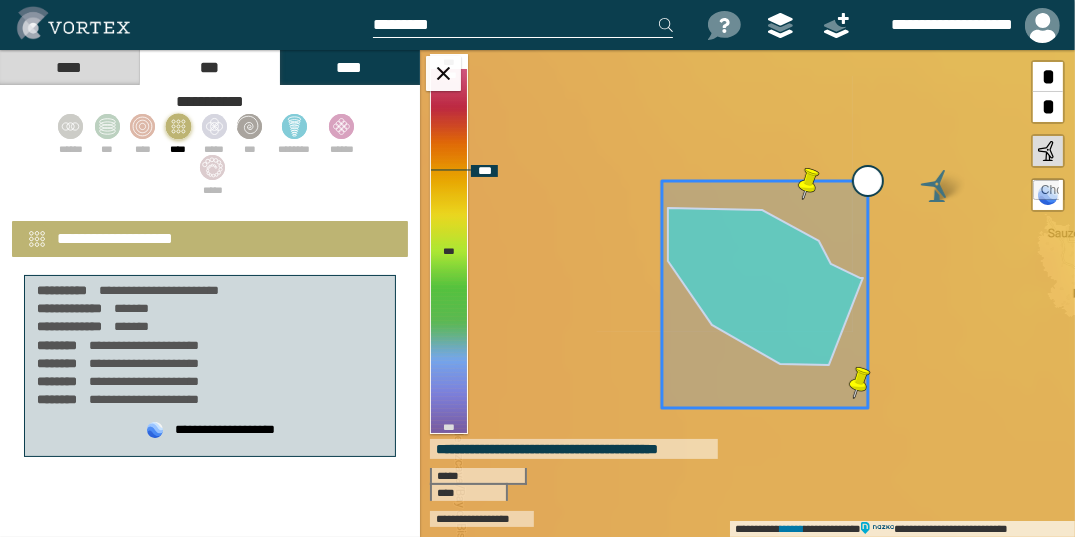 type on "**********" 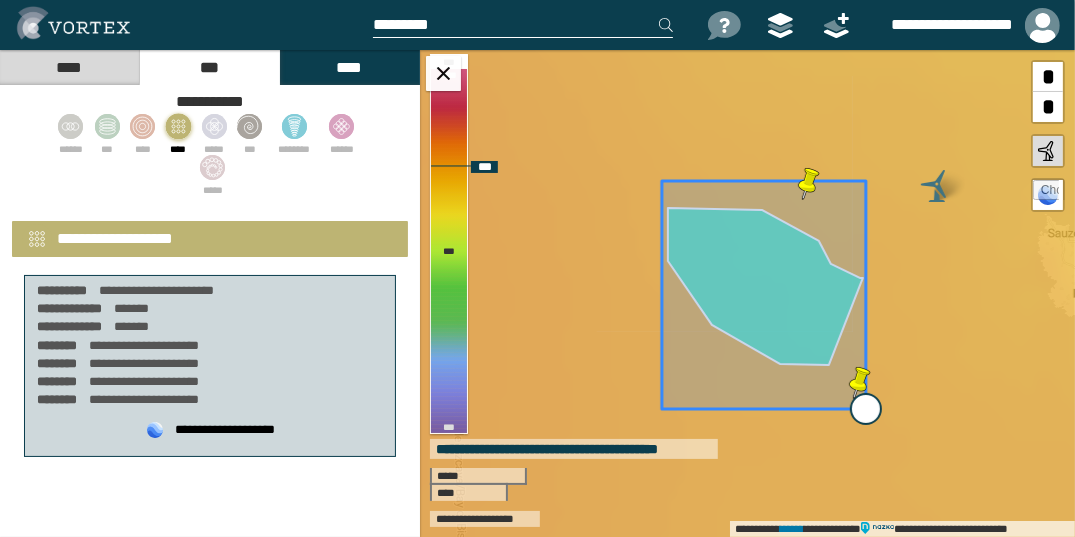 type on "**********" 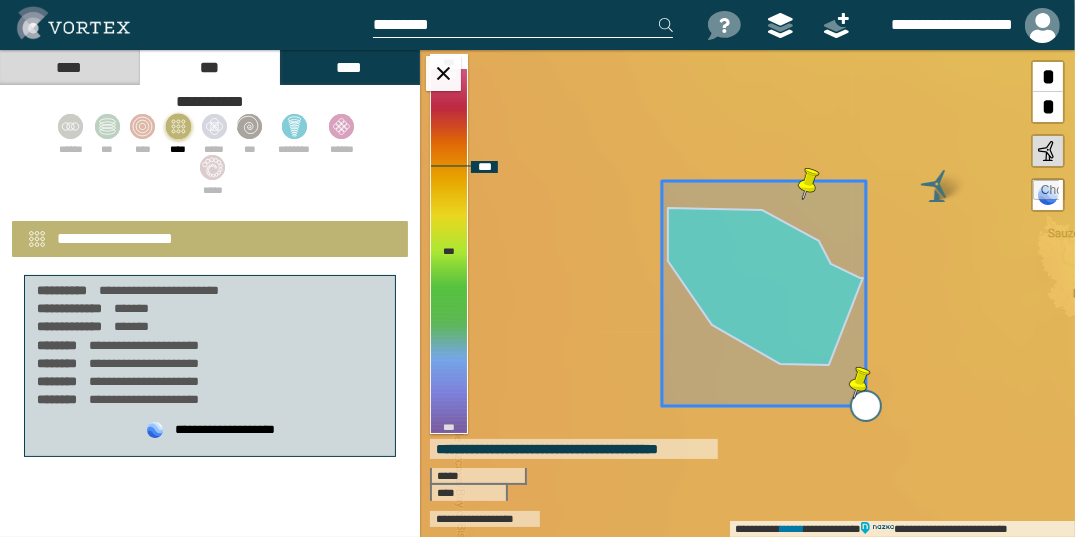 type on "**********" 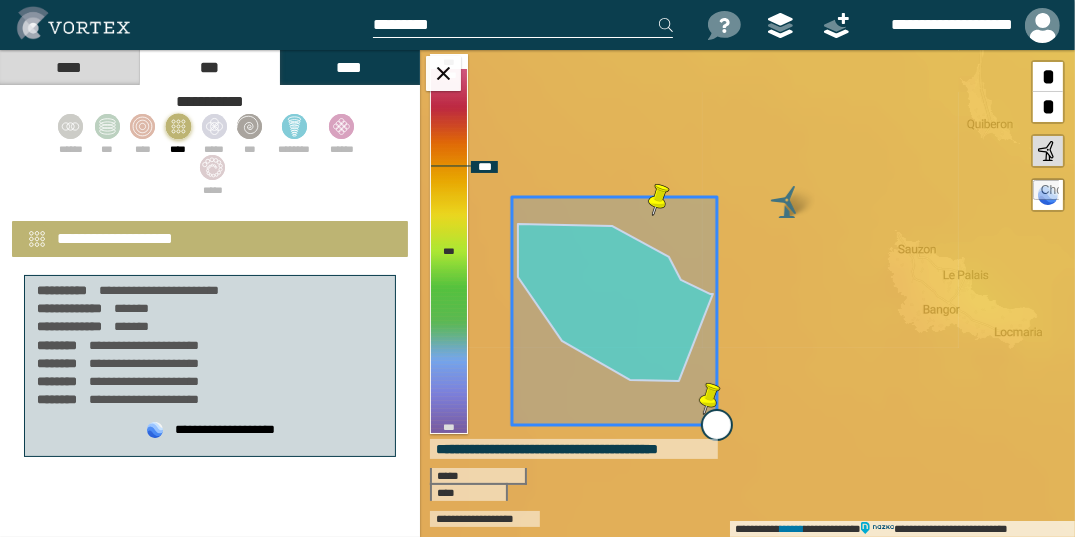 type on "**********" 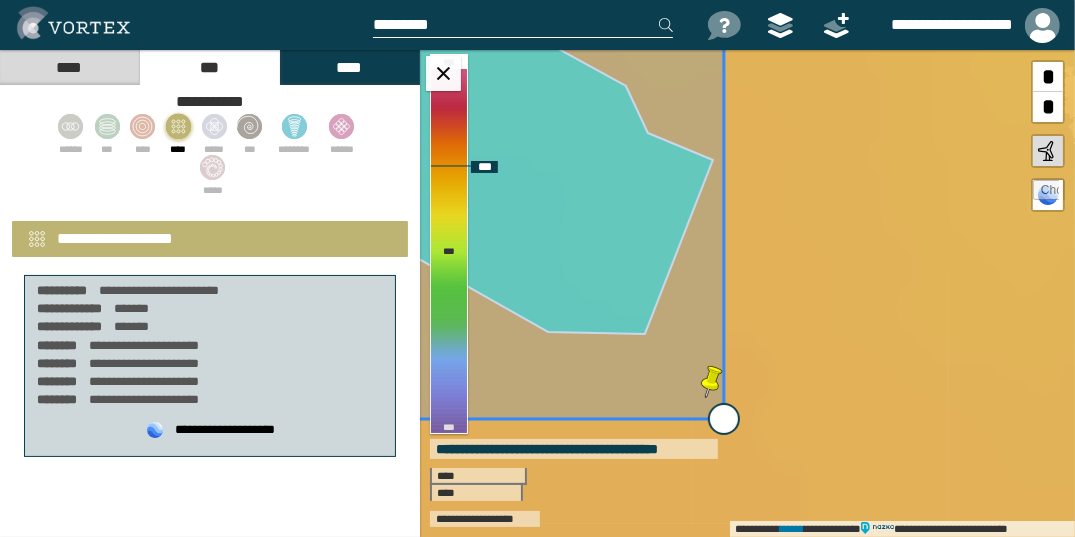 type on "**********" 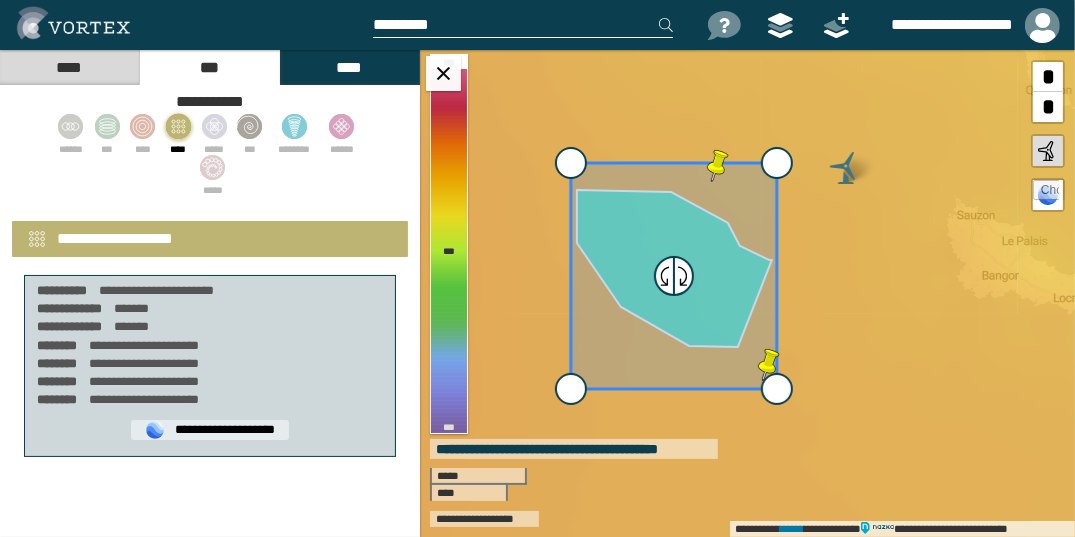 click on "**********" at bounding box center [210, 430] 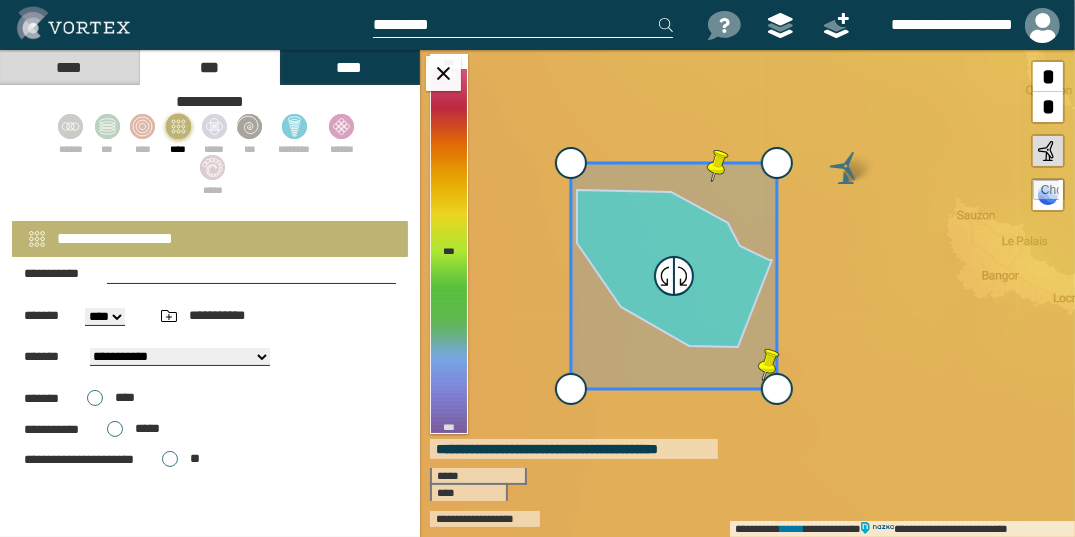 scroll, scrollTop: 280, scrollLeft: 0, axis: vertical 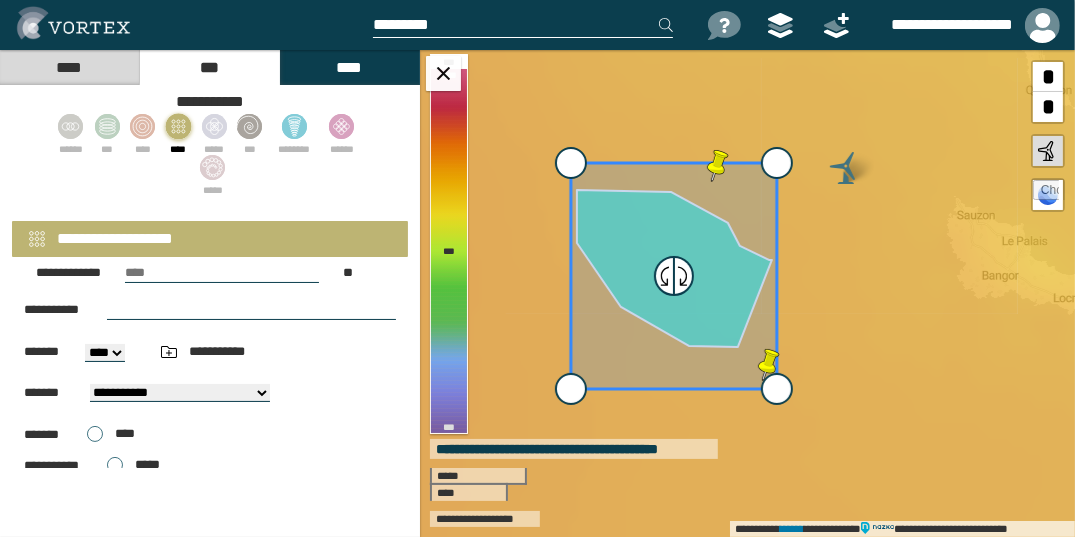click at bounding box center (251, 310) 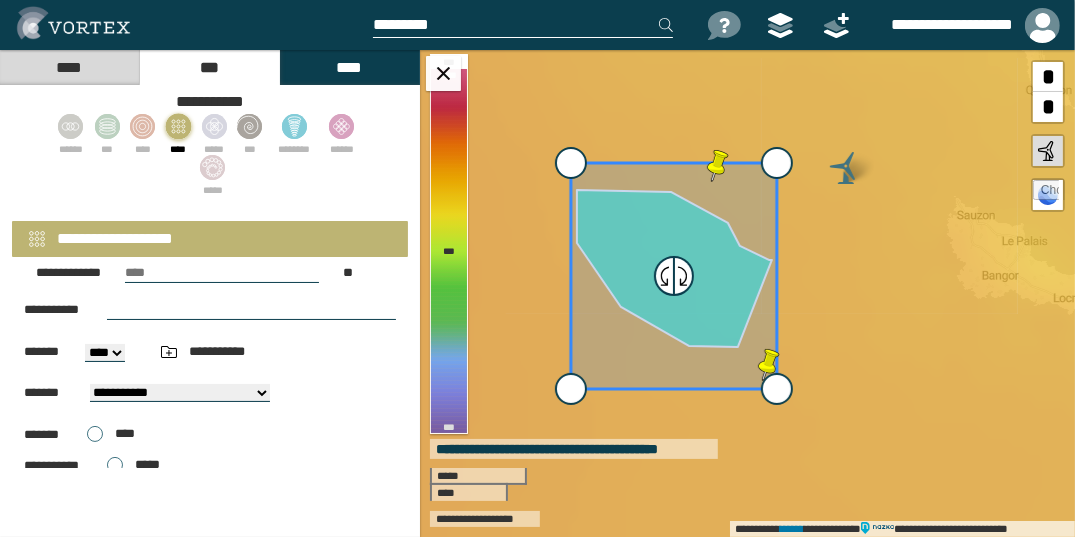 type on "**********" 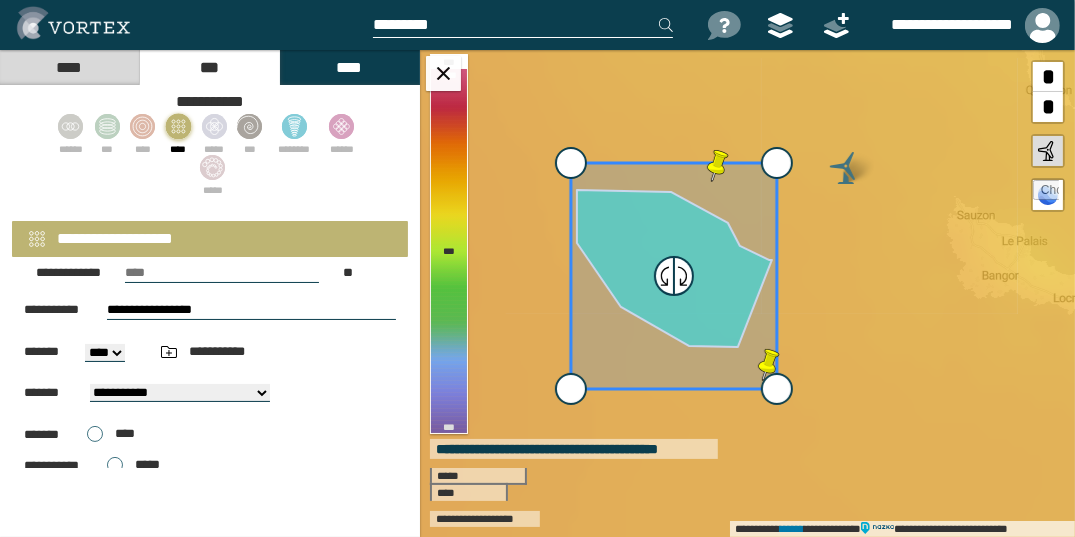 click on "*** ****" at bounding box center [105, 353] 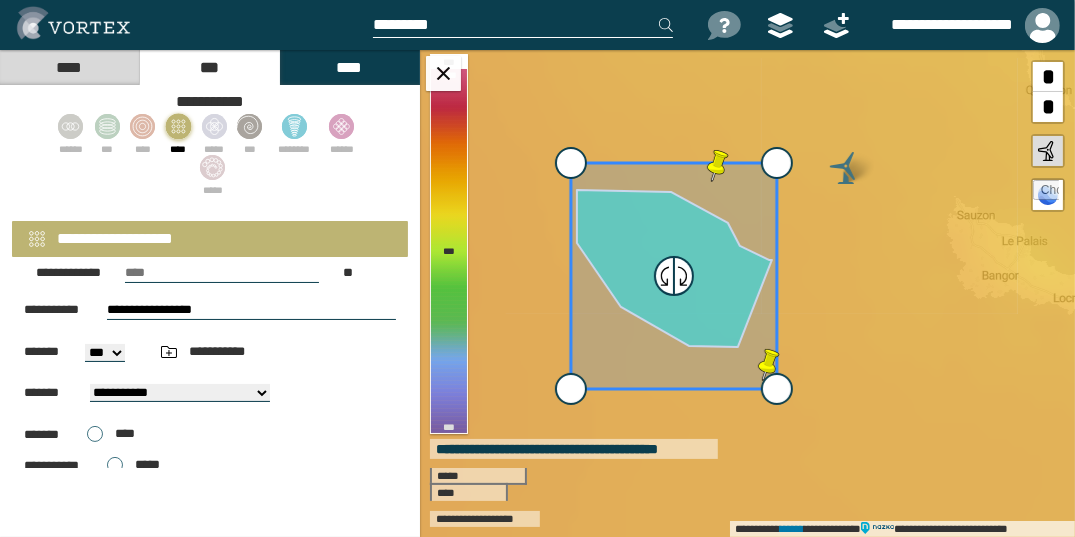 click on "*** ****" at bounding box center (105, 353) 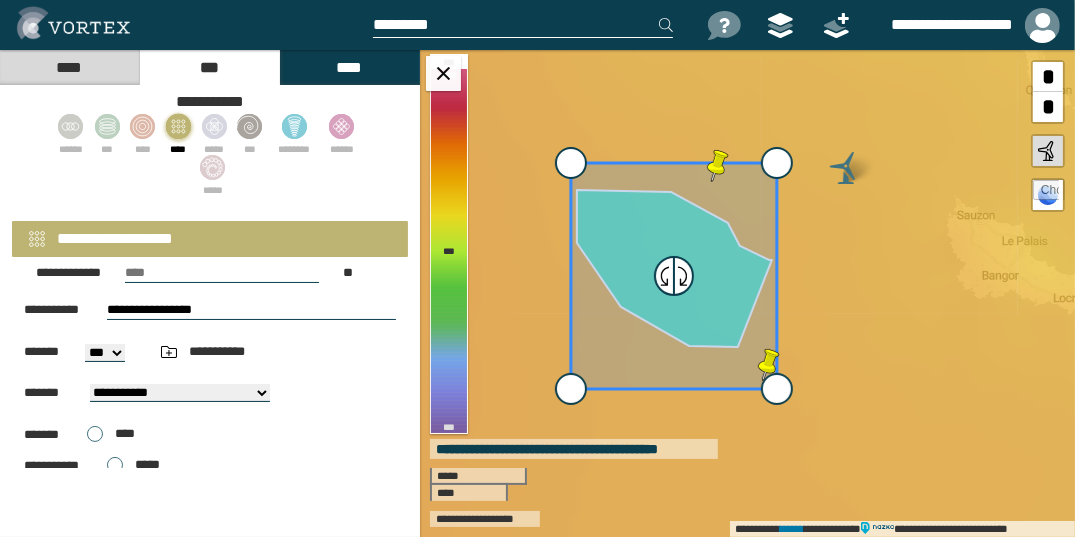 select on "**" 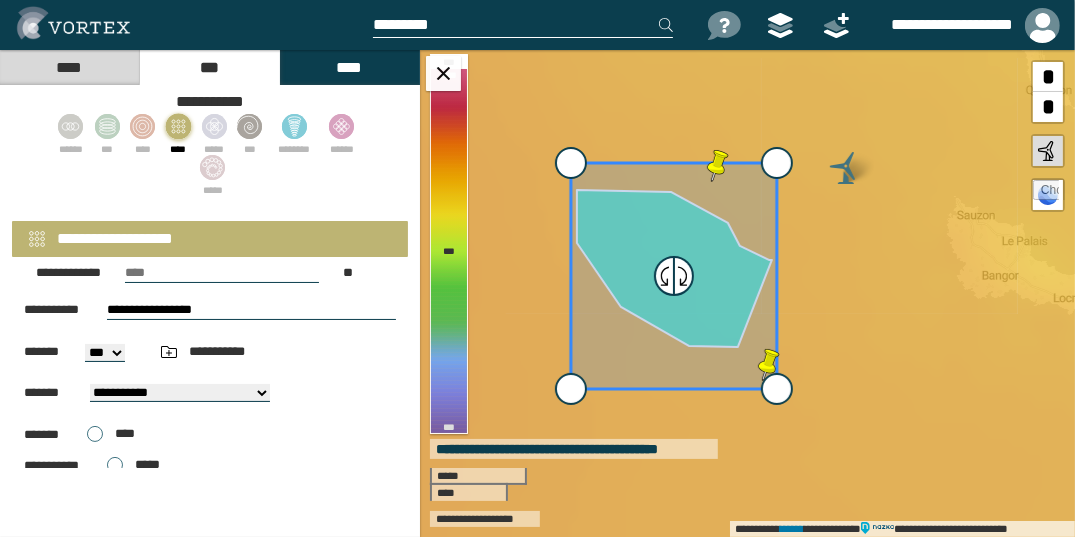 click on "**********" at bounding box center [180, 393] 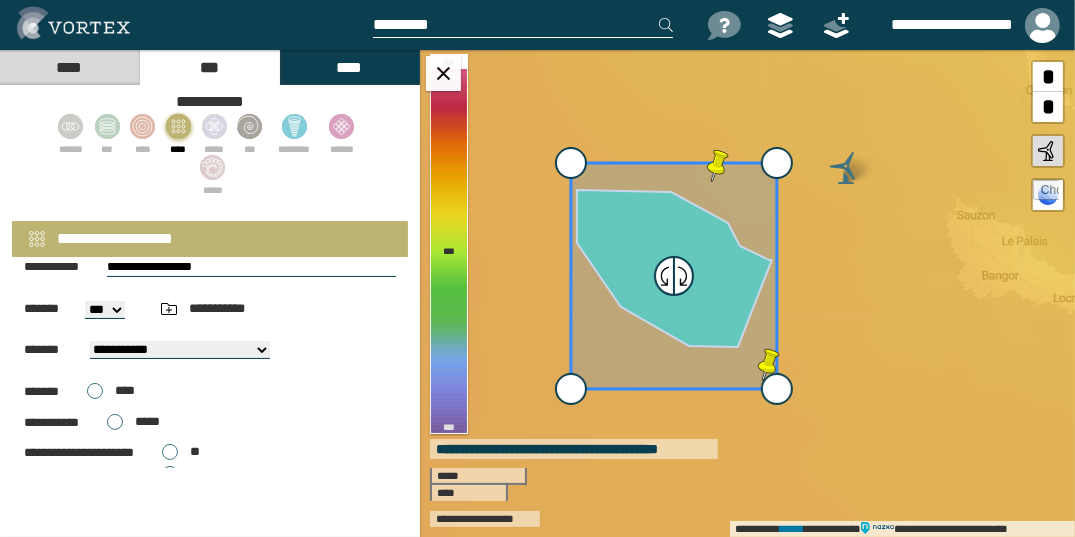 scroll, scrollTop: 440, scrollLeft: 0, axis: vertical 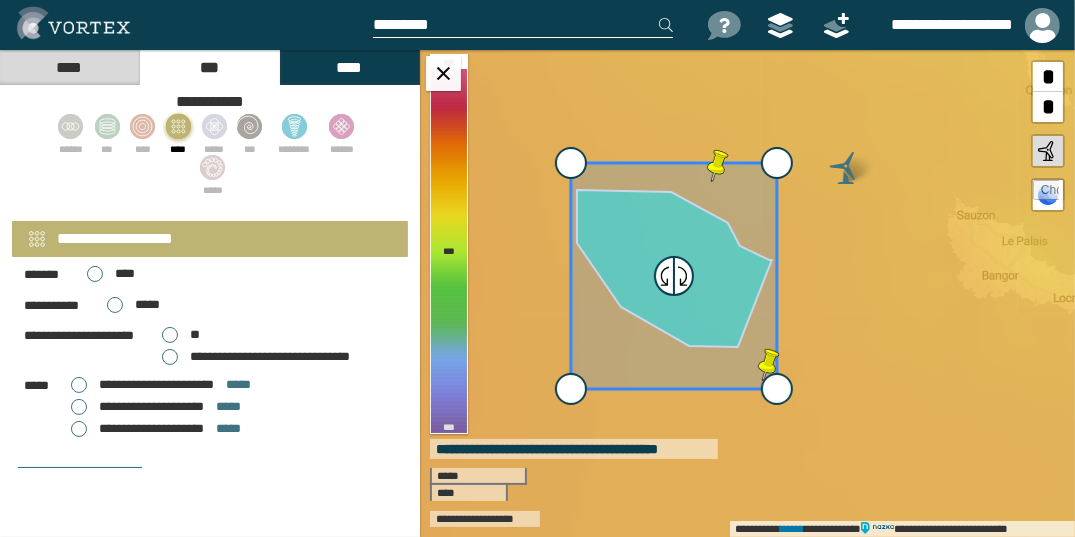 click on "**" at bounding box center [195, 334] 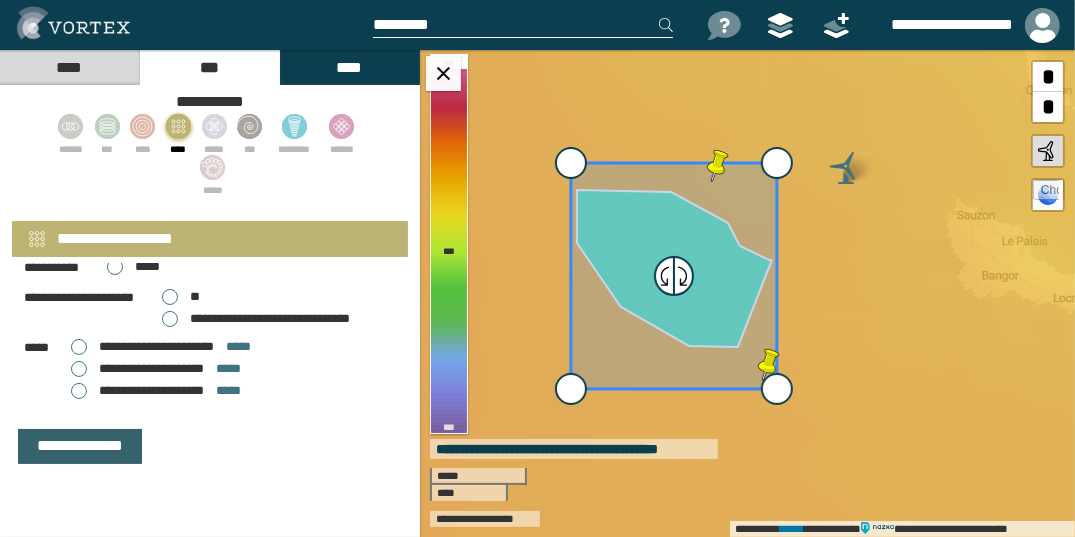 click on "**********" at bounding box center [80, 446] 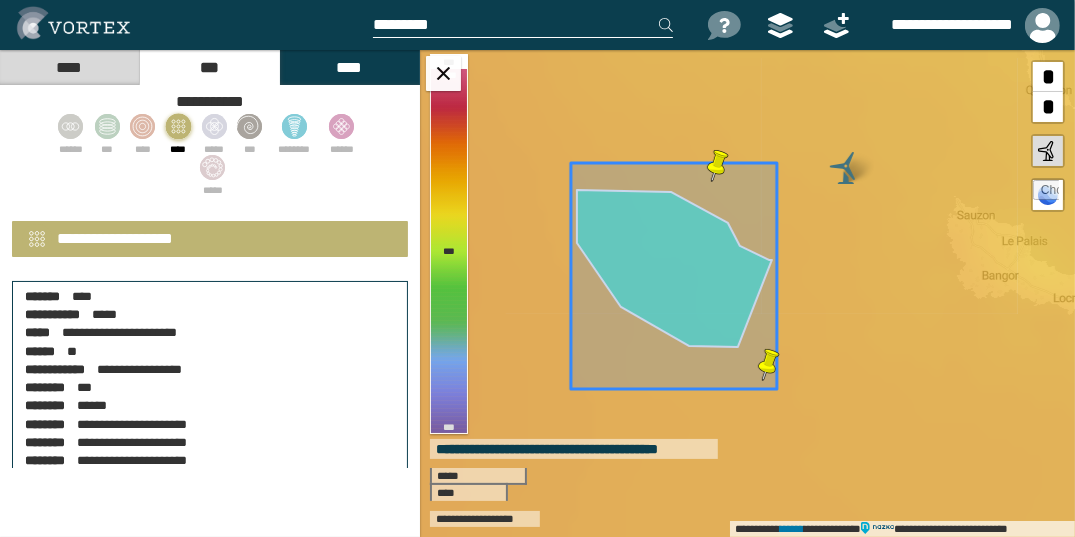 scroll, scrollTop: 110, scrollLeft: 0, axis: vertical 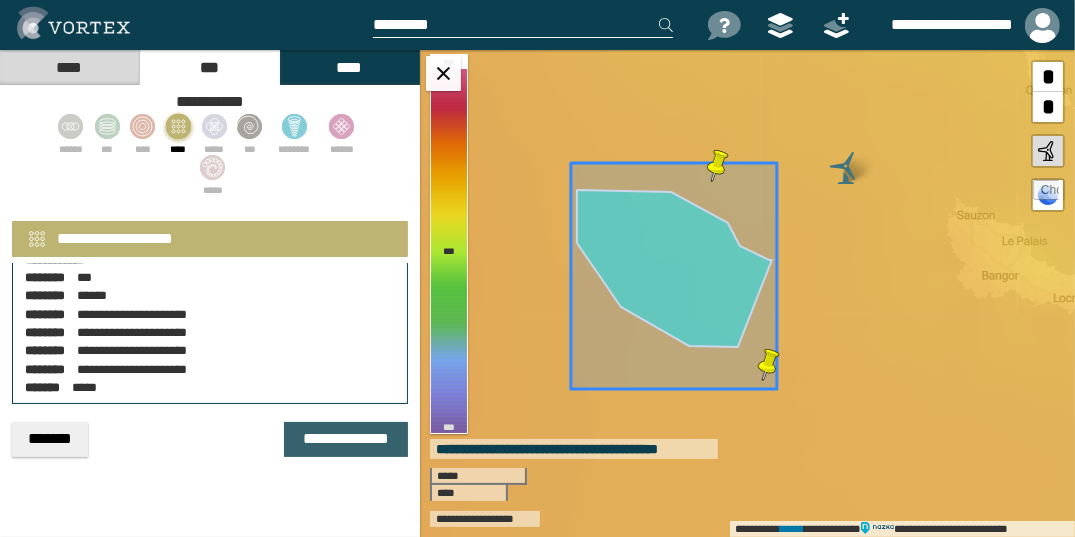 click on "**********" at bounding box center (346, 439) 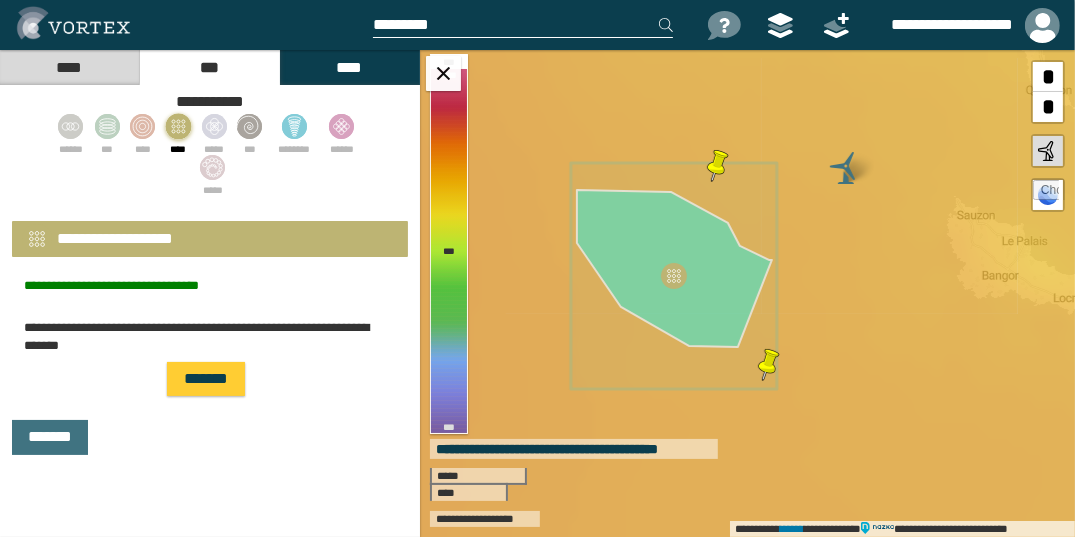 scroll, scrollTop: 9, scrollLeft: 0, axis: vertical 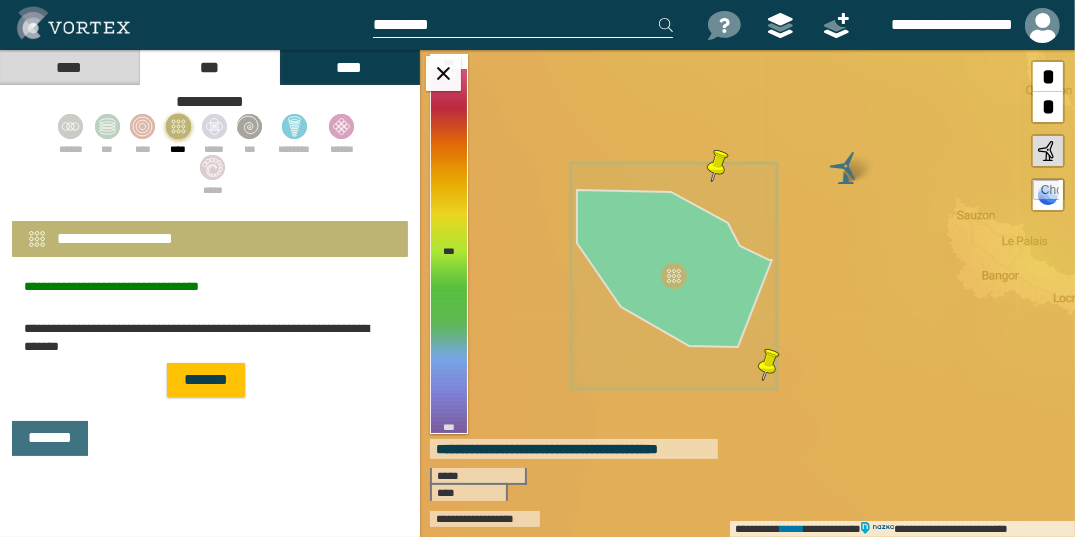 click on "*******" at bounding box center (206, 380) 